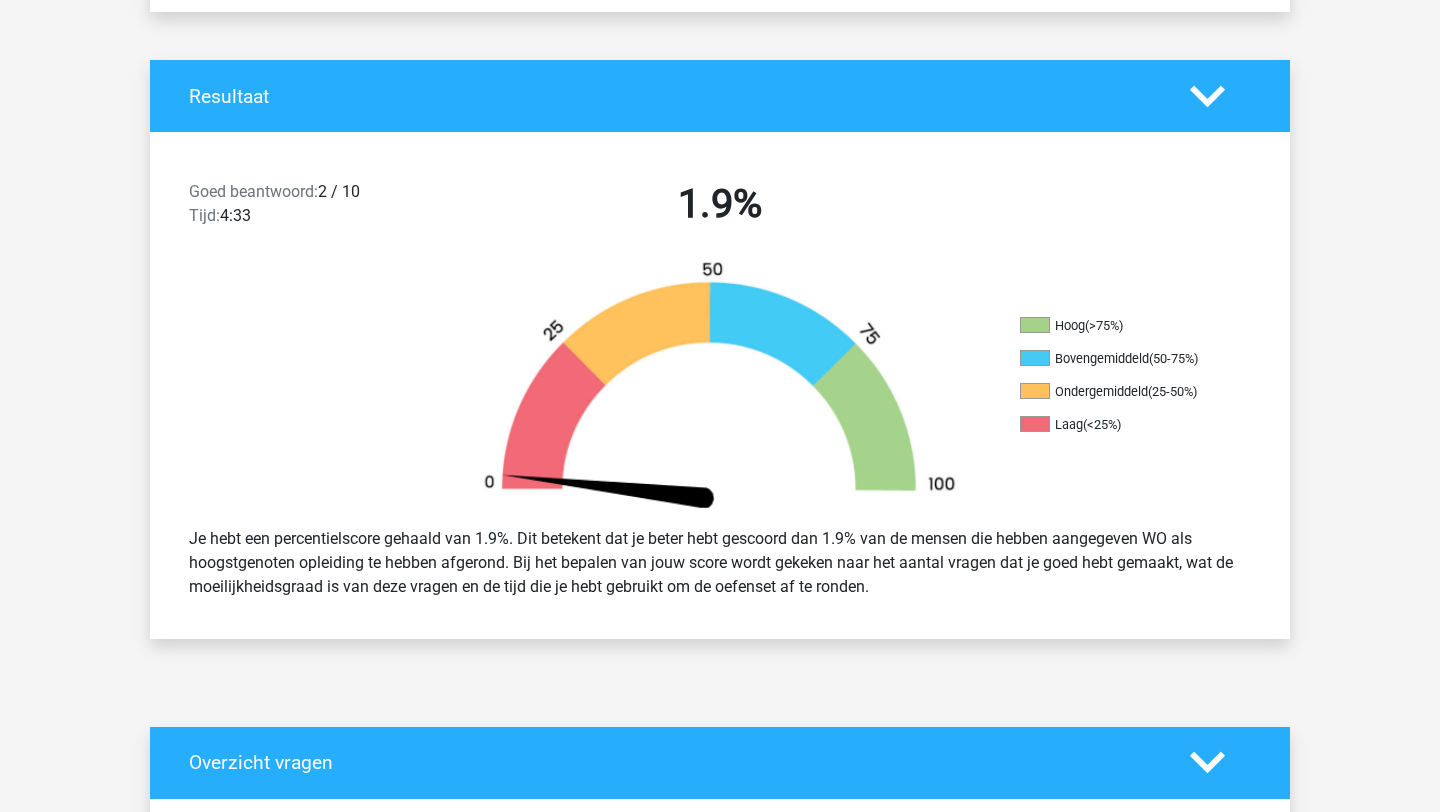 scroll, scrollTop: 0, scrollLeft: 0, axis: both 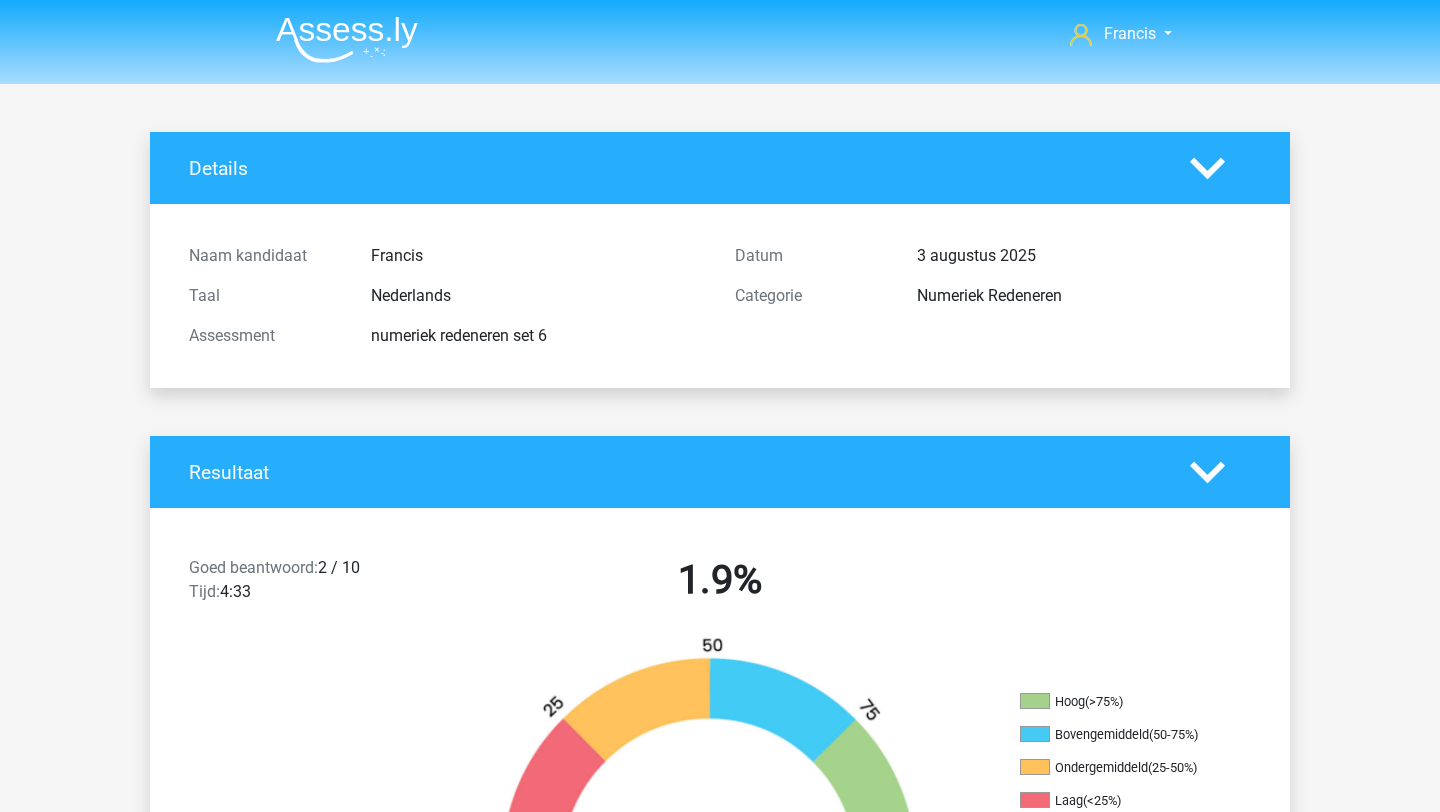 click at bounding box center (347, 39) 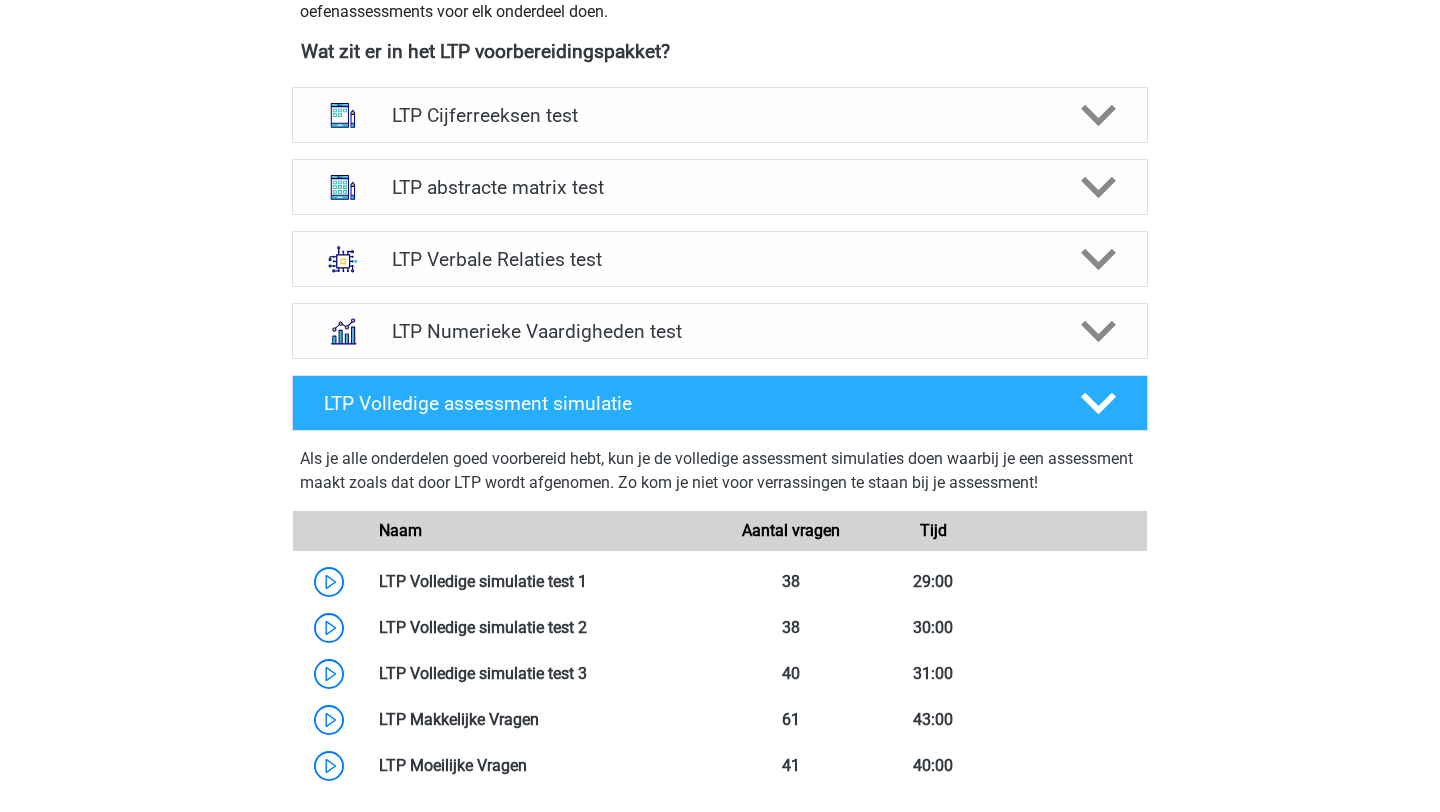 scroll, scrollTop: 768, scrollLeft: 0, axis: vertical 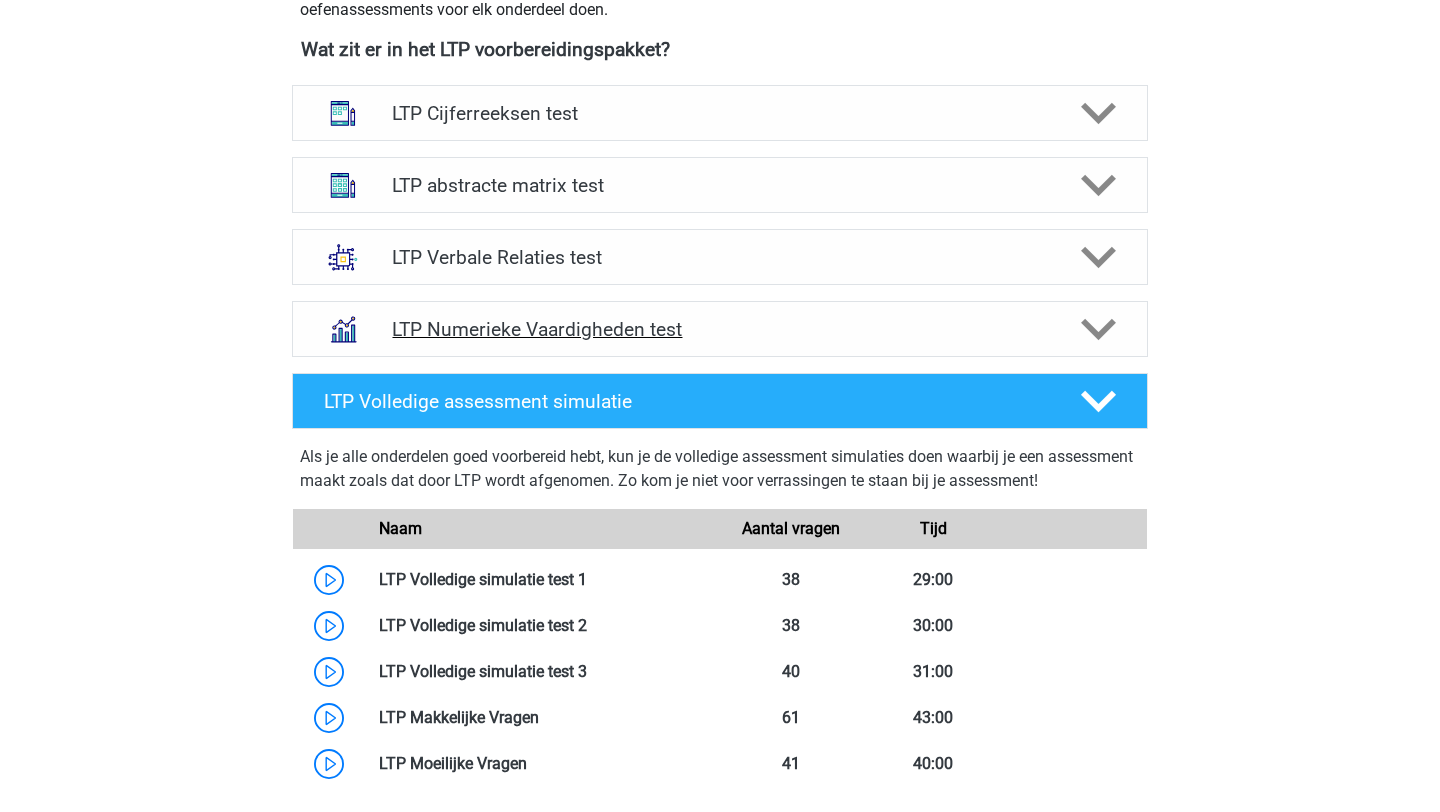 click on "LTP Numerieke Vaardigheden test" at bounding box center (720, 329) 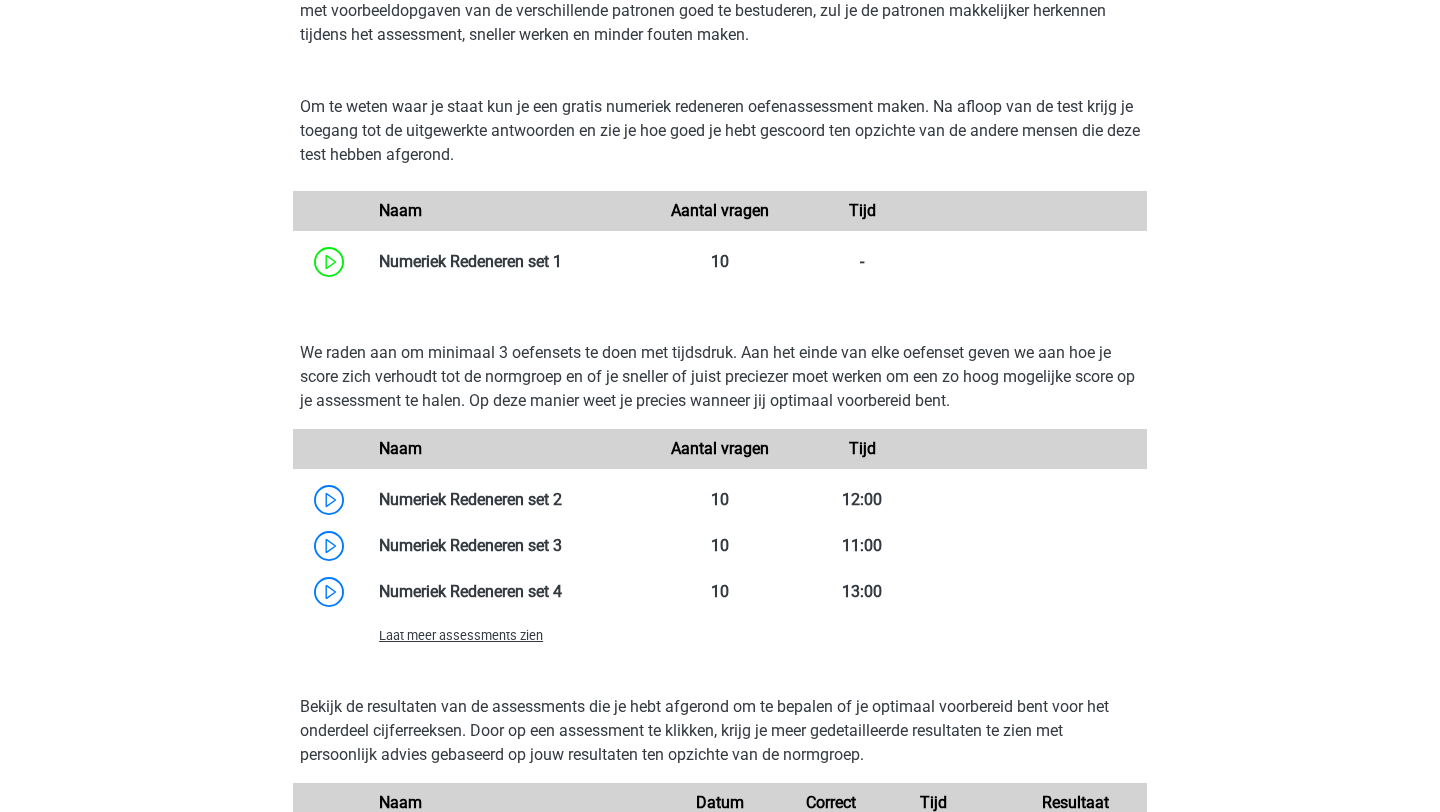 scroll, scrollTop: 1167, scrollLeft: 0, axis: vertical 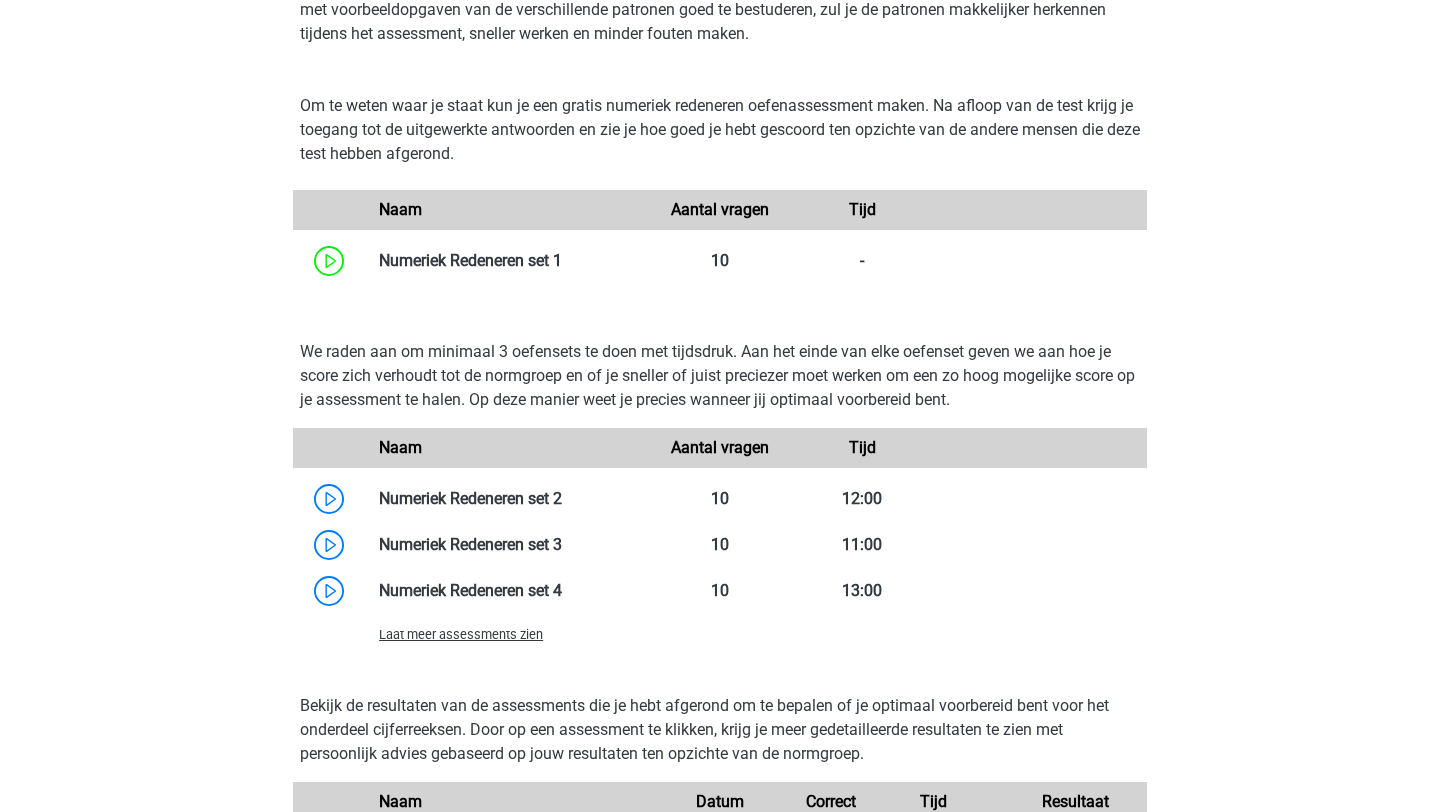 click on "Laat meer assessments zien" at bounding box center [461, 634] 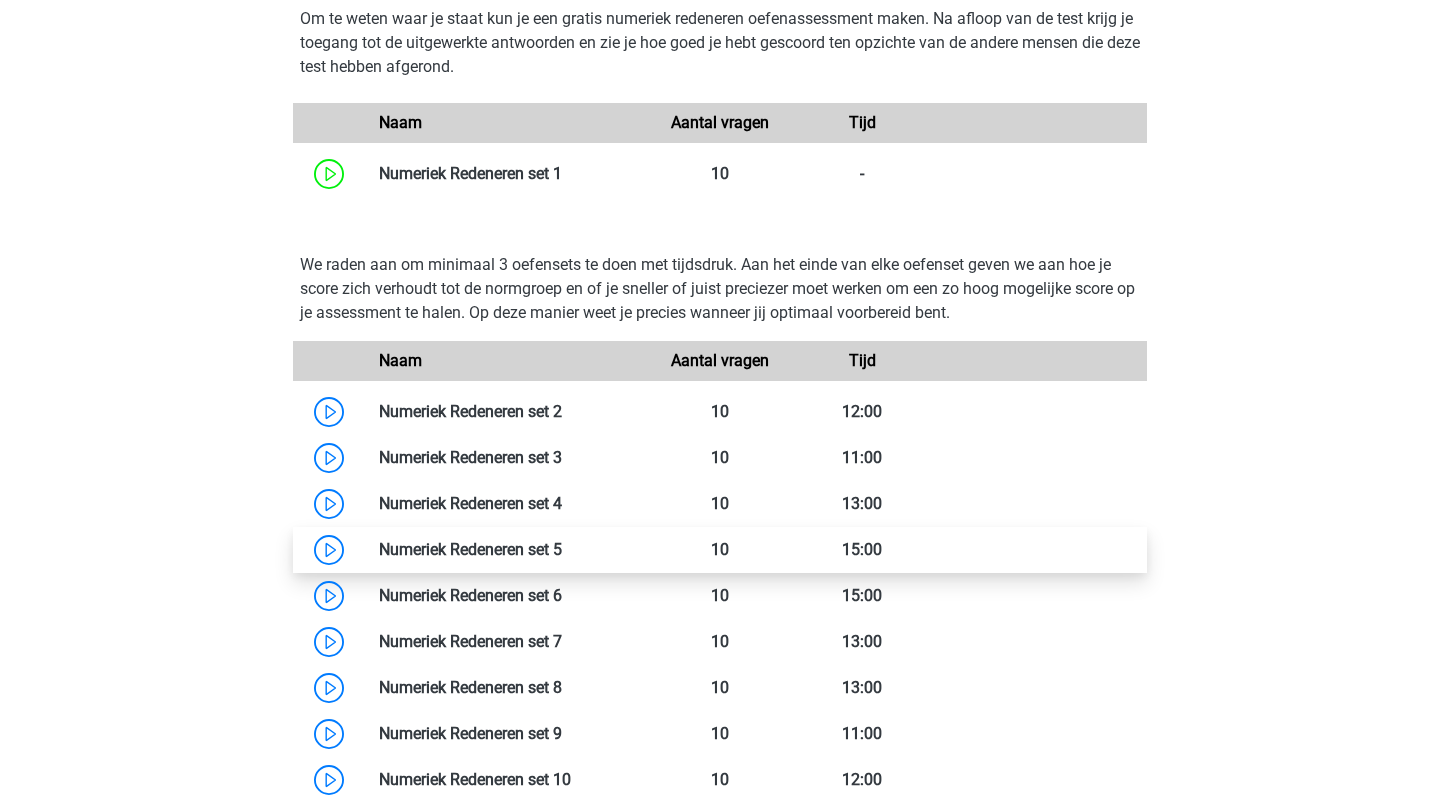 scroll, scrollTop: 1318, scrollLeft: 0, axis: vertical 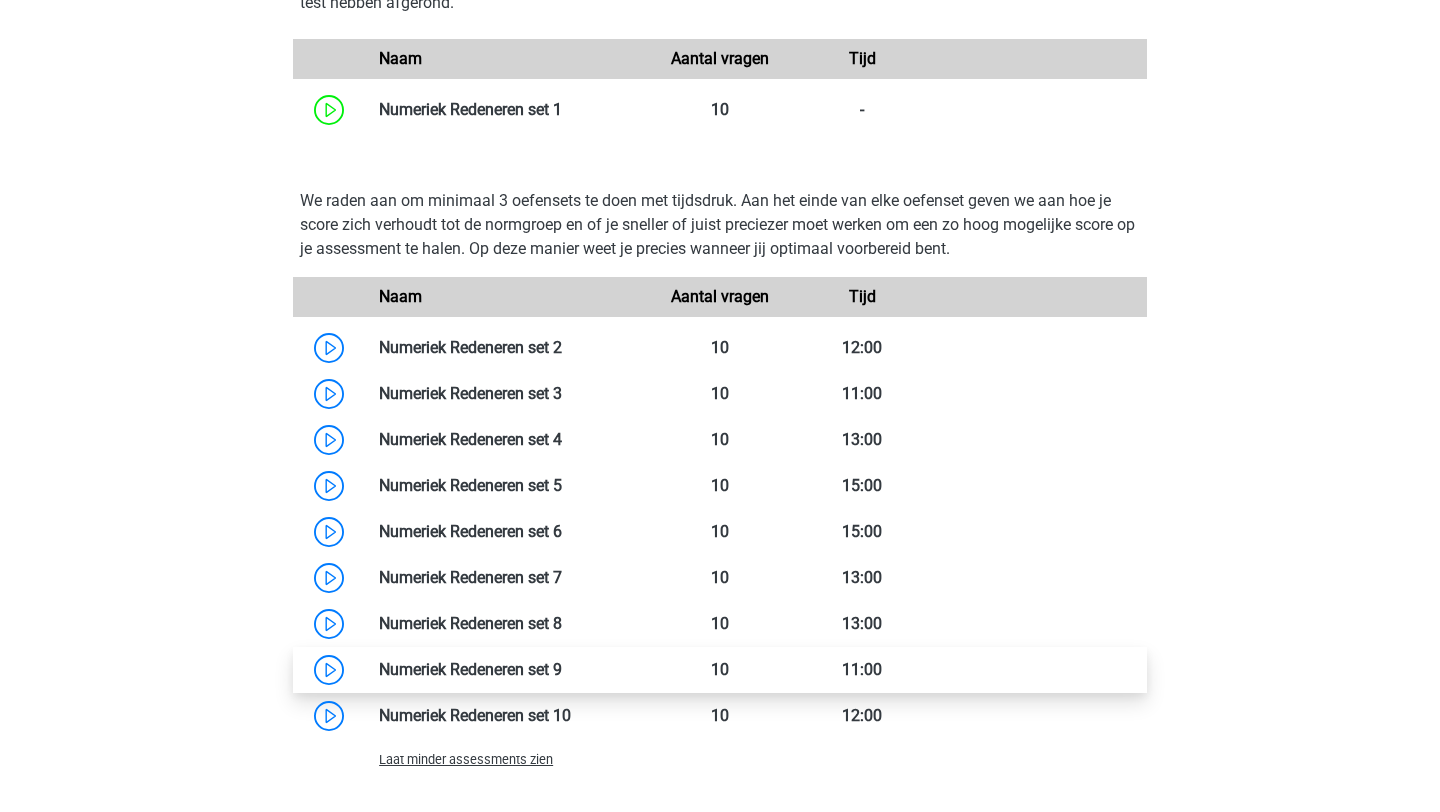 click at bounding box center [562, 669] 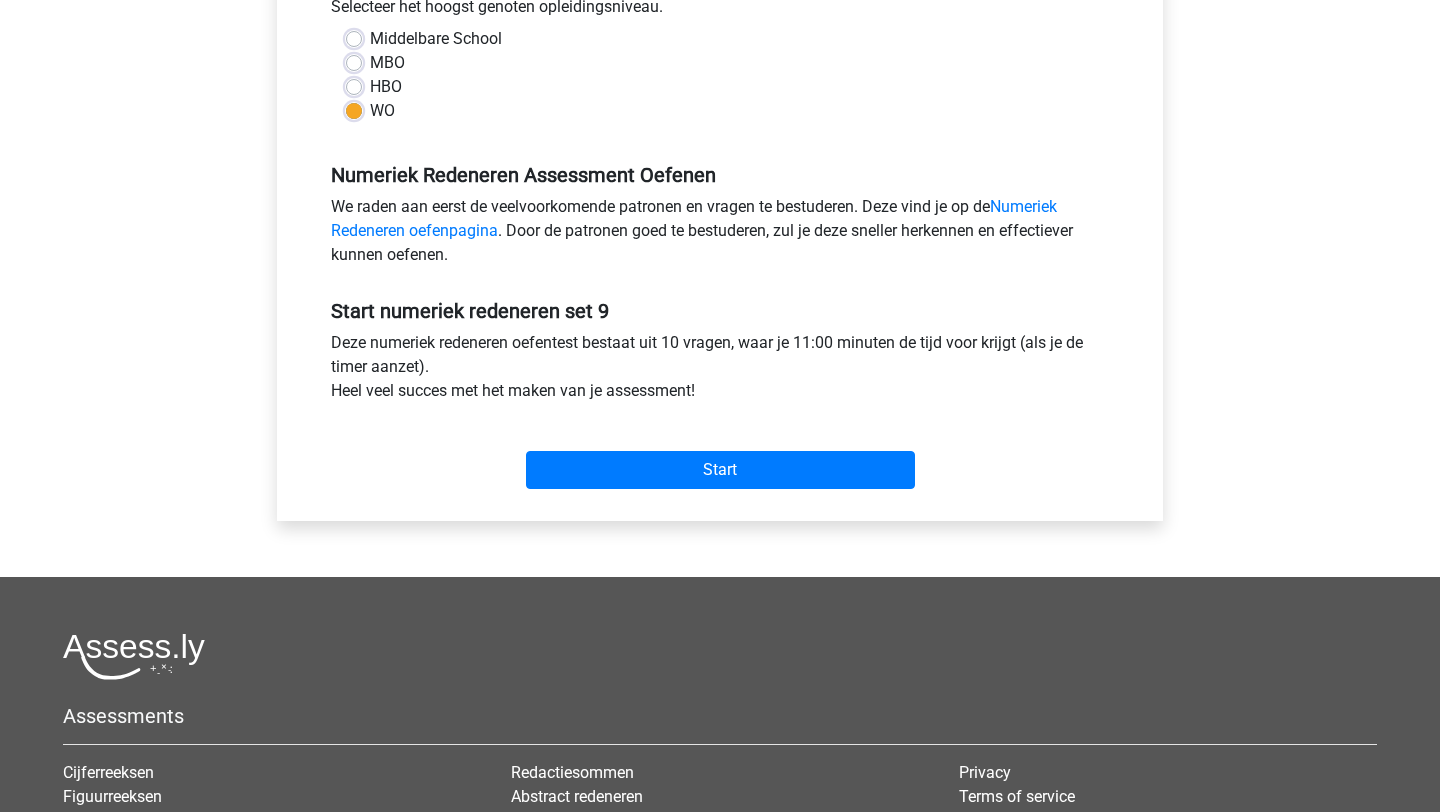 scroll, scrollTop: 477, scrollLeft: 0, axis: vertical 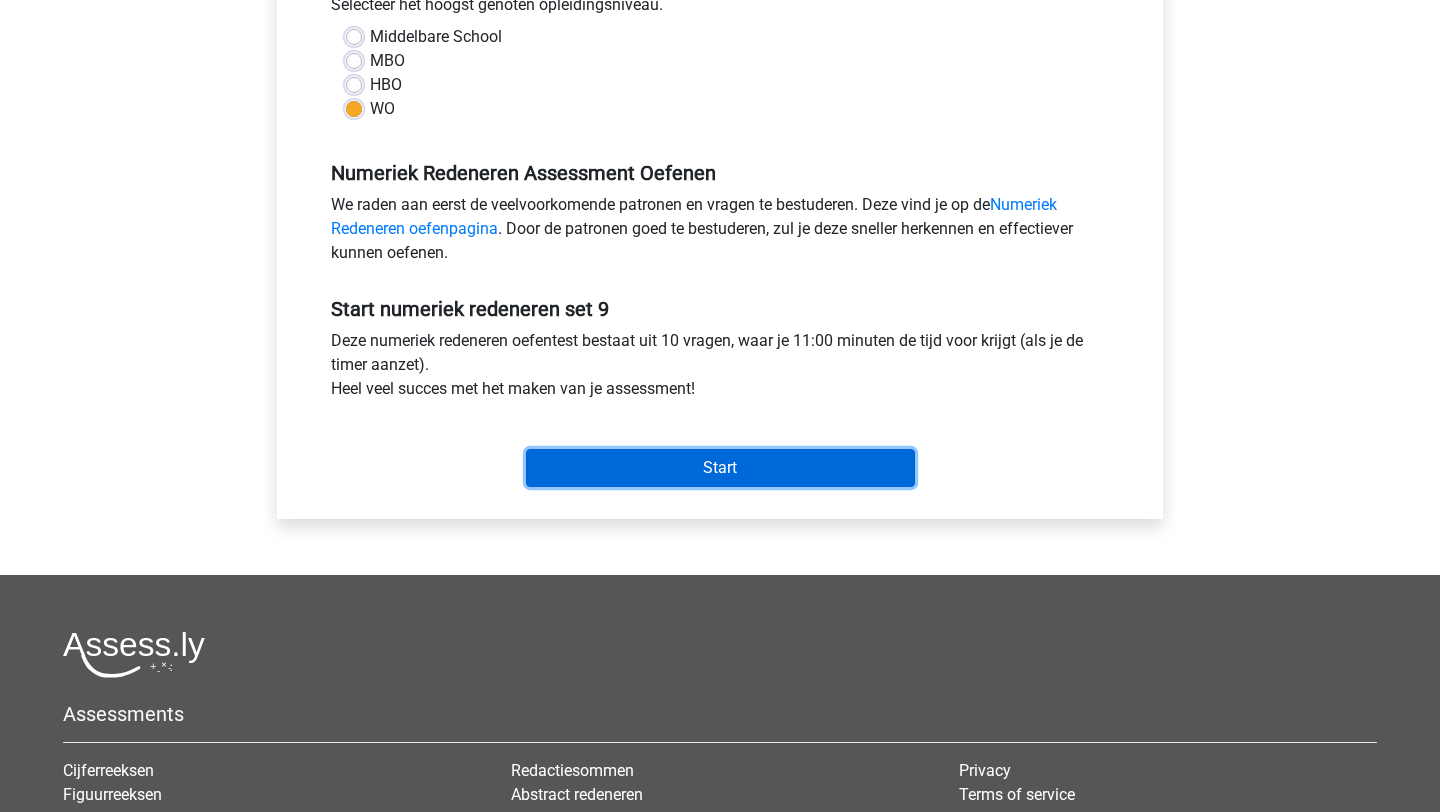 click on "Start" at bounding box center [720, 468] 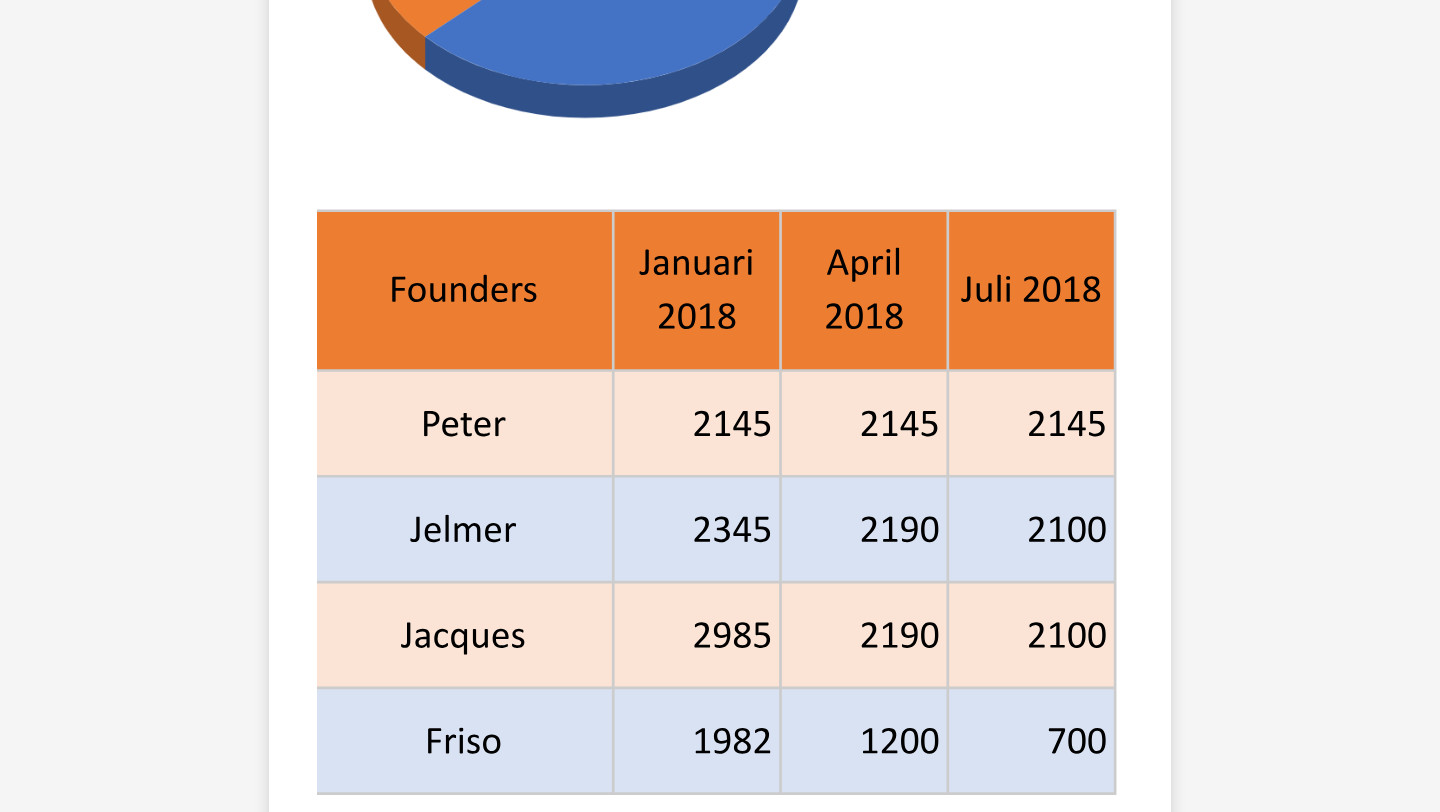 scroll, scrollTop: 1047, scrollLeft: 0, axis: vertical 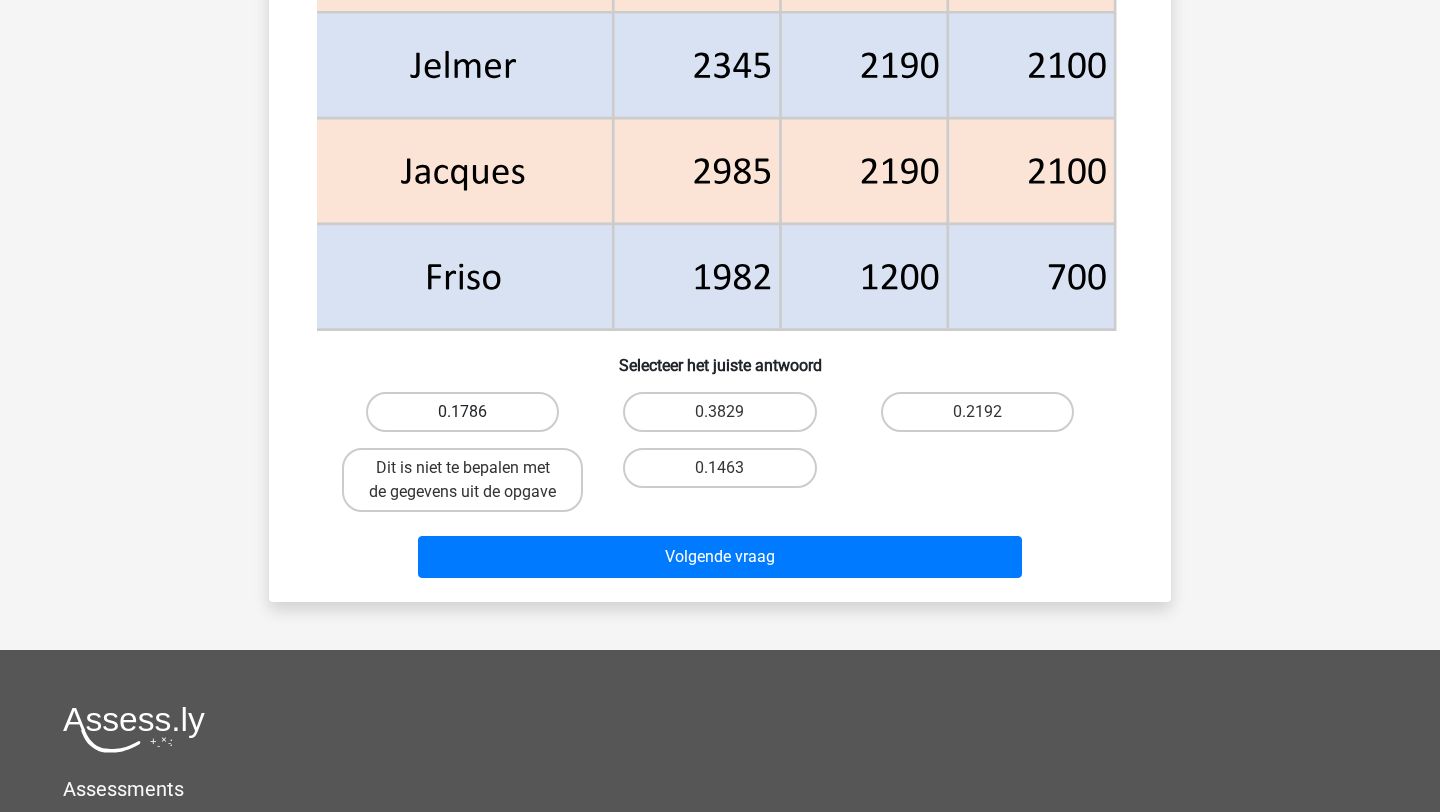 click on "0.1786" at bounding box center (462, 412) 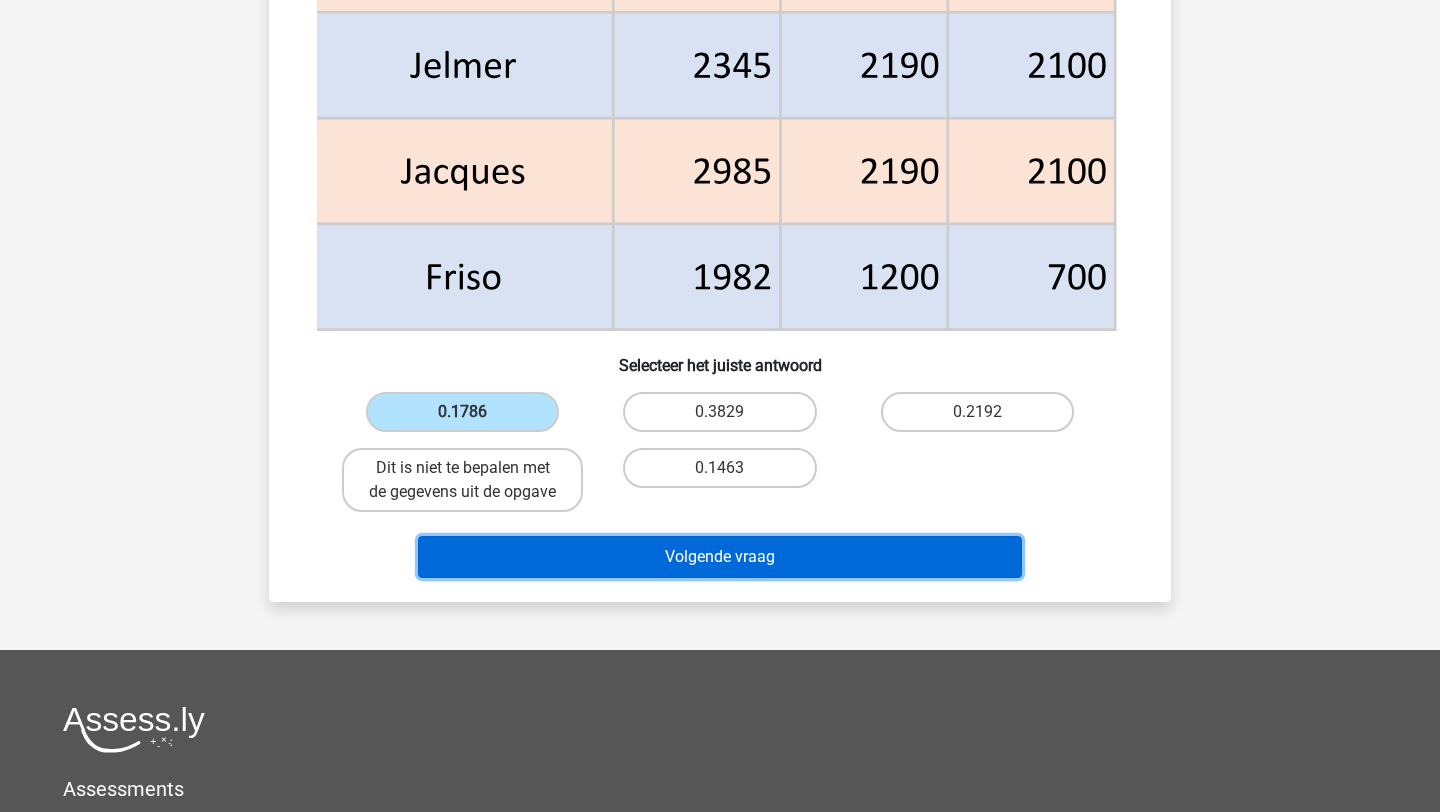 click on "Volgende vraag" at bounding box center [720, 557] 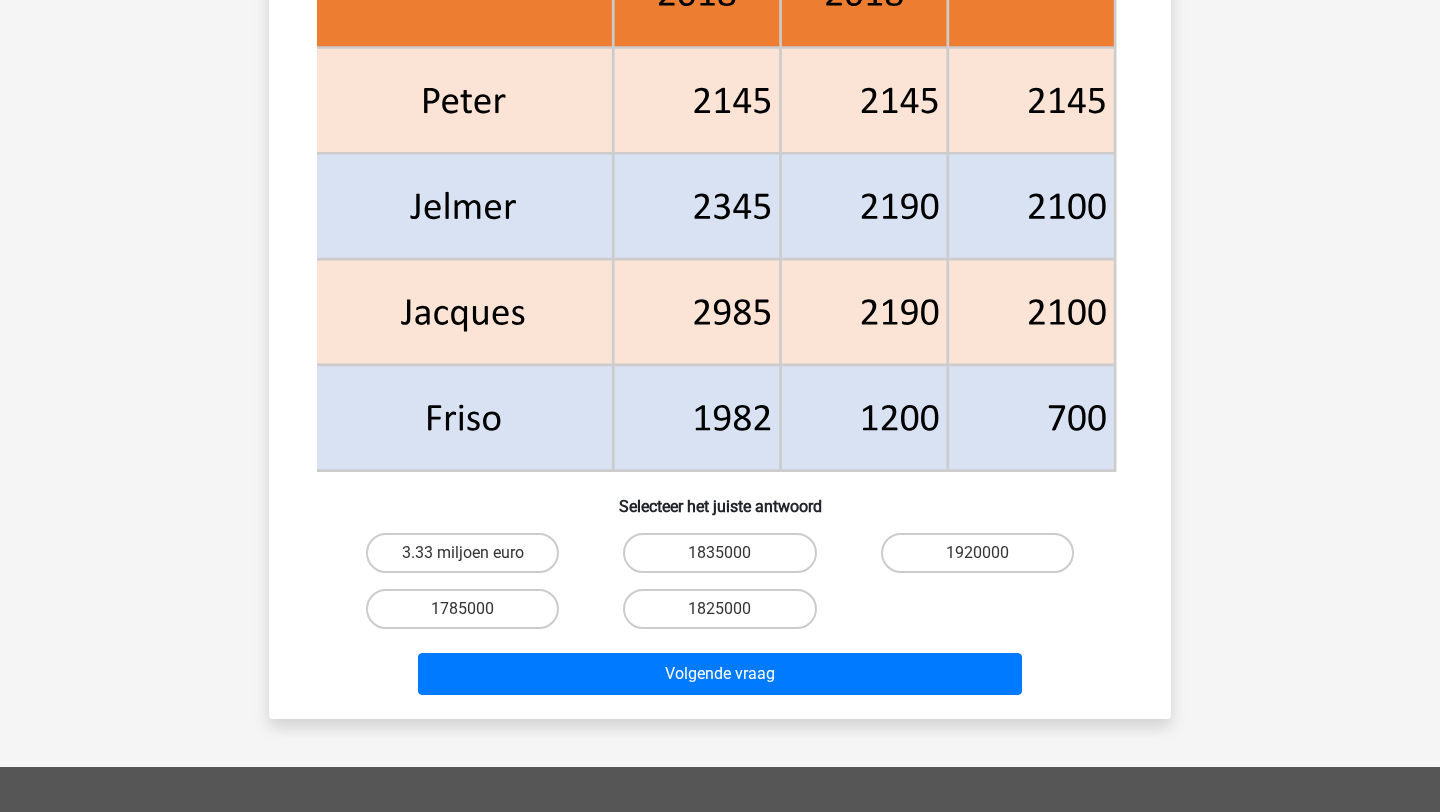 scroll, scrollTop: 937, scrollLeft: 0, axis: vertical 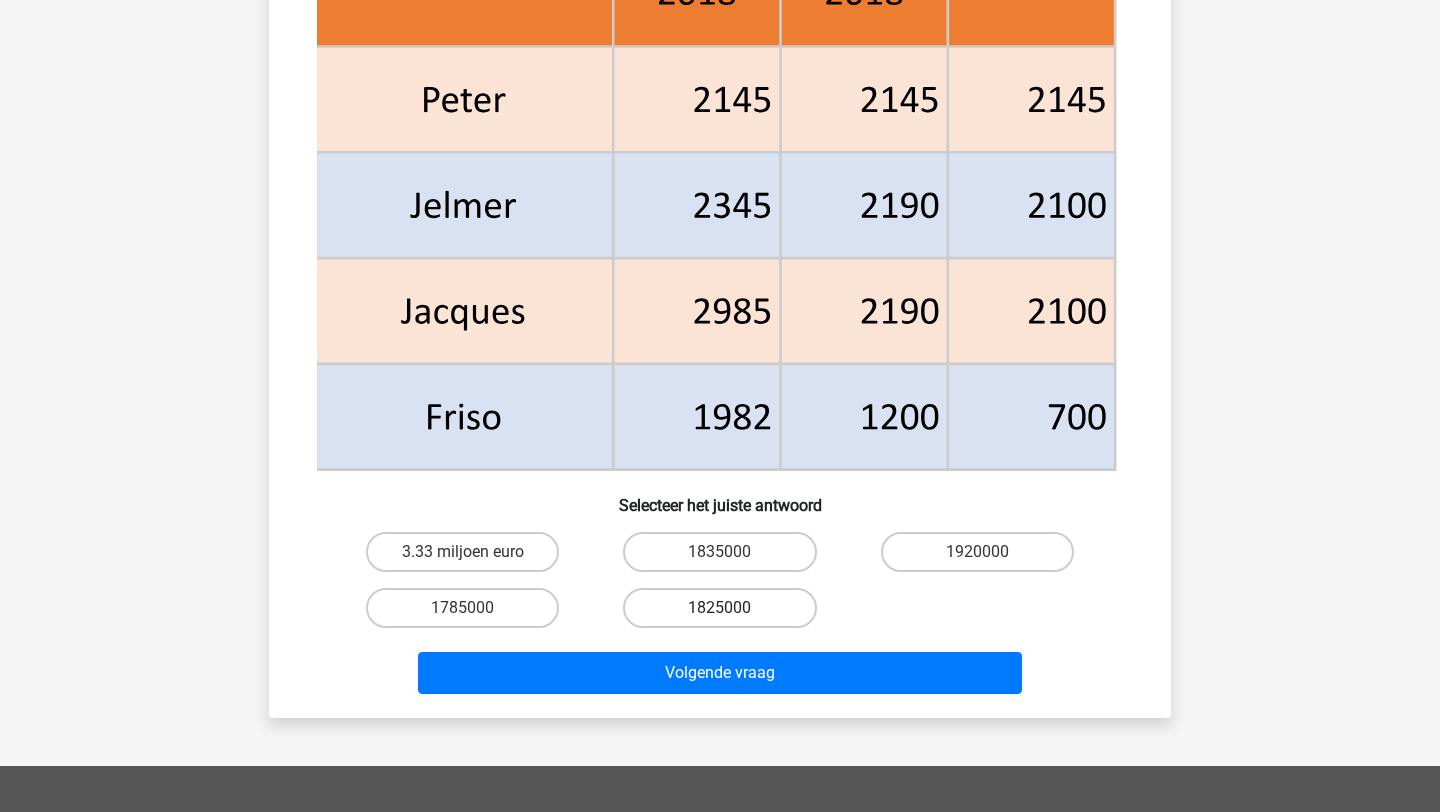 click on "1825000" at bounding box center [719, 608] 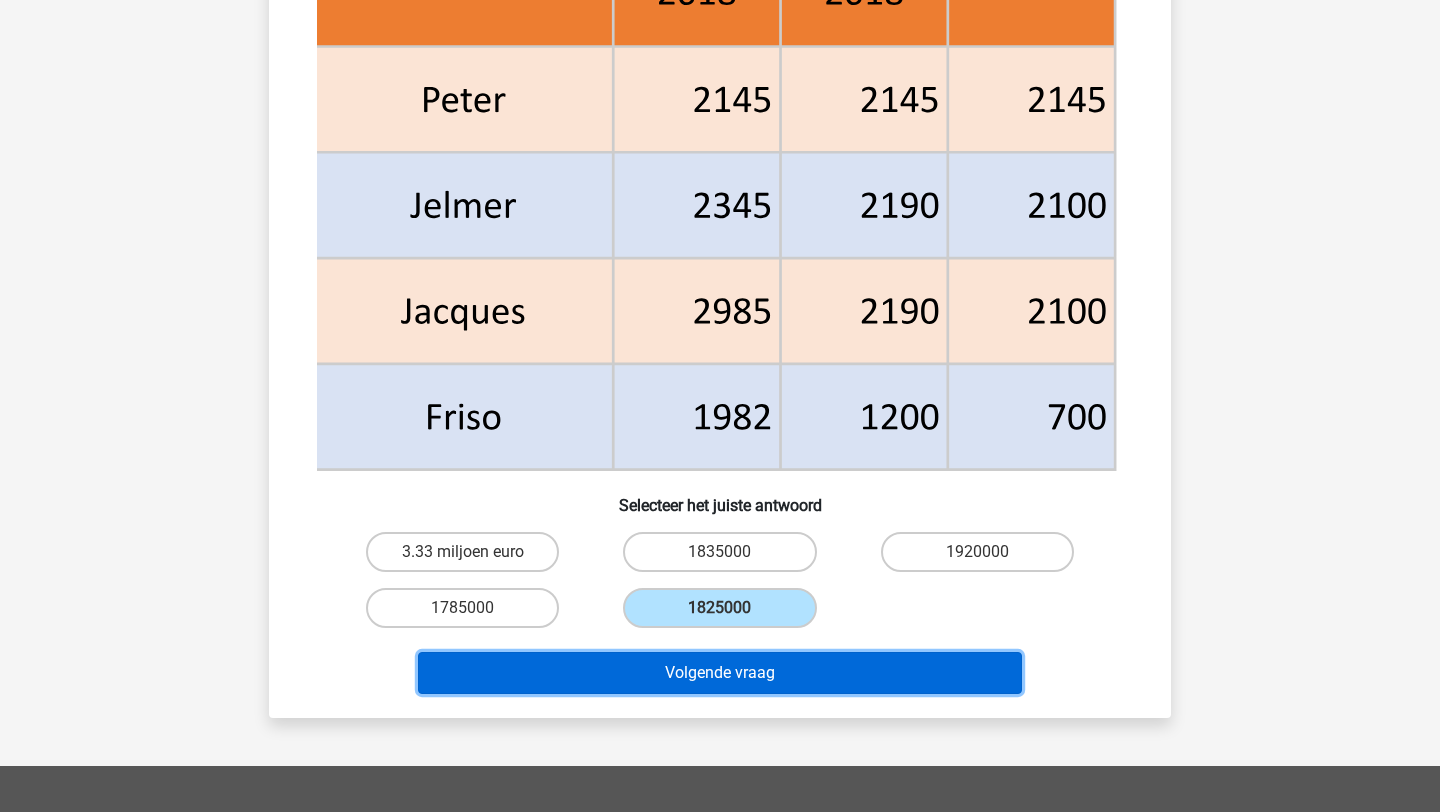 click on "Volgende vraag" at bounding box center [720, 673] 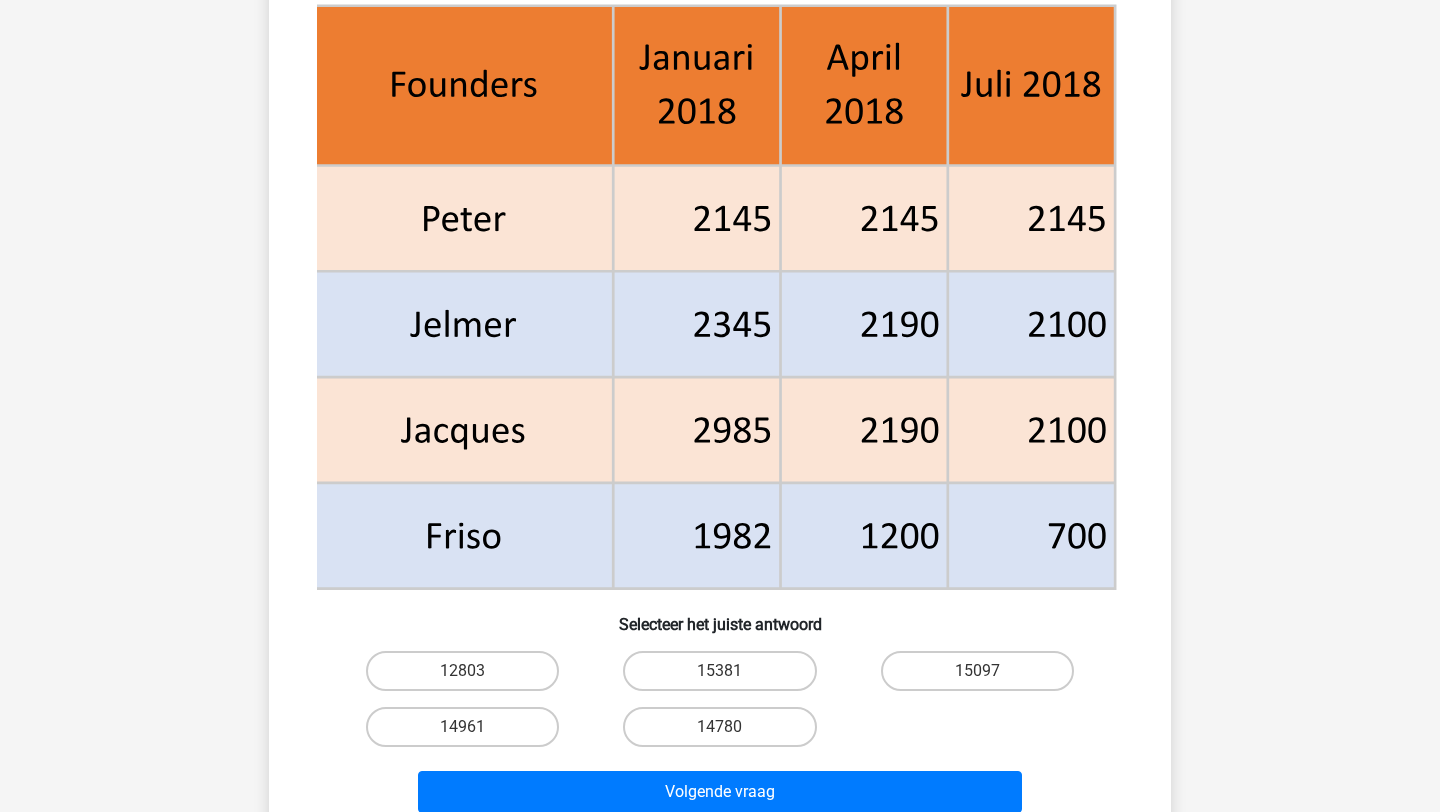 scroll, scrollTop: 996, scrollLeft: 0, axis: vertical 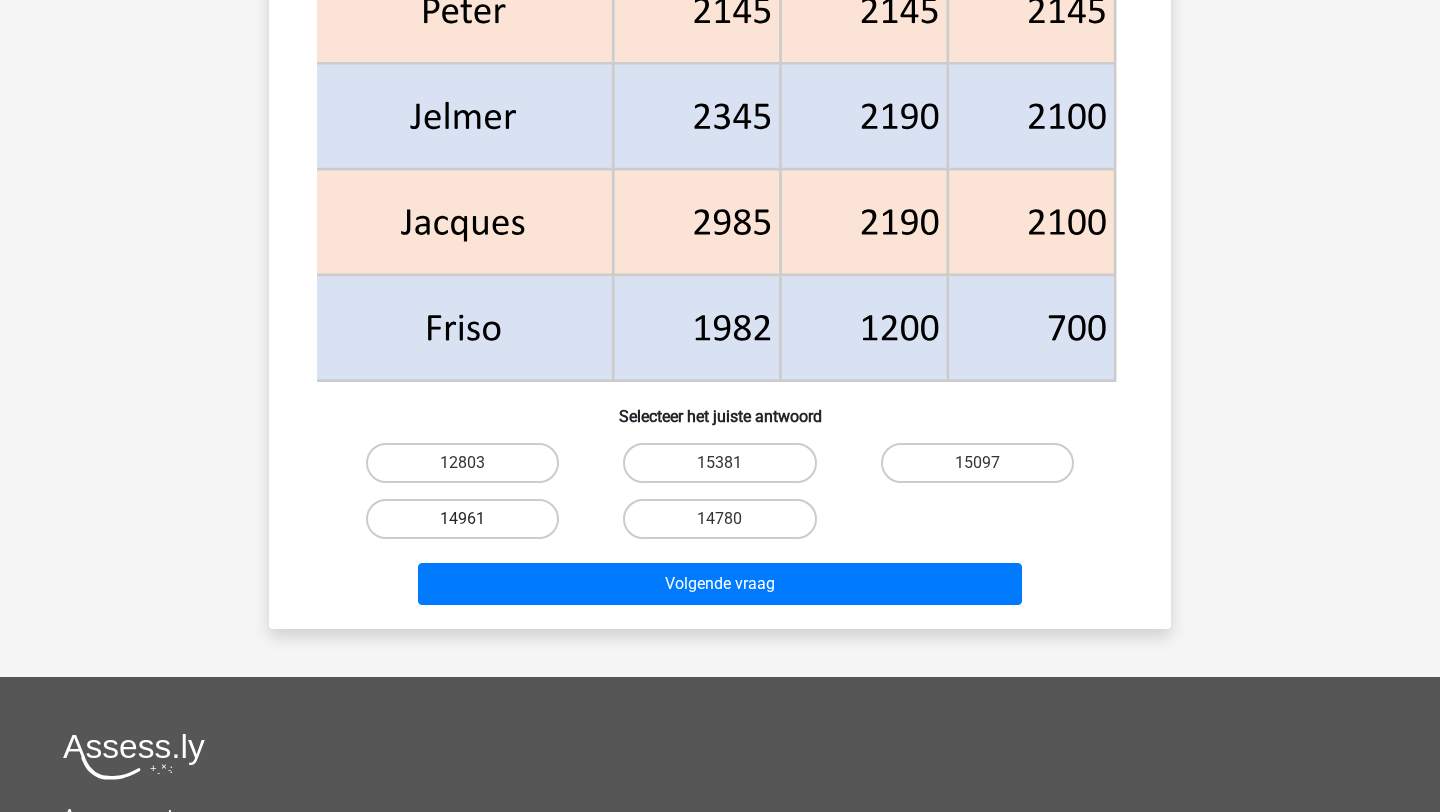 click on "14961" at bounding box center [462, 519] 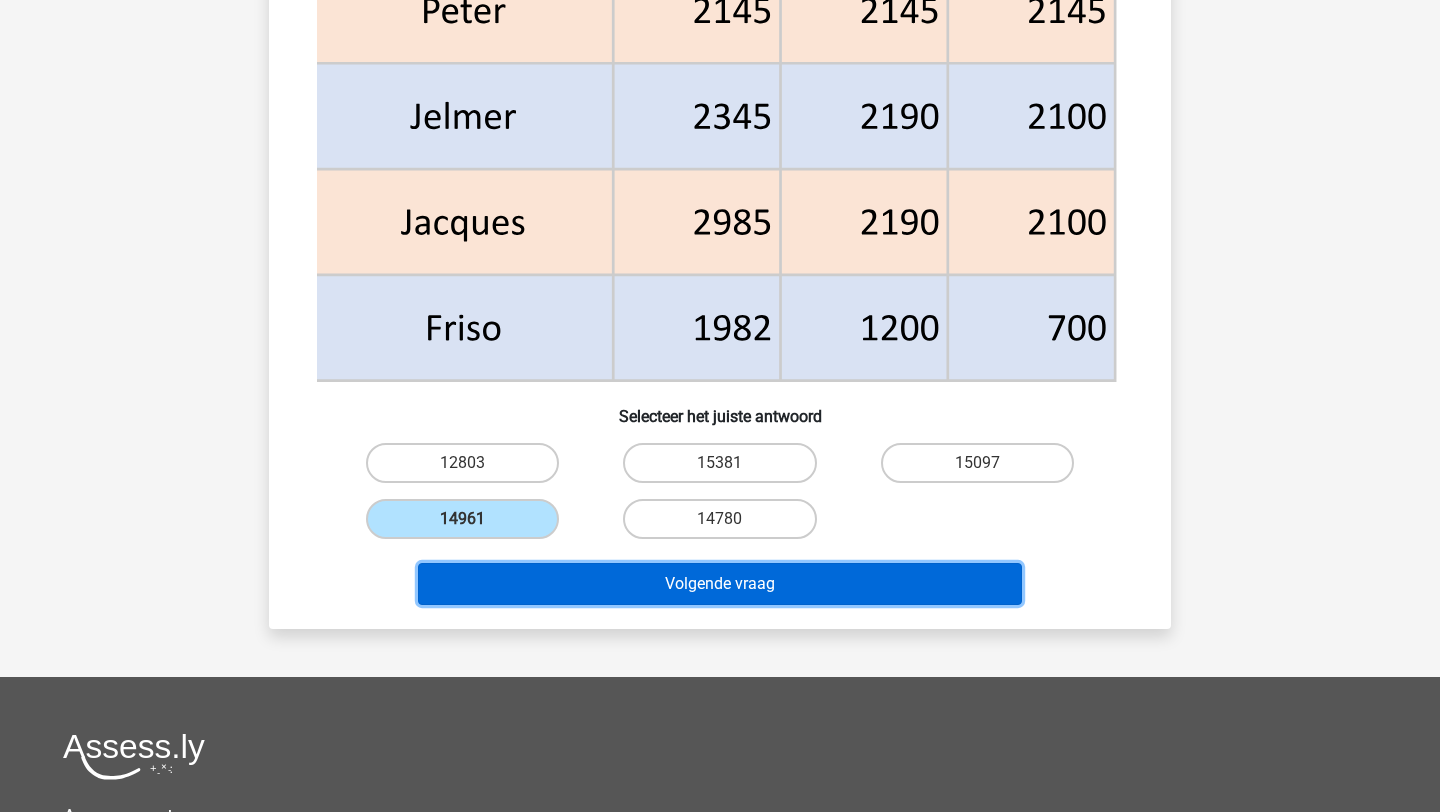 click on "Volgende vraag" at bounding box center (720, 584) 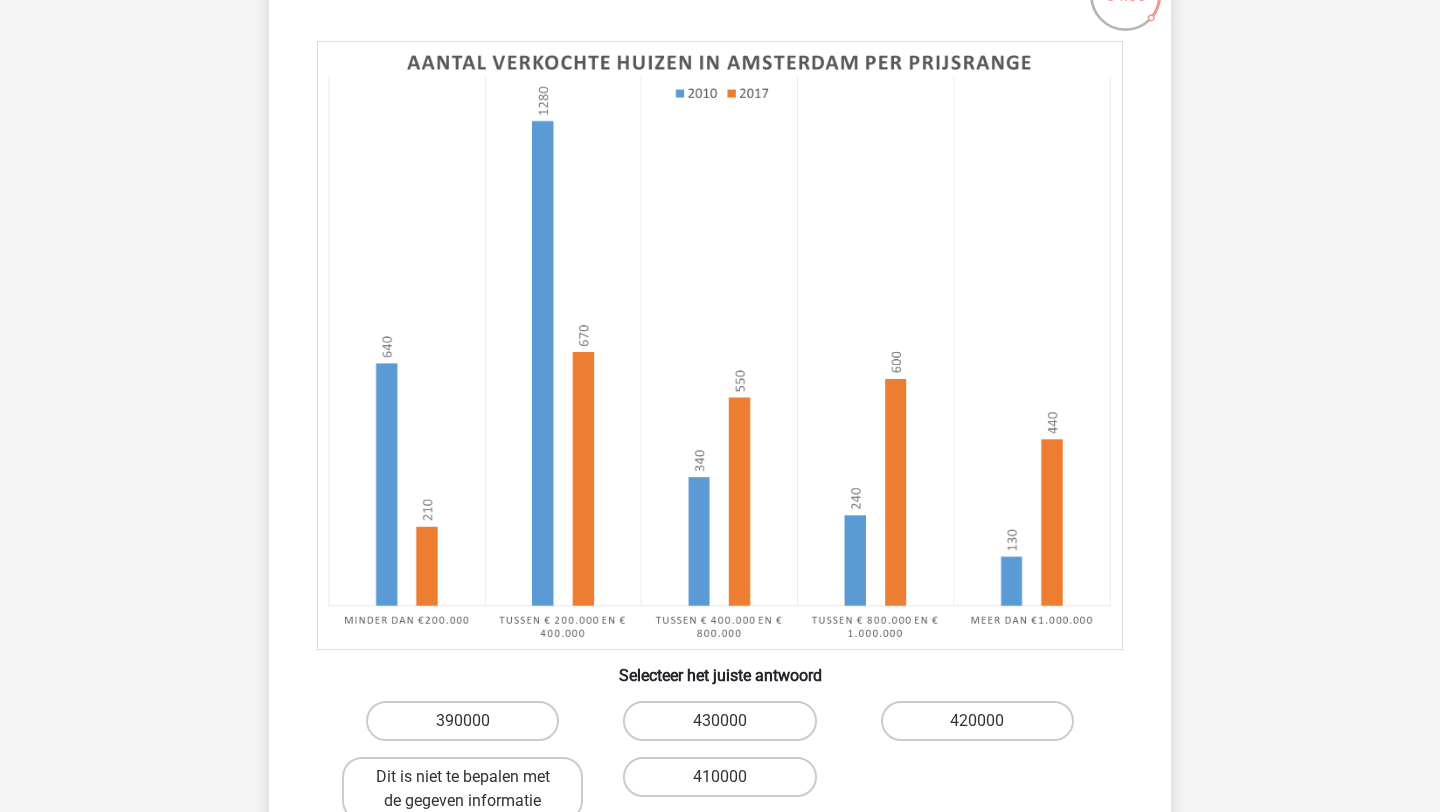 scroll, scrollTop: 238, scrollLeft: 0, axis: vertical 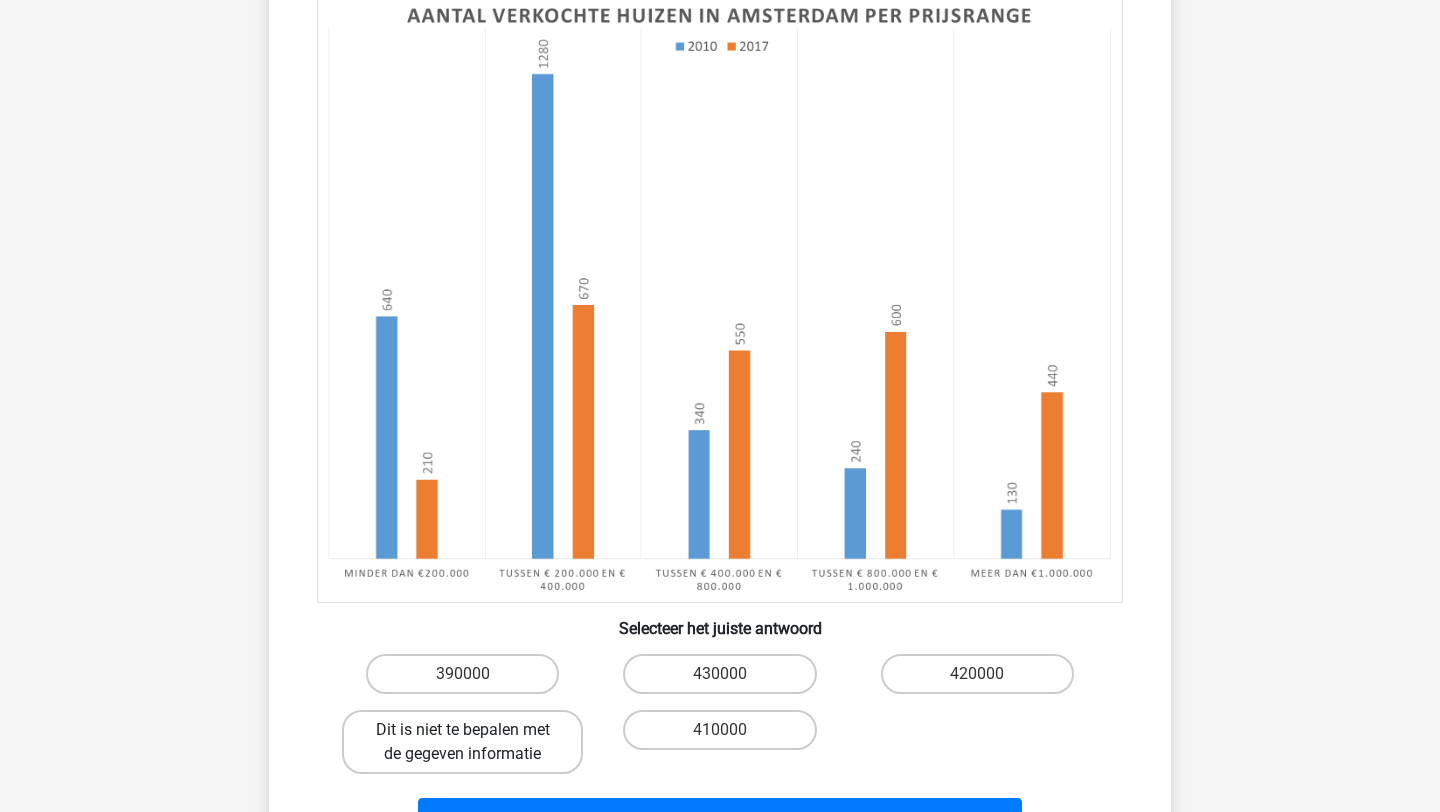click on "Dit is niet te bepalen met de gegeven informatie" at bounding box center [462, 742] 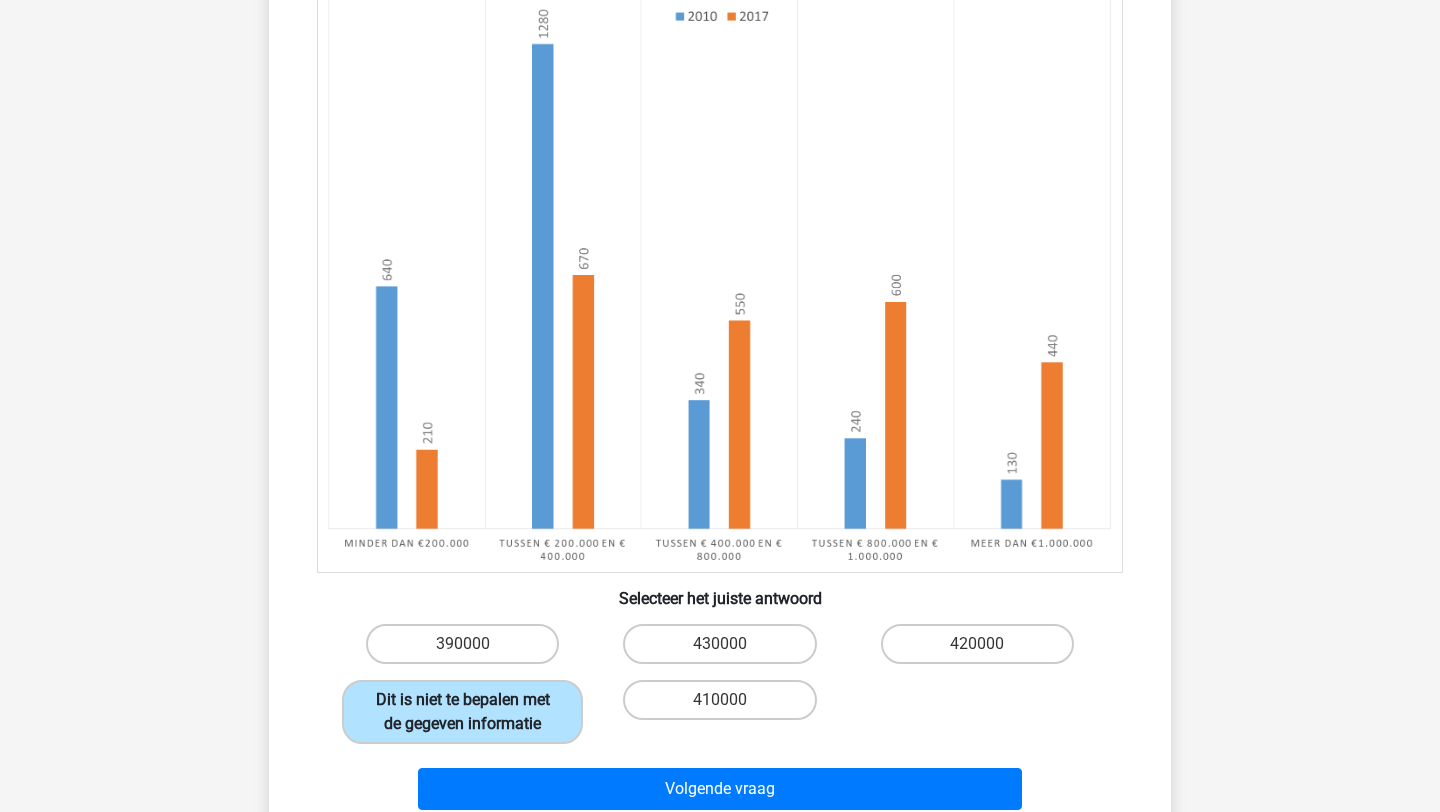 scroll, scrollTop: 267, scrollLeft: 0, axis: vertical 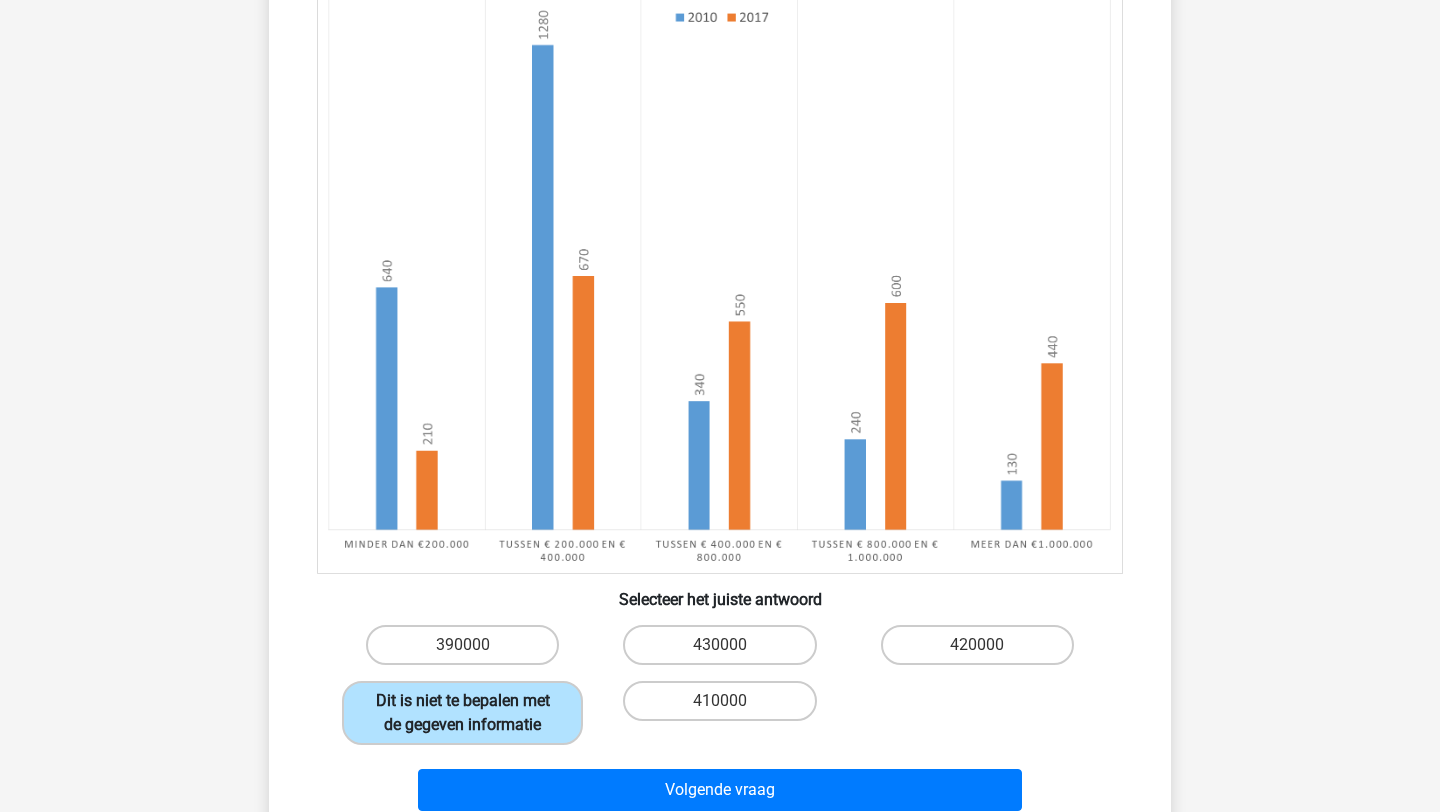 click on "Dit is niet te bepalen met de gegeven informatie" at bounding box center [462, 713] 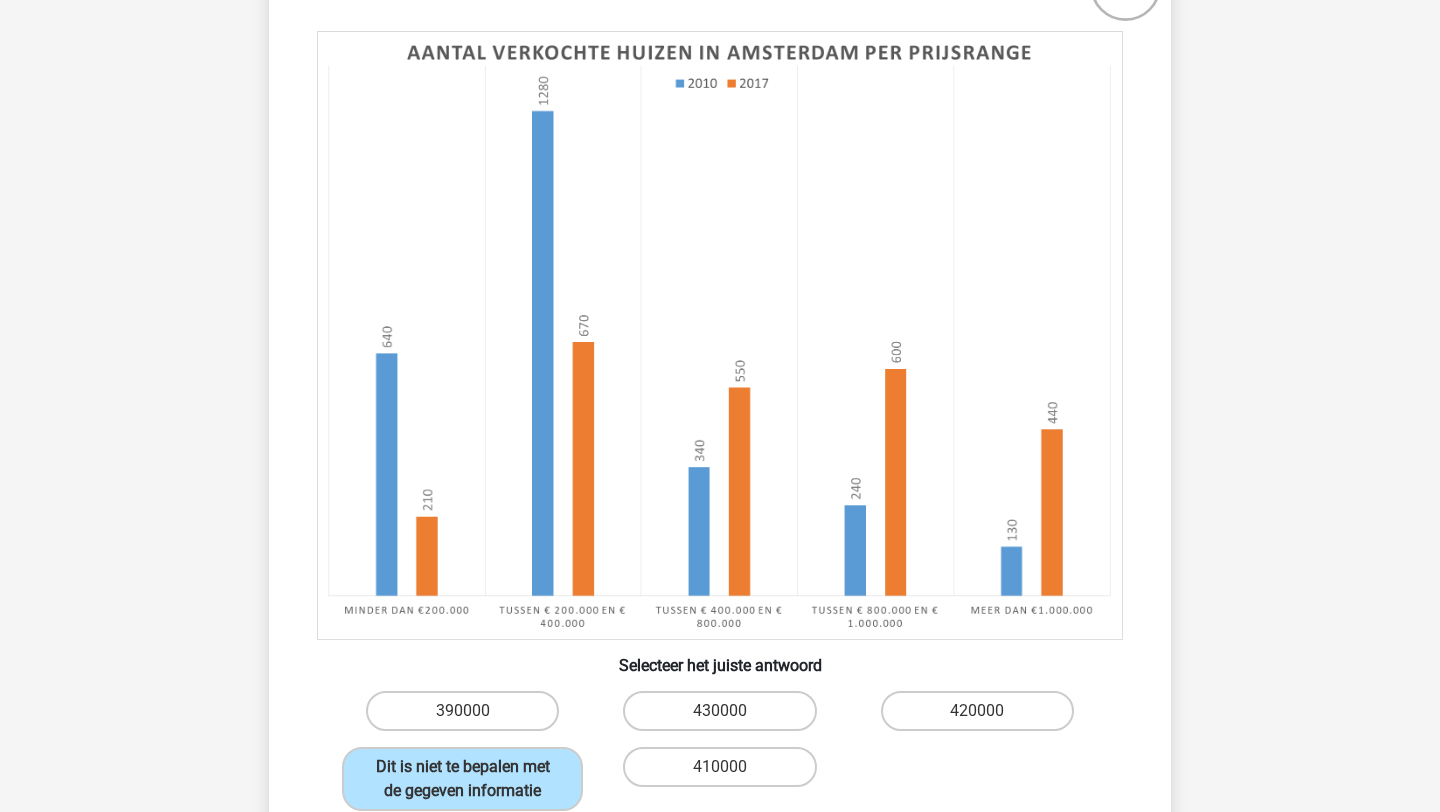 scroll, scrollTop: 200, scrollLeft: 0, axis: vertical 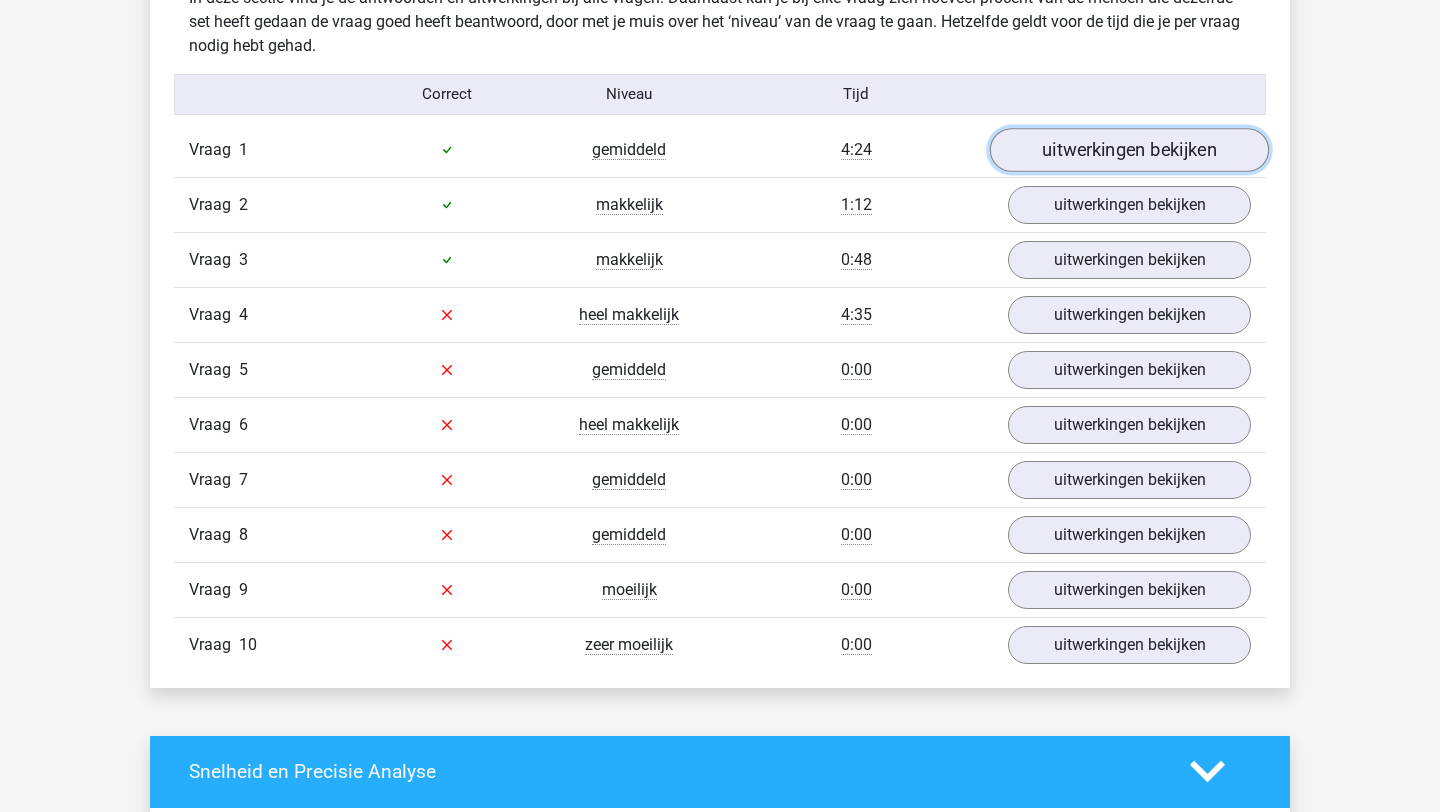 click on "uitwerkingen bekijken" at bounding box center [1129, 150] 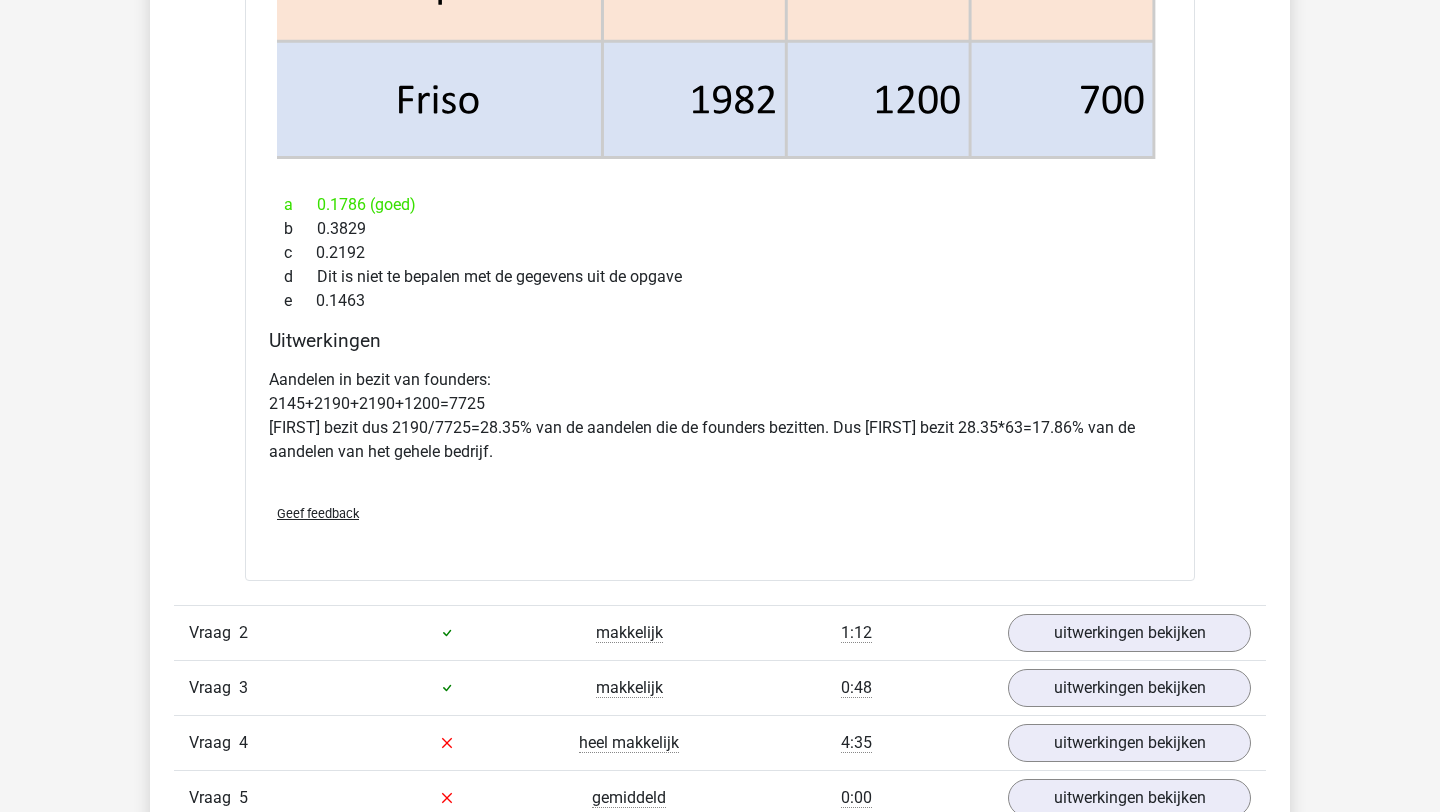 scroll, scrollTop: 2550, scrollLeft: 0, axis: vertical 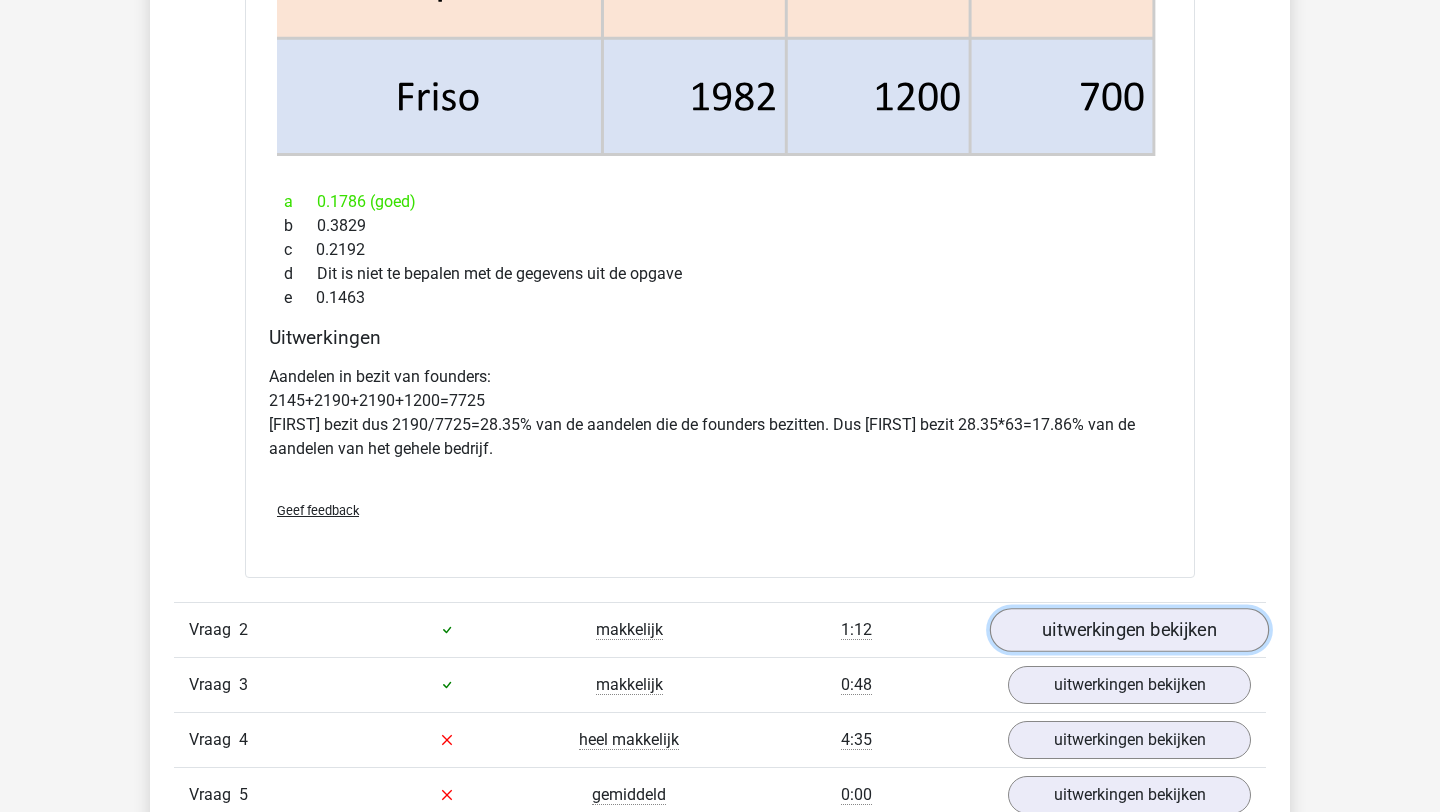 click on "uitwerkingen bekijken" at bounding box center [1129, 630] 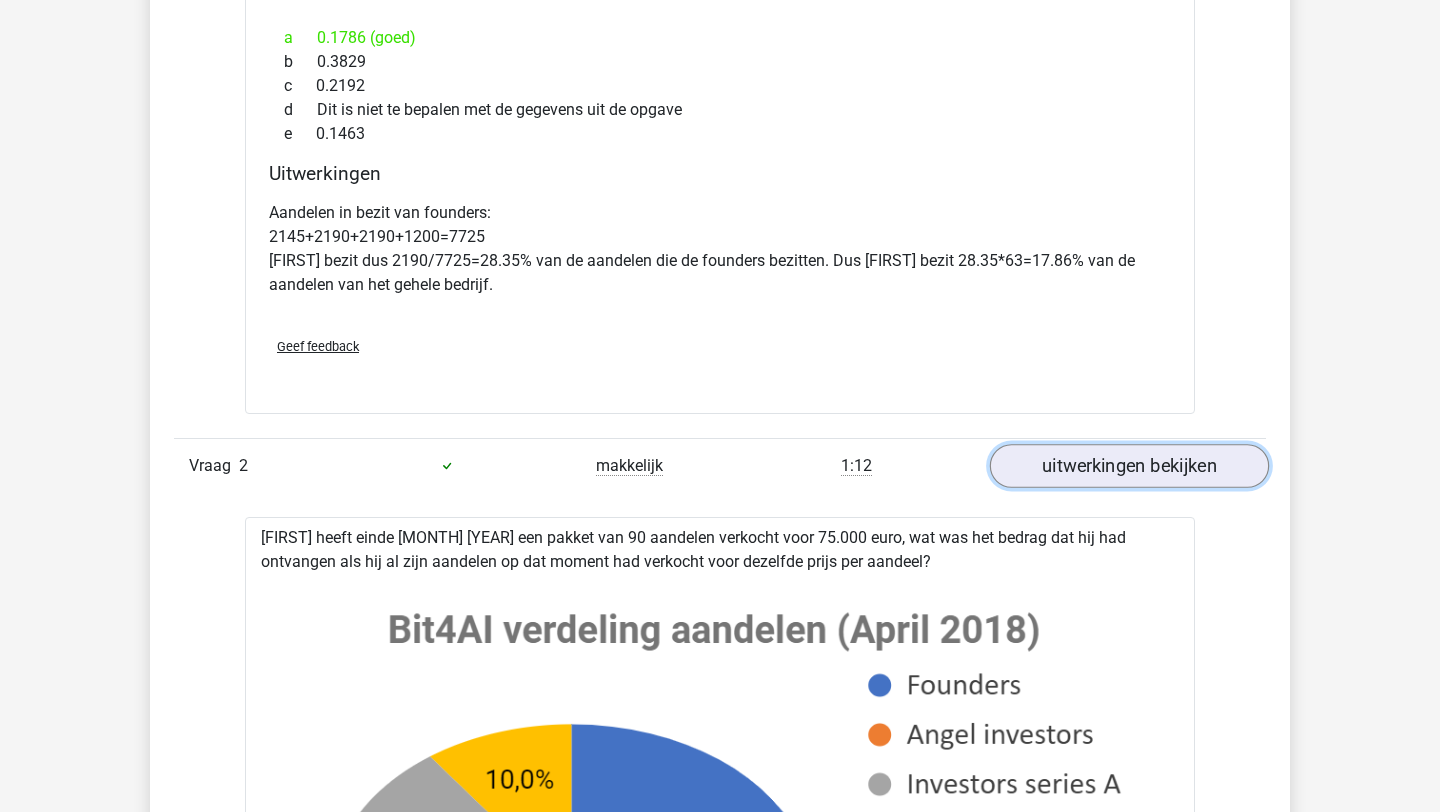 scroll, scrollTop: 3032, scrollLeft: 0, axis: vertical 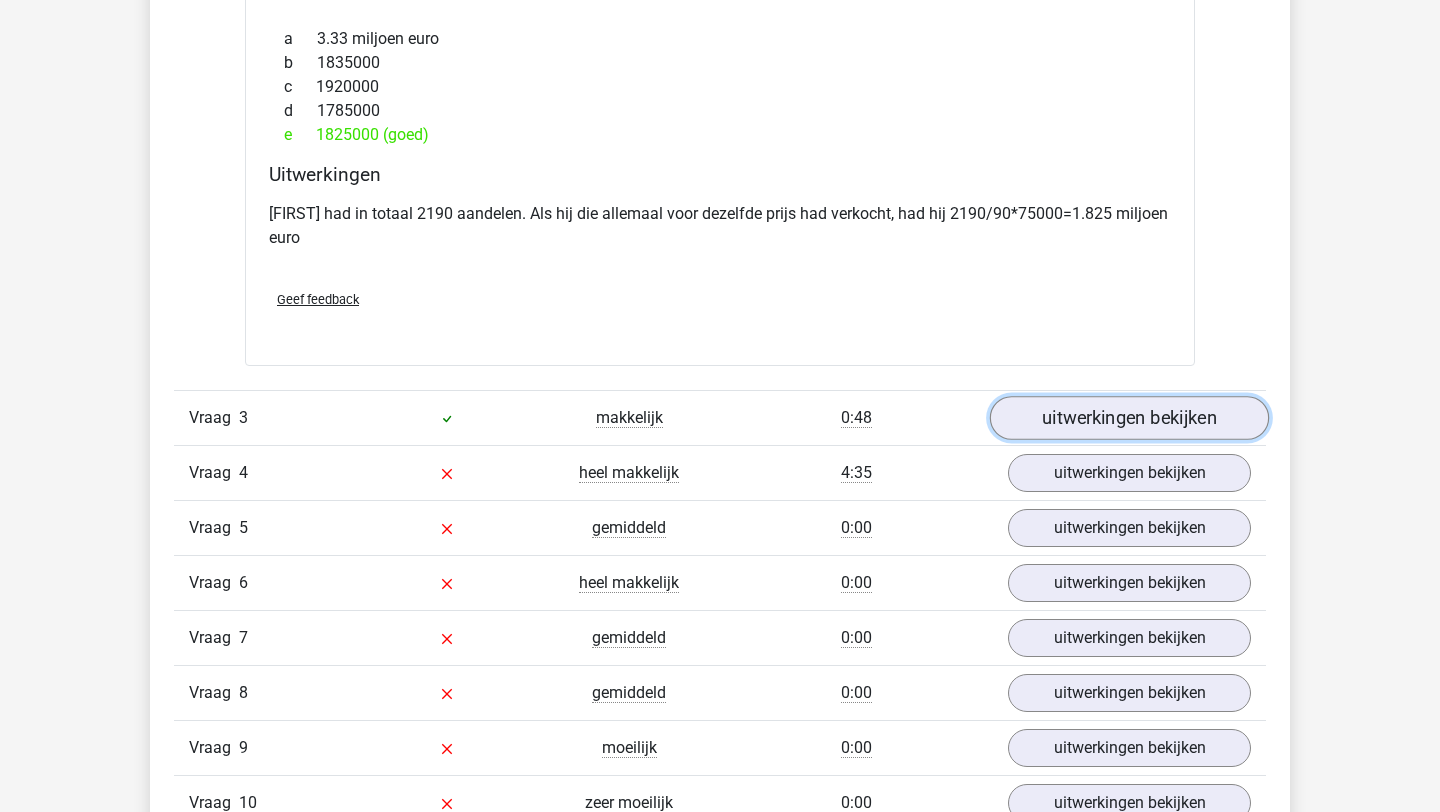click on "uitwerkingen bekijken" at bounding box center [1129, 418] 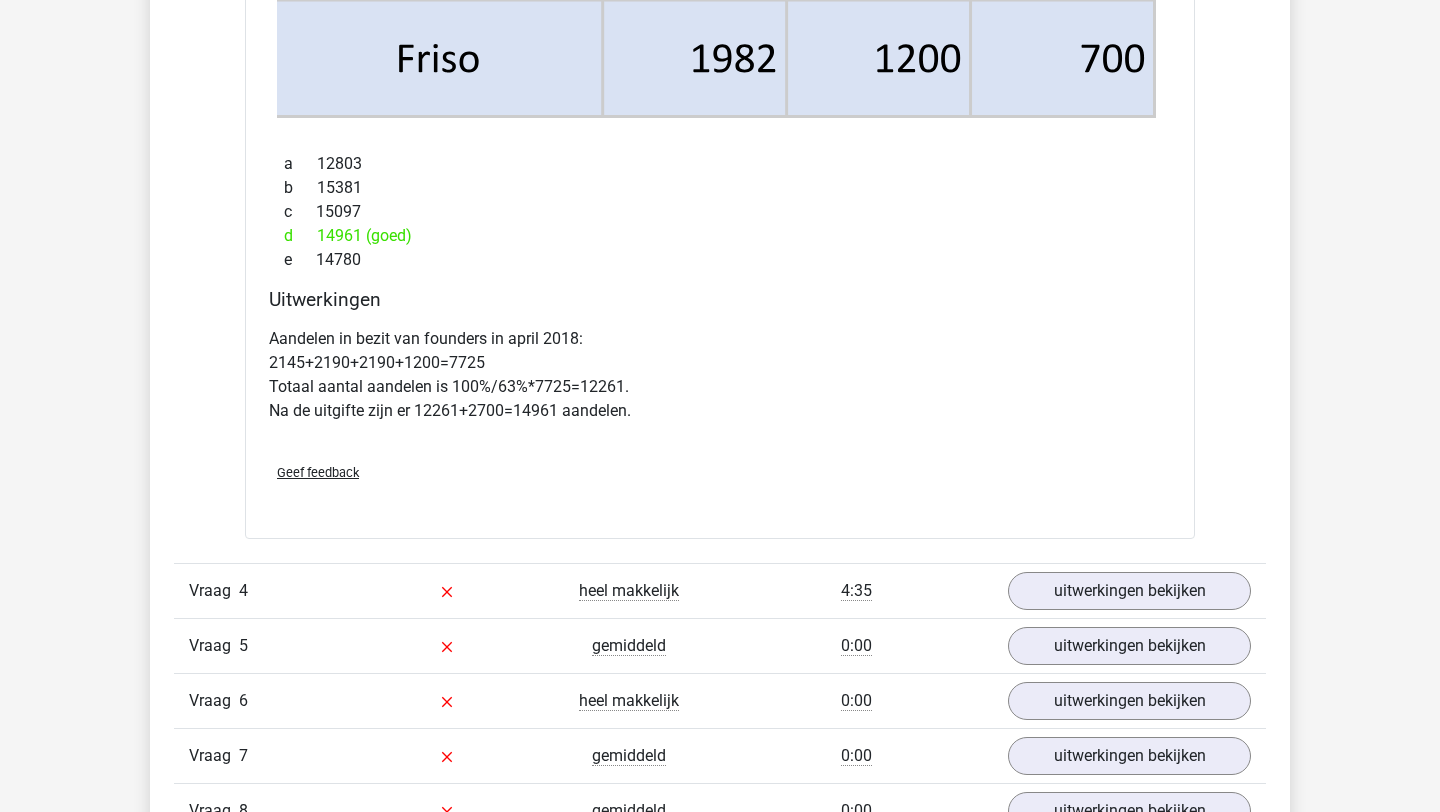 scroll, scrollTop: 6216, scrollLeft: 0, axis: vertical 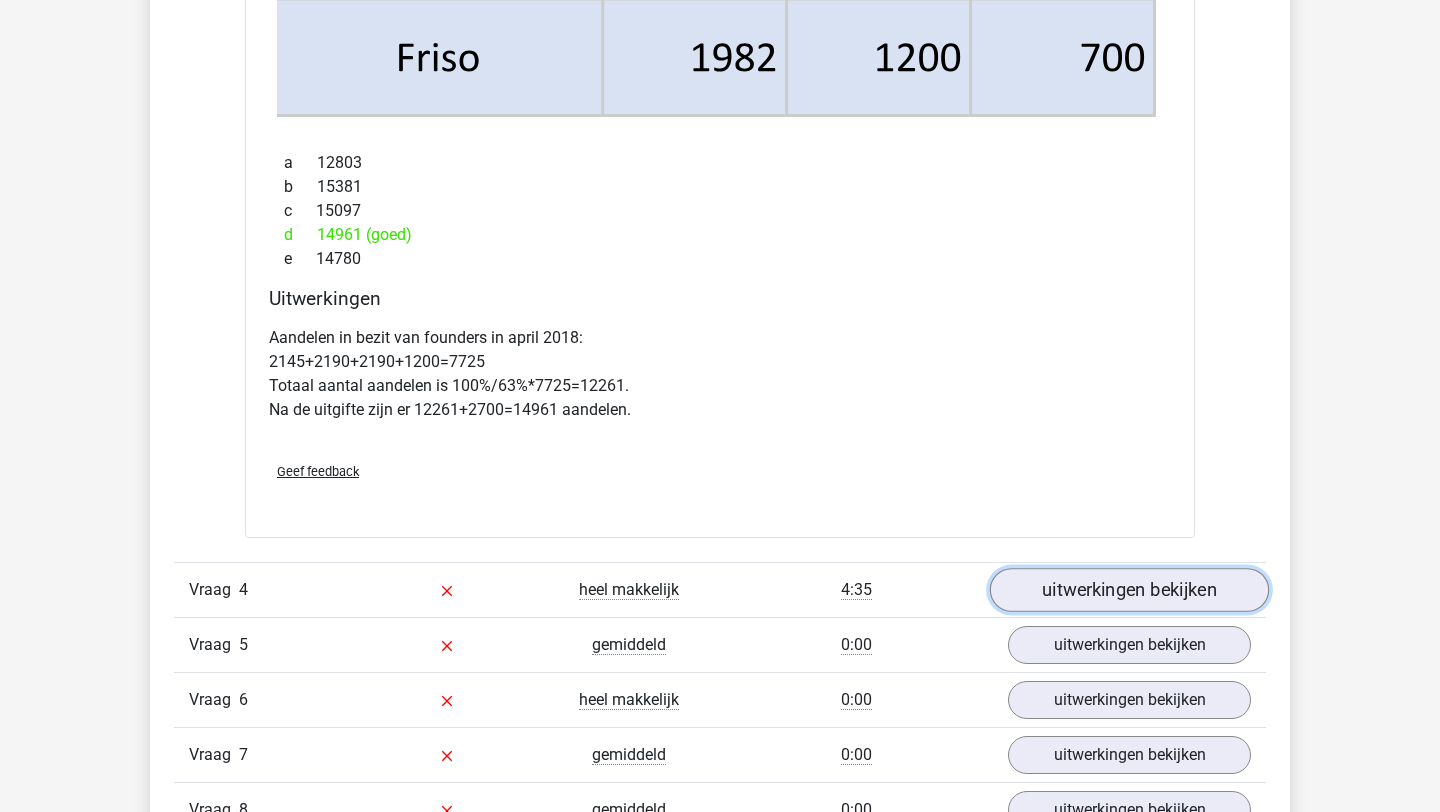click on "uitwerkingen bekijken" at bounding box center [1129, 590] 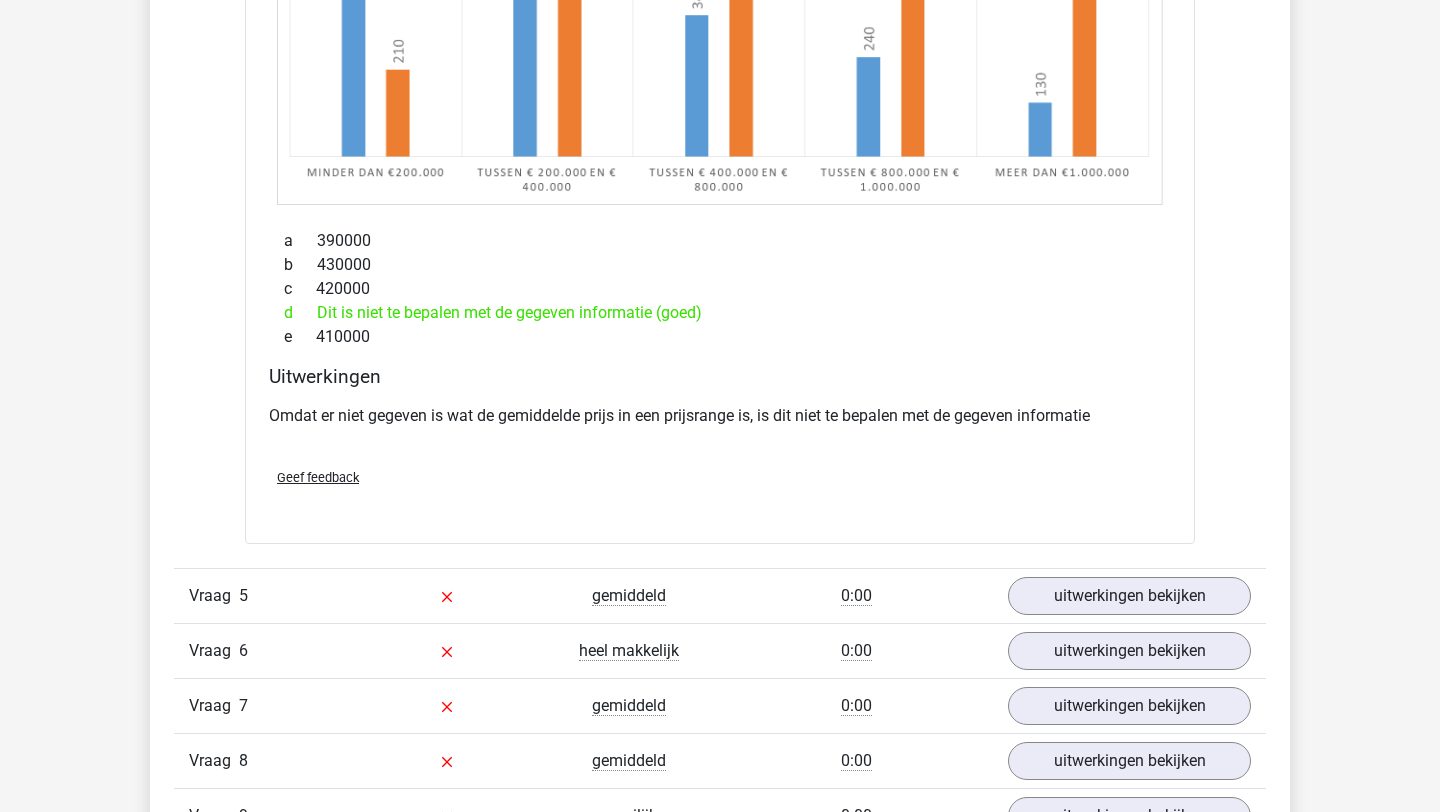 scroll, scrollTop: 7370, scrollLeft: 0, axis: vertical 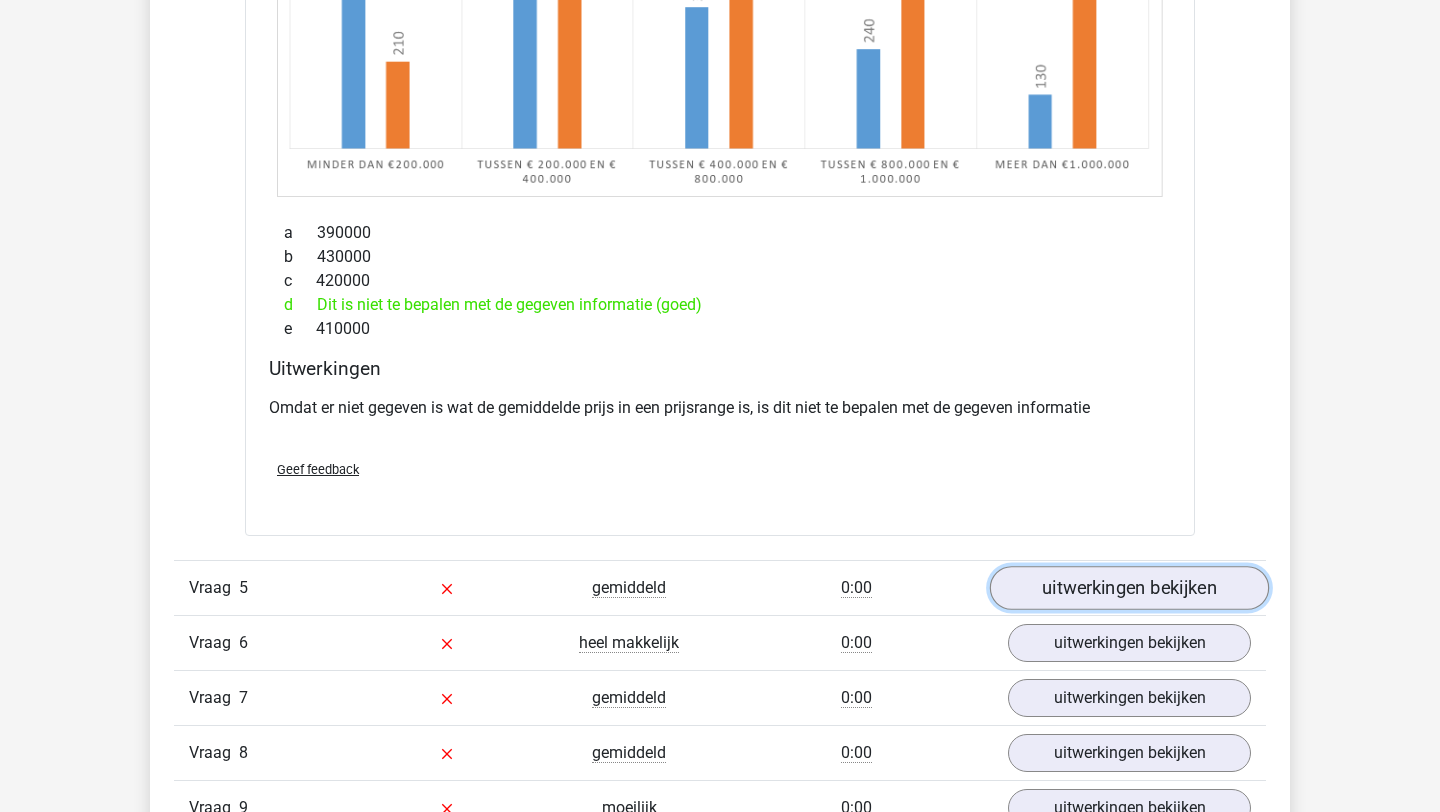 click on "uitwerkingen bekijken" at bounding box center (1129, 589) 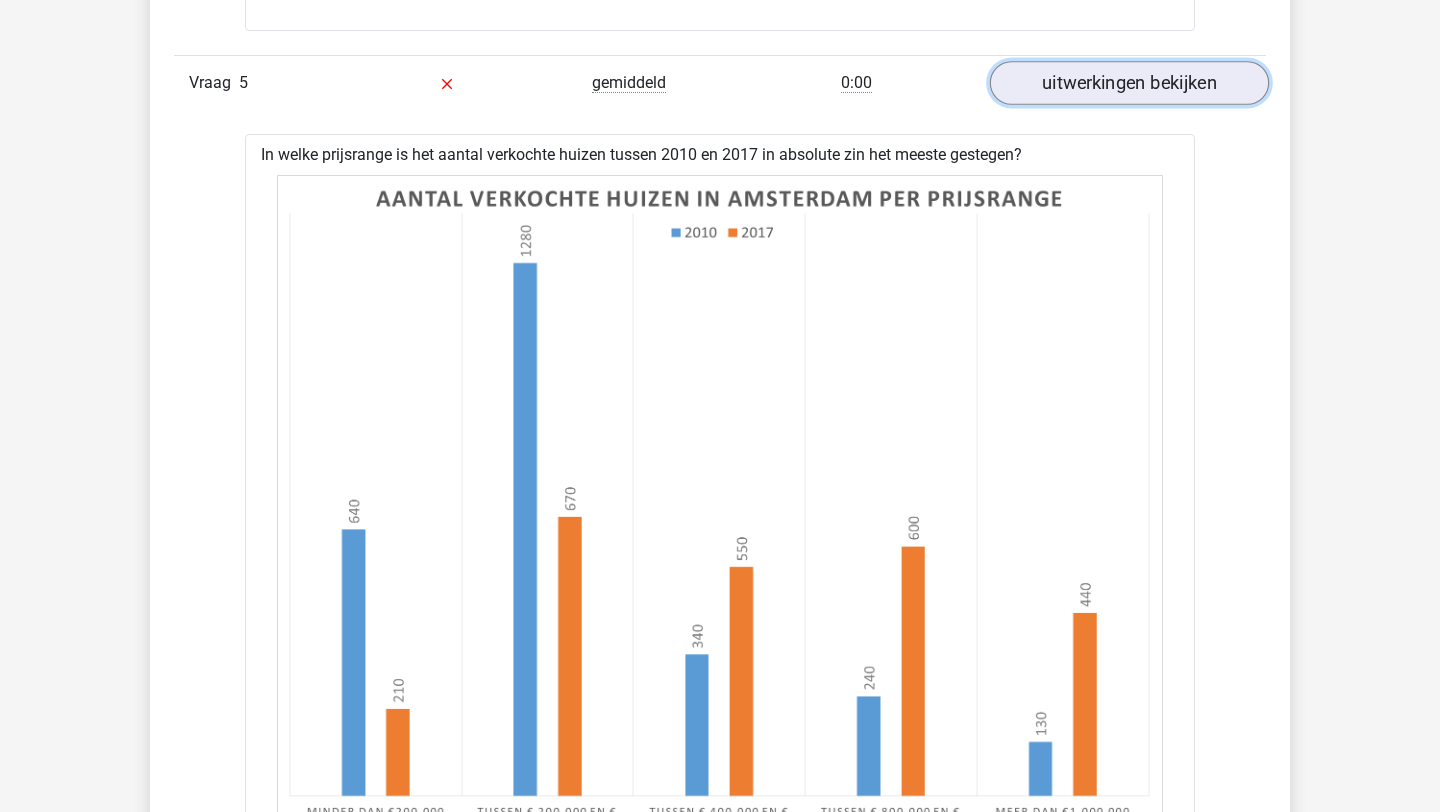 scroll, scrollTop: 7877, scrollLeft: 0, axis: vertical 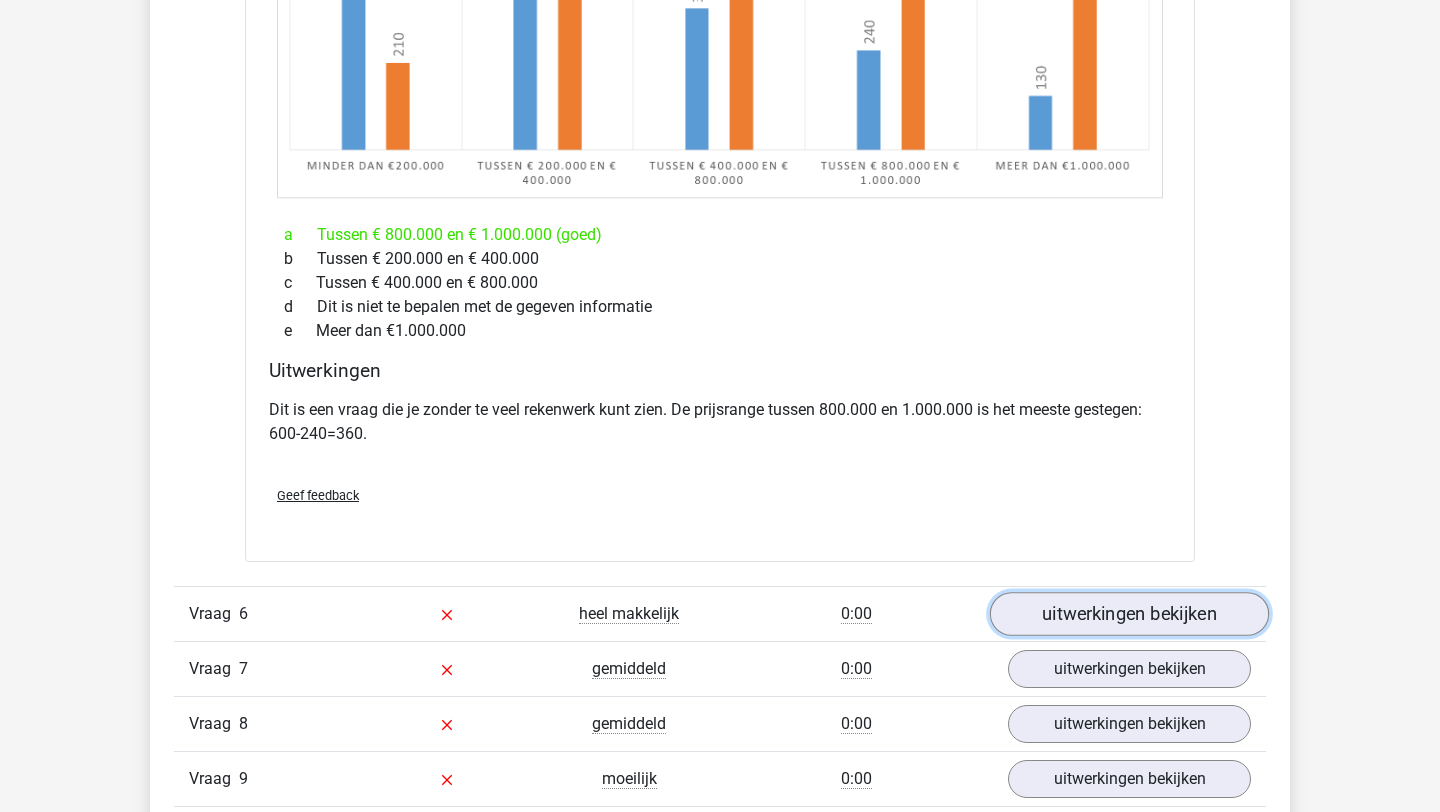 click on "uitwerkingen bekijken" at bounding box center [1129, 614] 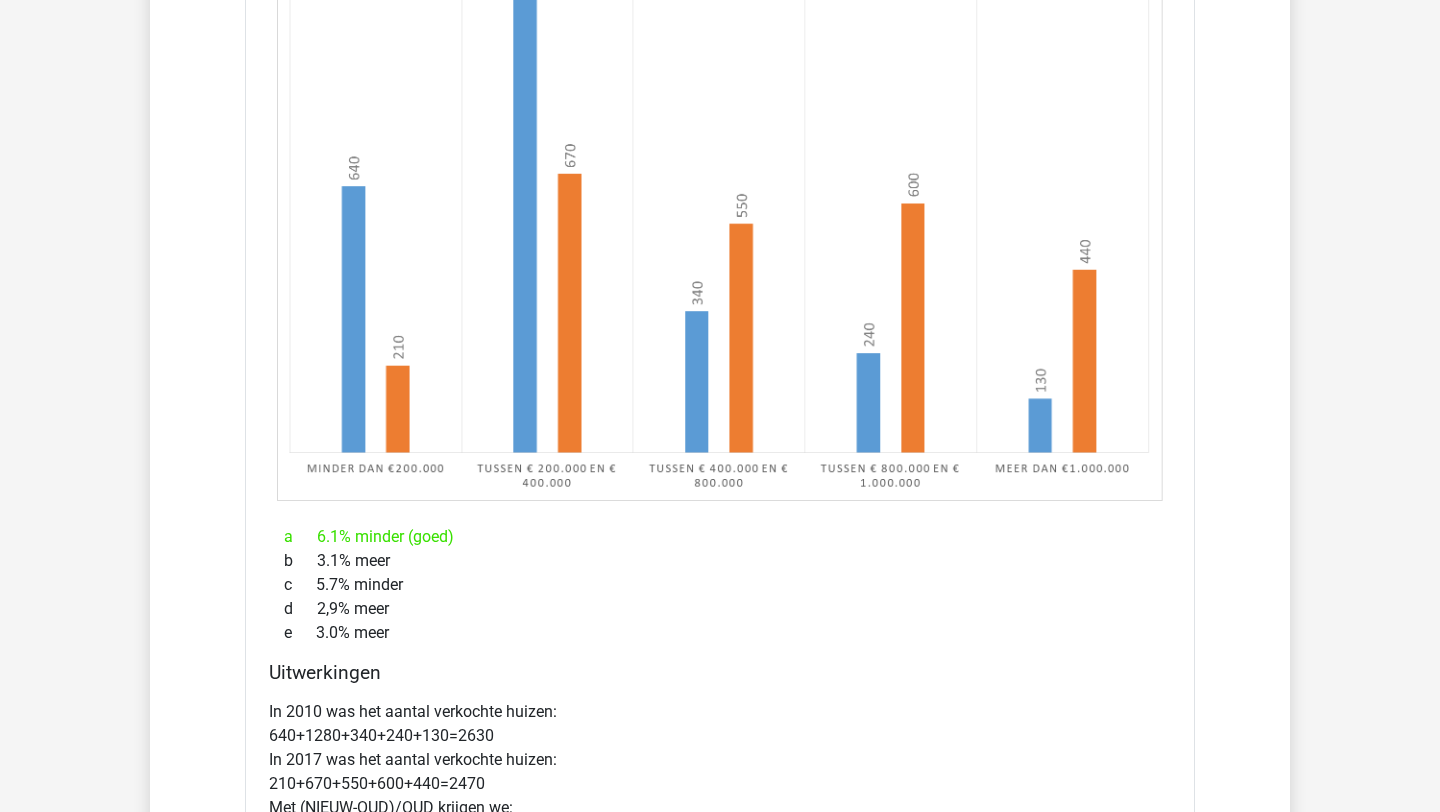 scroll, scrollTop: 9588, scrollLeft: 0, axis: vertical 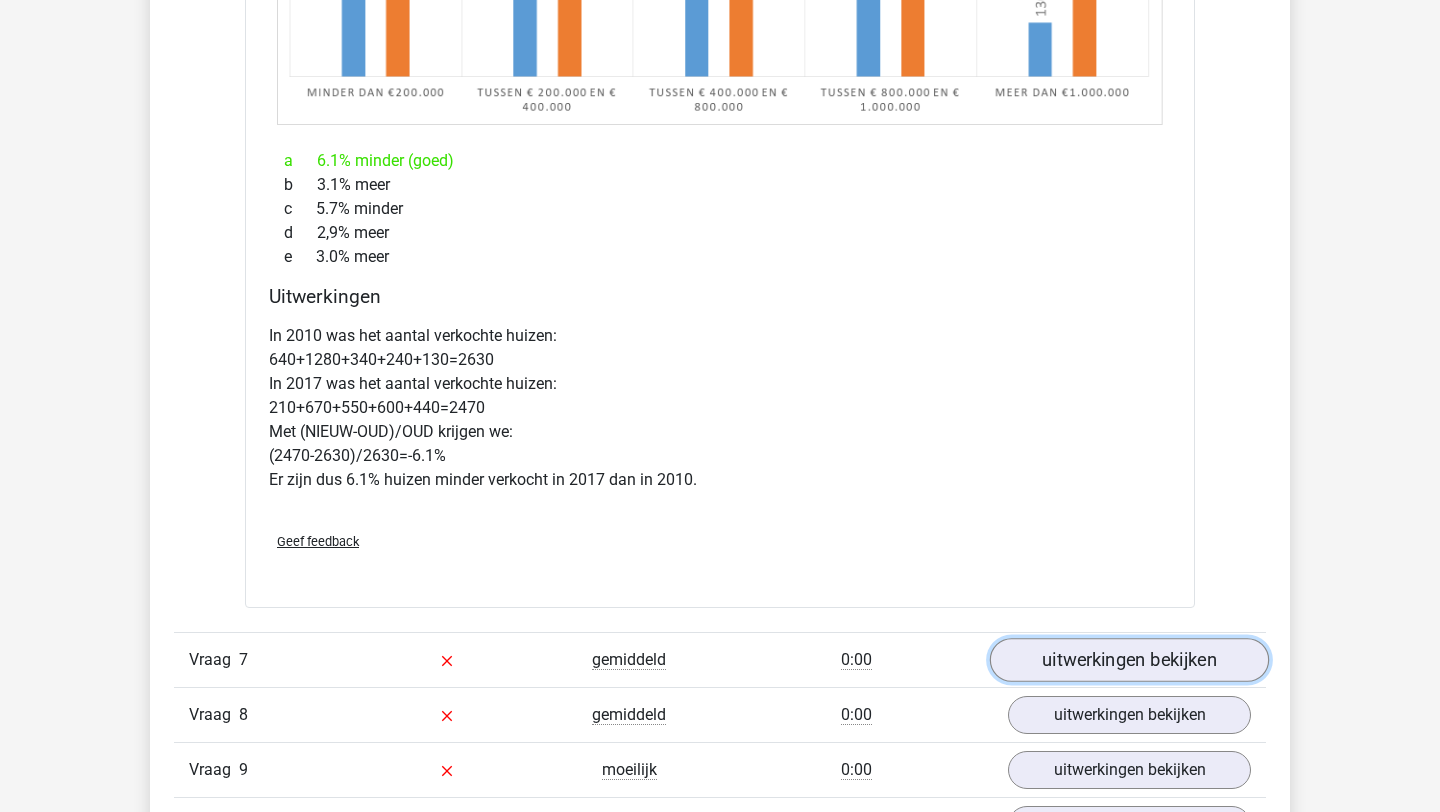click on "uitwerkingen bekijken" at bounding box center [1129, 661] 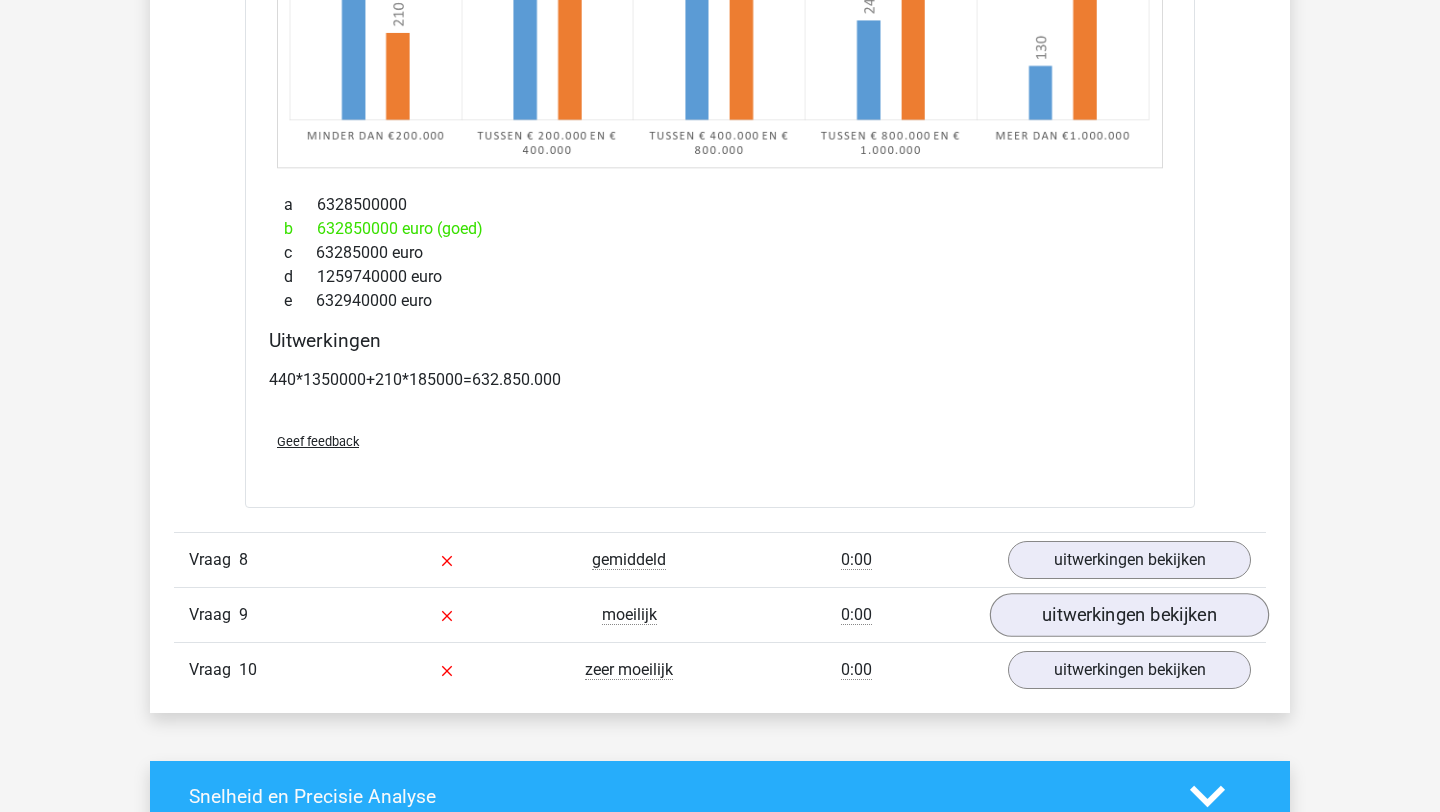 scroll, scrollTop: 11083, scrollLeft: 0, axis: vertical 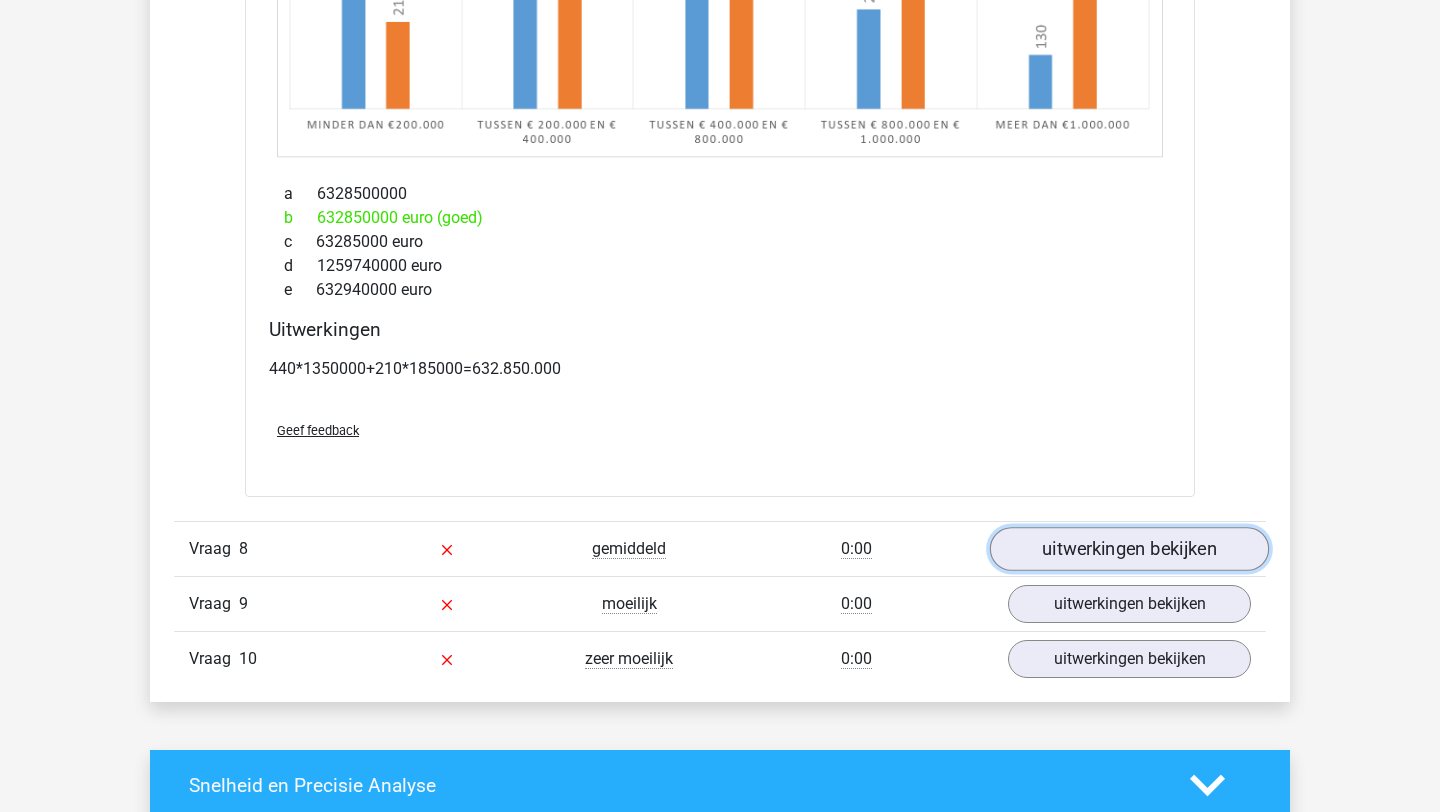click on "uitwerkingen bekijken" at bounding box center [1129, 549] 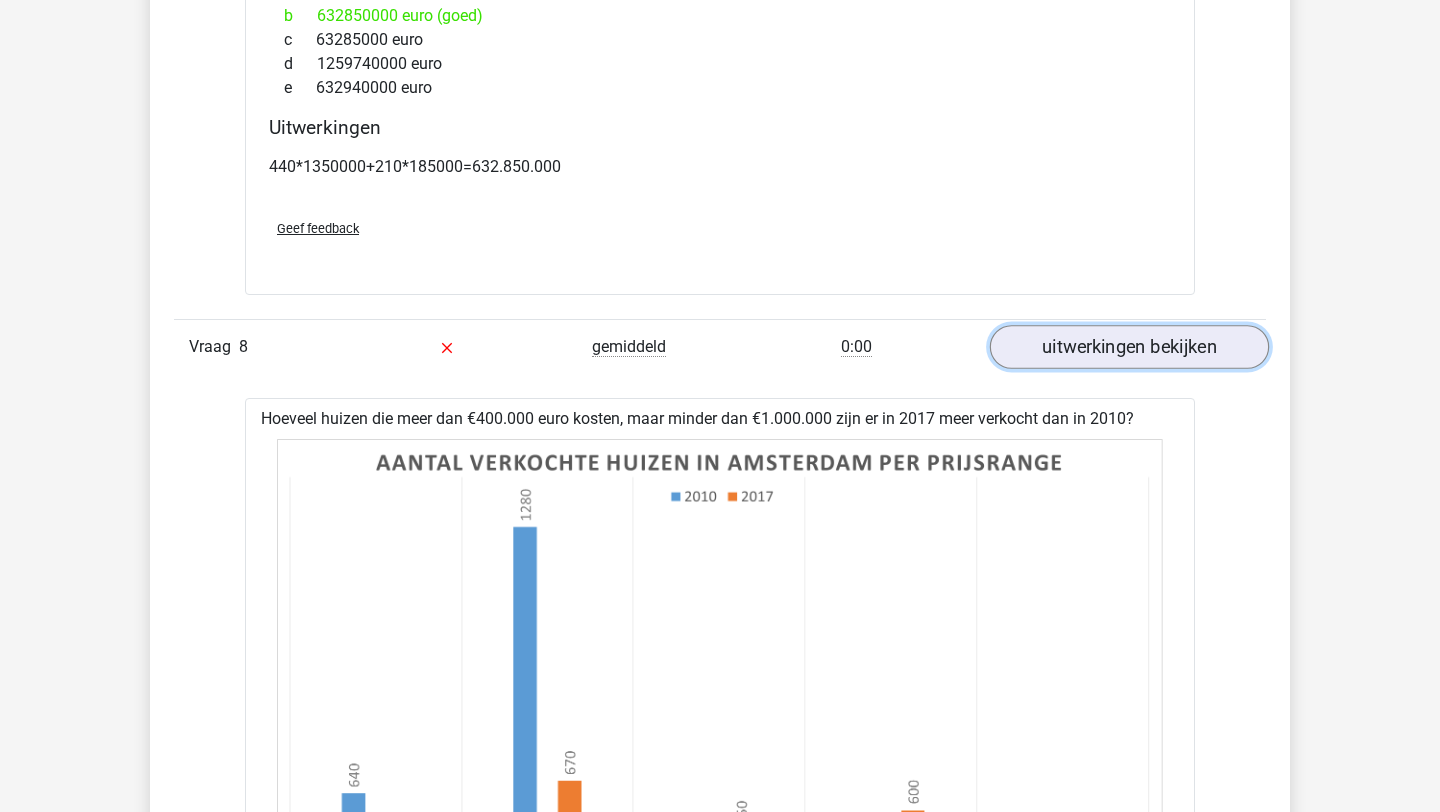 scroll, scrollTop: 11289, scrollLeft: 0, axis: vertical 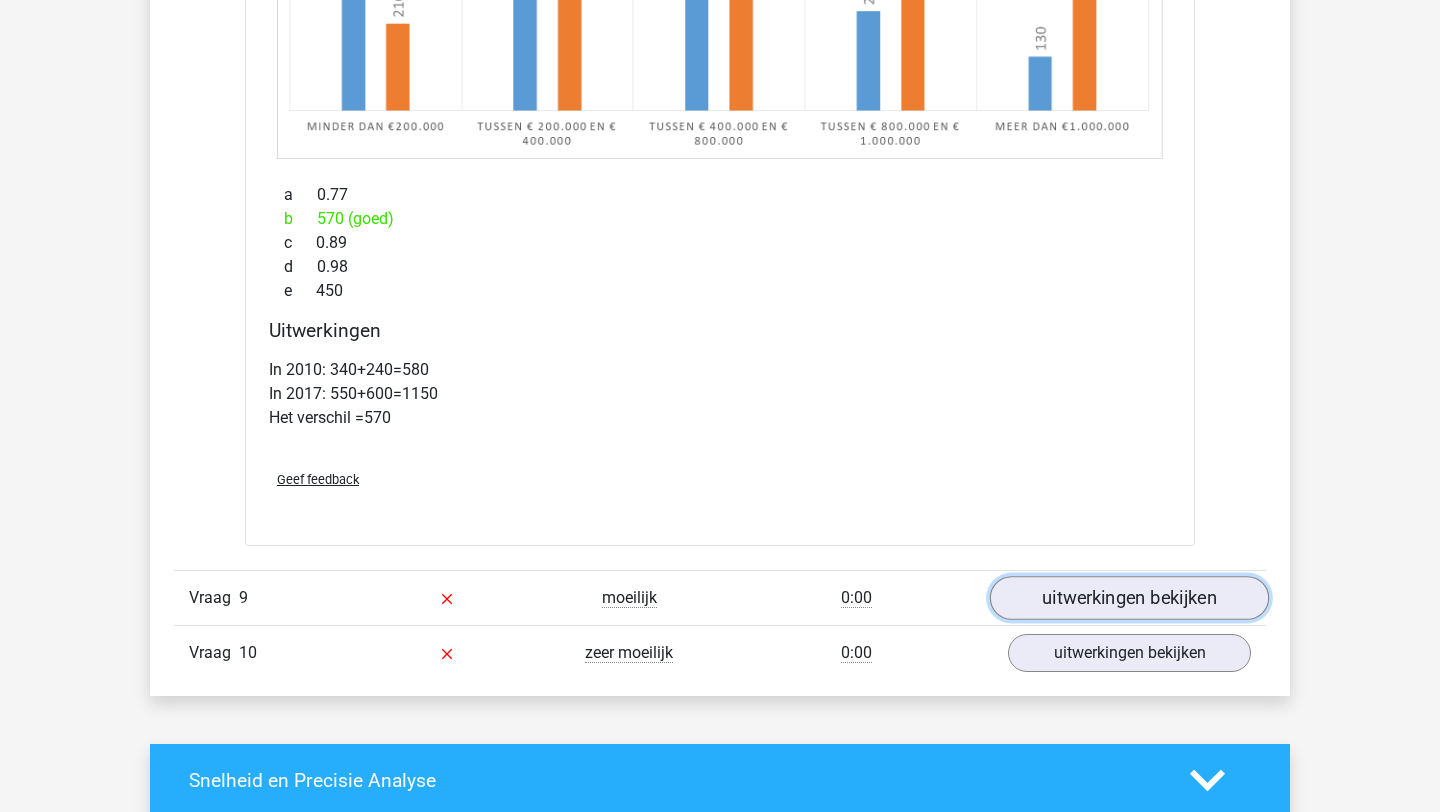 click on "uitwerkingen bekijken" at bounding box center (1129, 599) 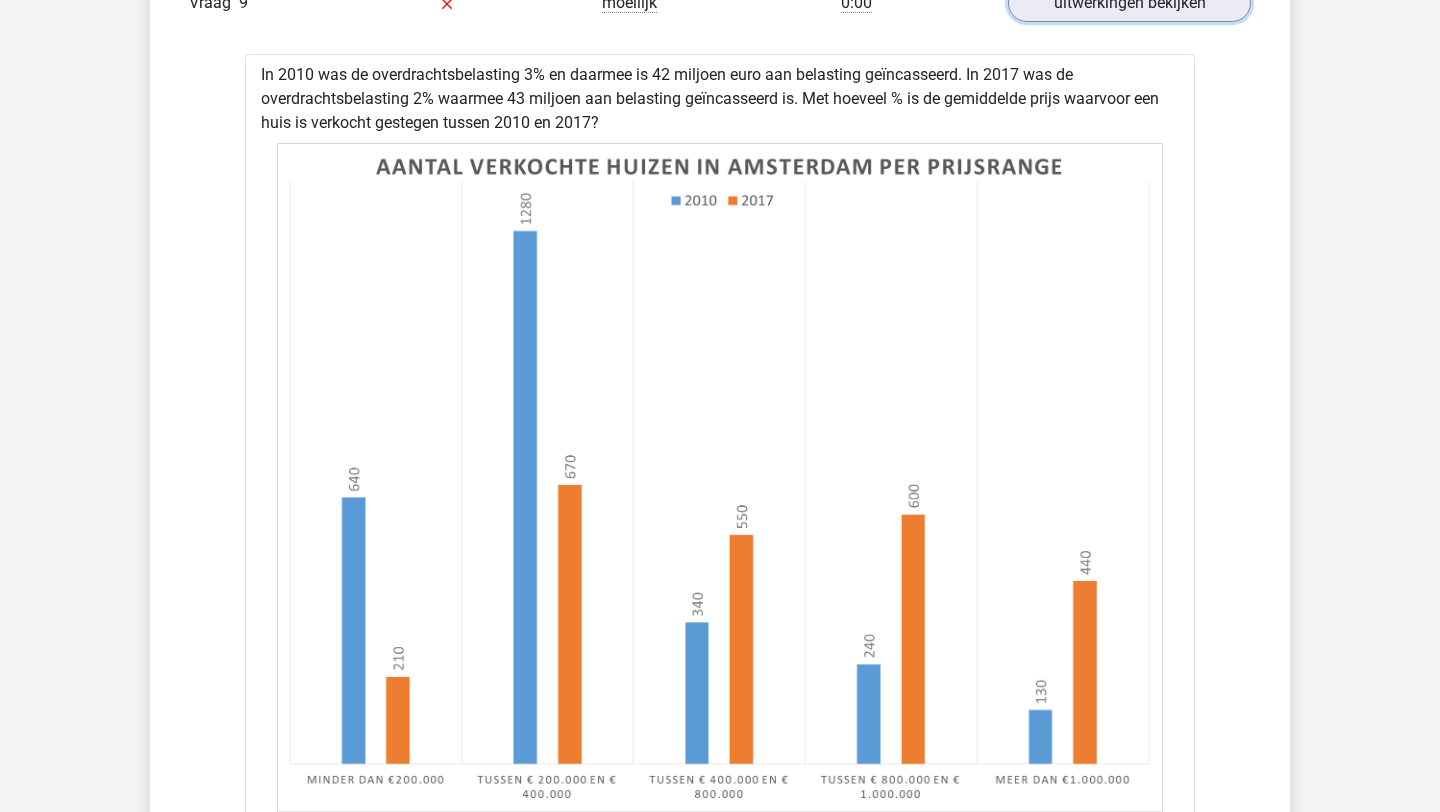 scroll, scrollTop: 12834, scrollLeft: 0, axis: vertical 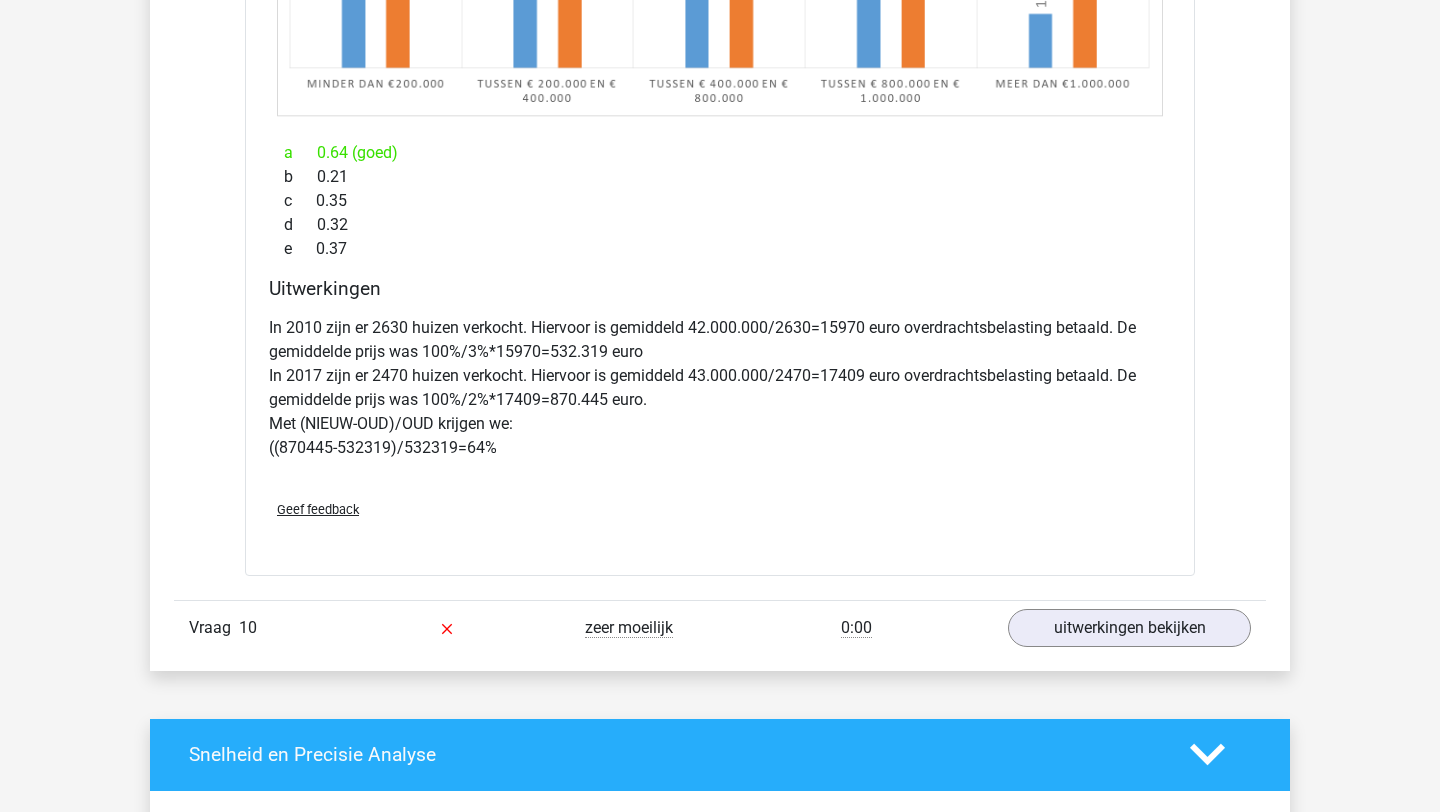 click on "Vraag
10
zeer moeilijk
0:00
uitwerkingen bekijken" at bounding box center (720, 627) 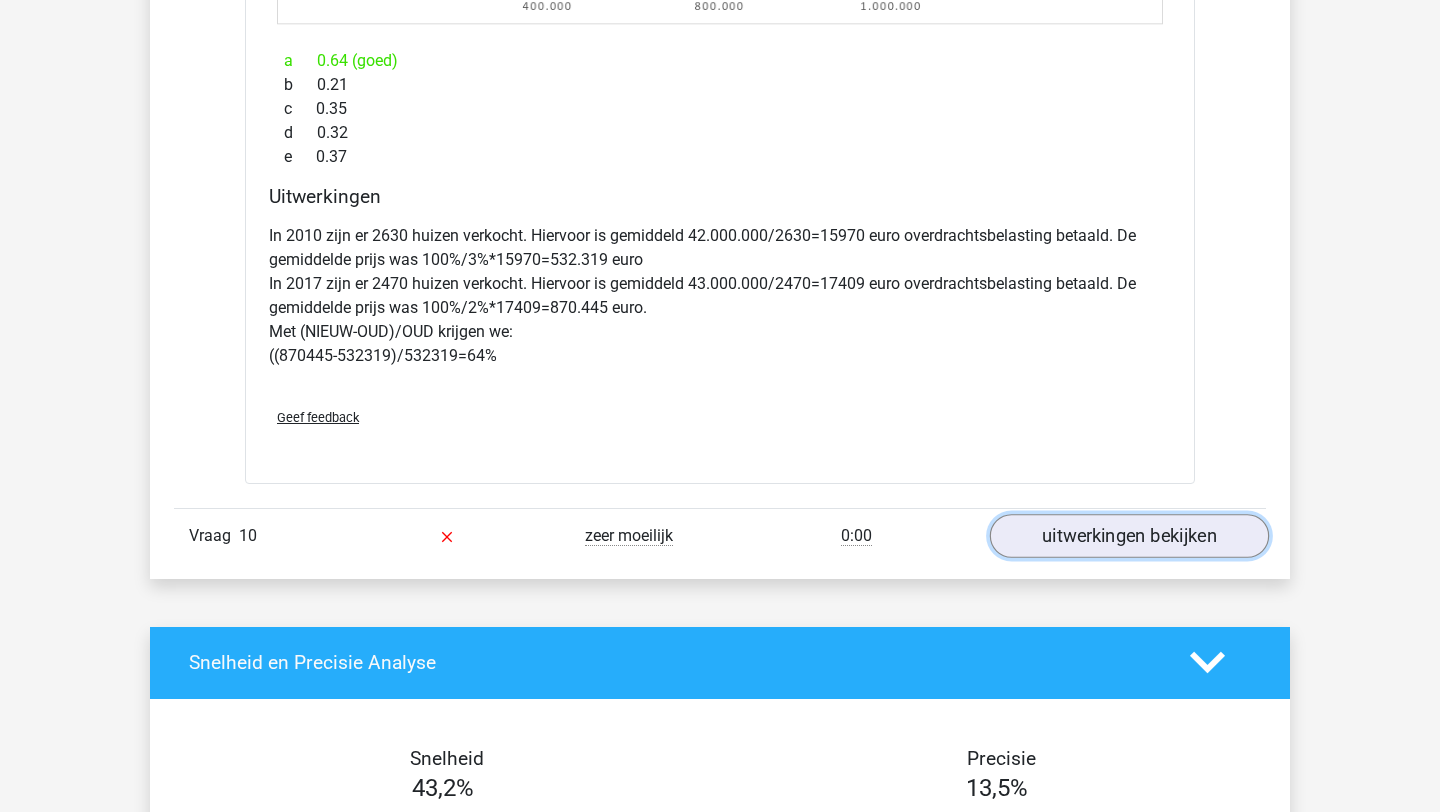 click on "uitwerkingen bekijken" at bounding box center (1129, 536) 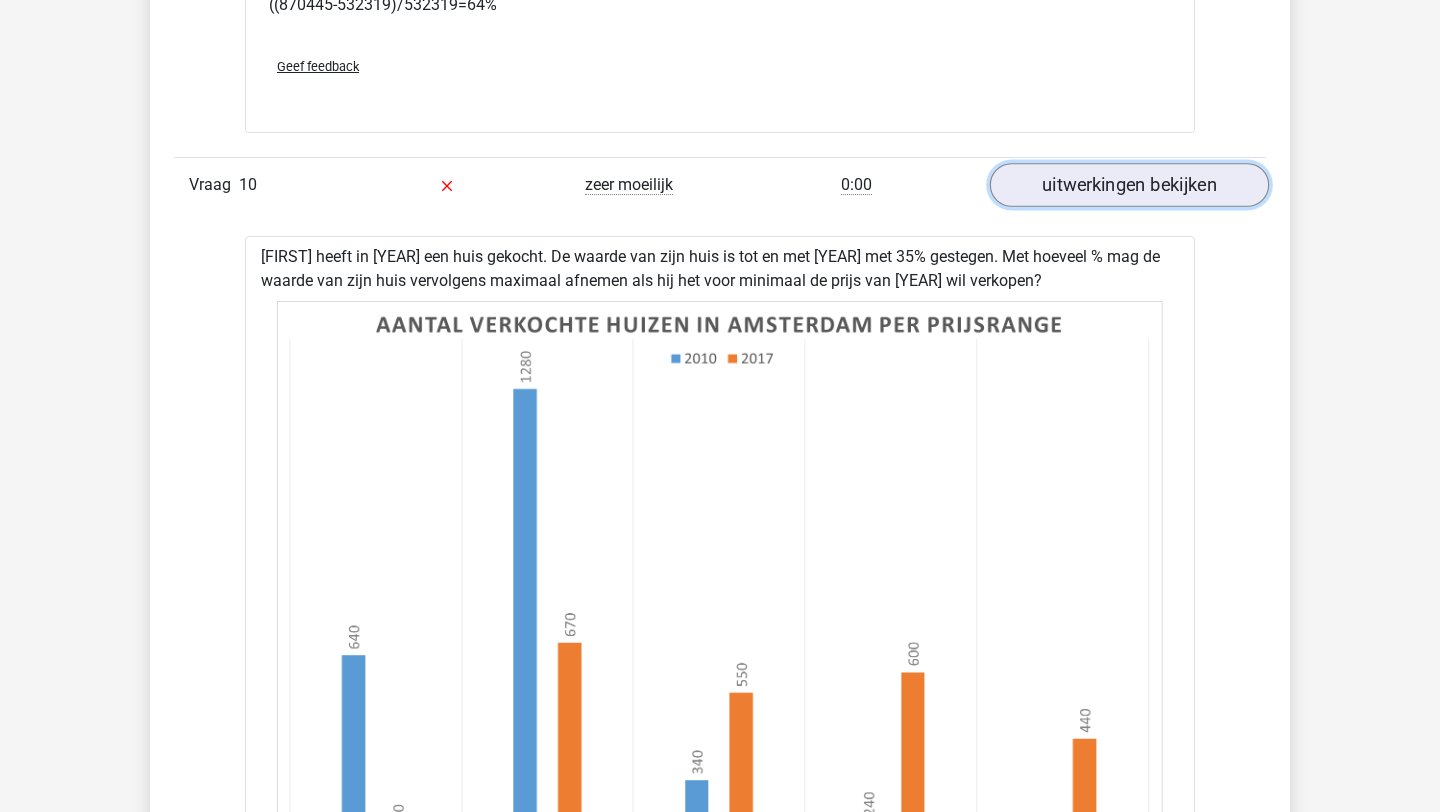 scroll, scrollTop: 13973, scrollLeft: 0, axis: vertical 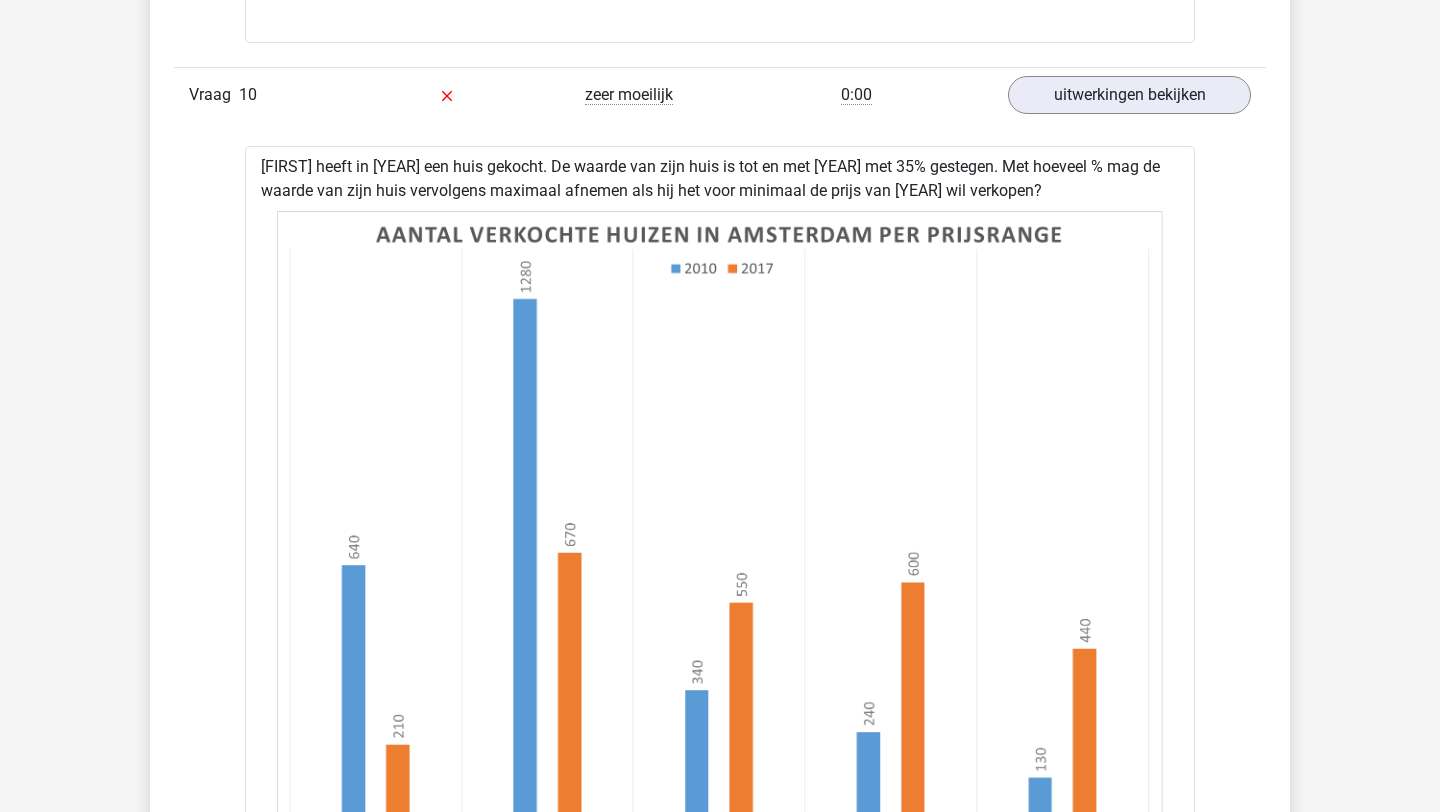 drag, startPoint x: 263, startPoint y: 165, endPoint x: 1075, endPoint y: 196, distance: 812.59155 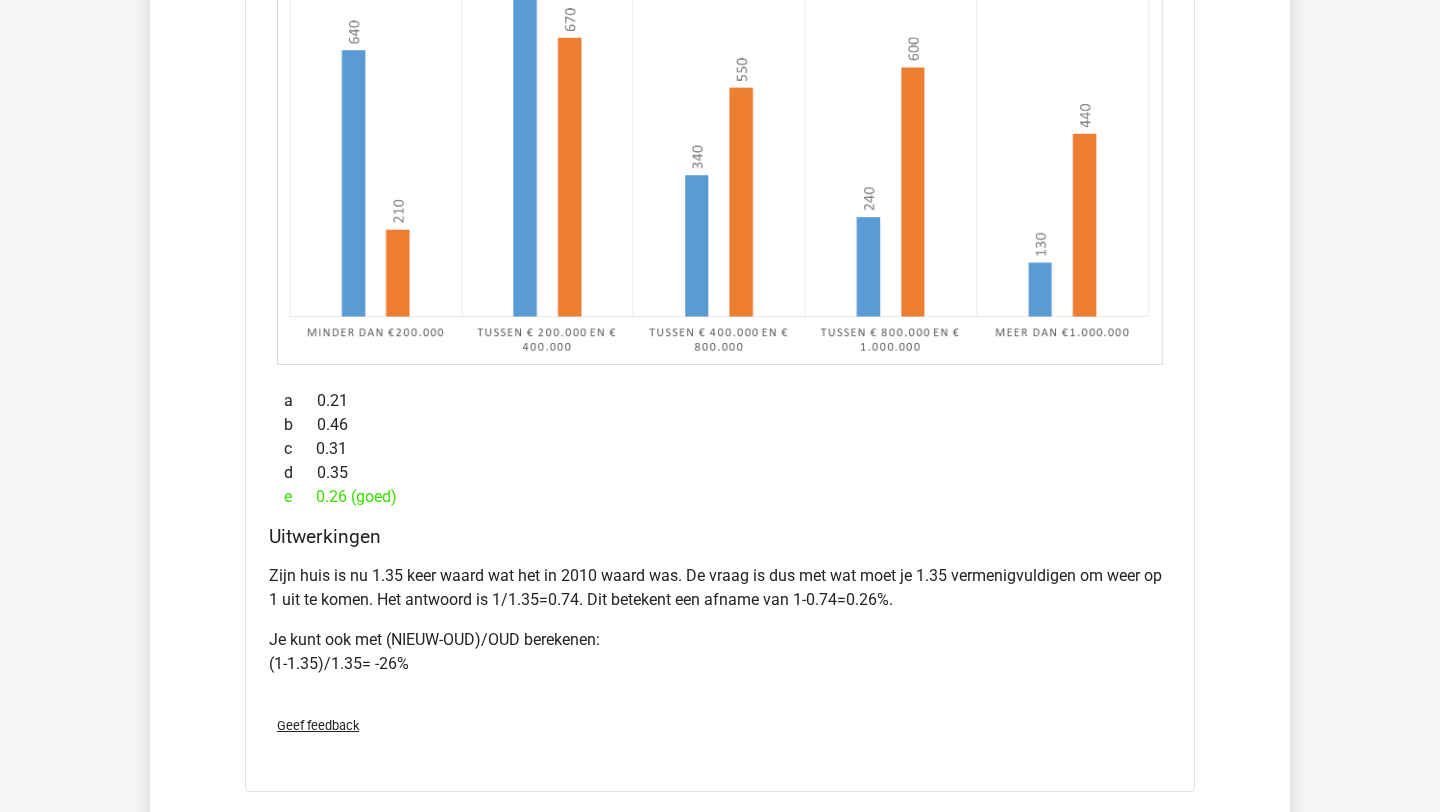 scroll, scrollTop: 14576, scrollLeft: 0, axis: vertical 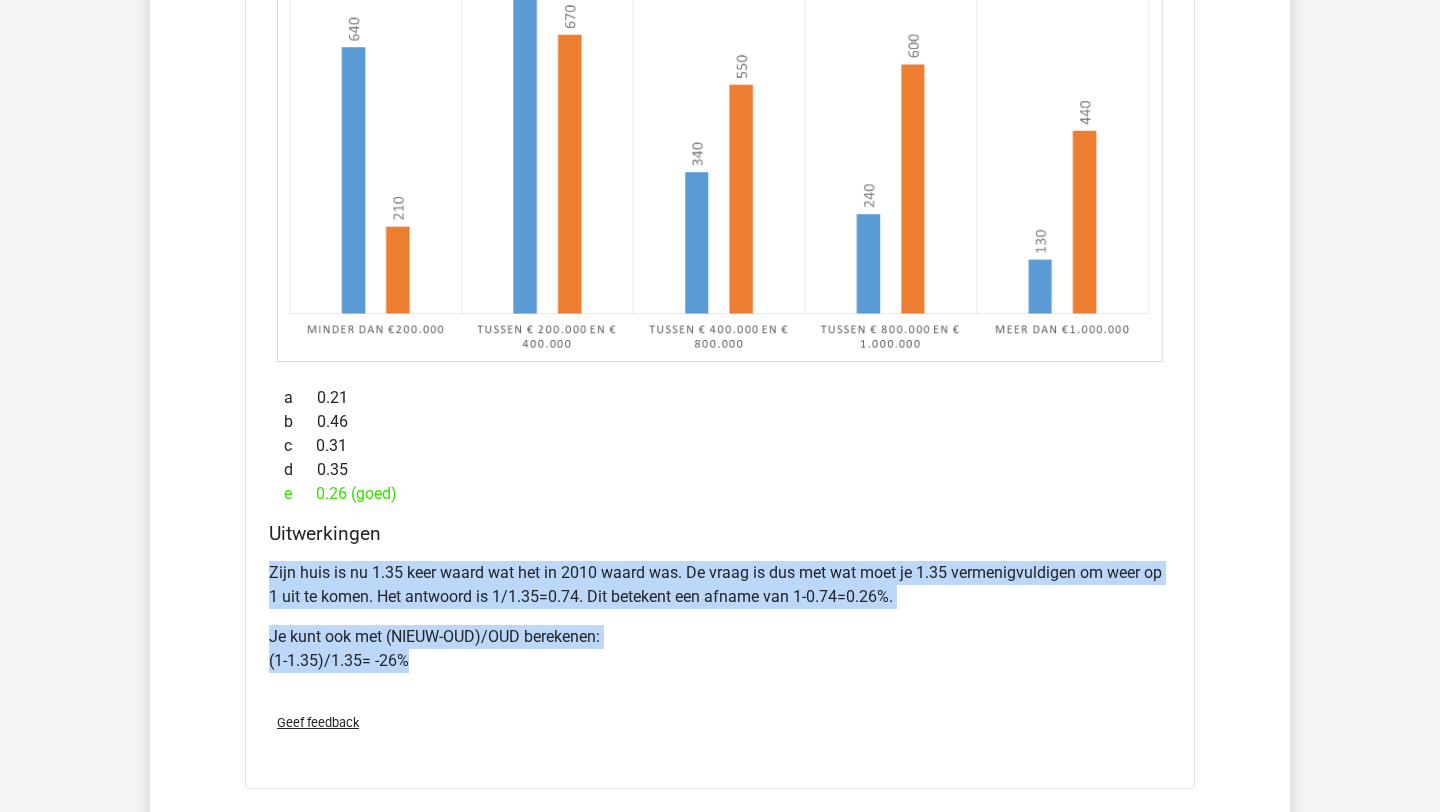 drag, startPoint x: 263, startPoint y: 571, endPoint x: 426, endPoint y: 671, distance: 191.23022 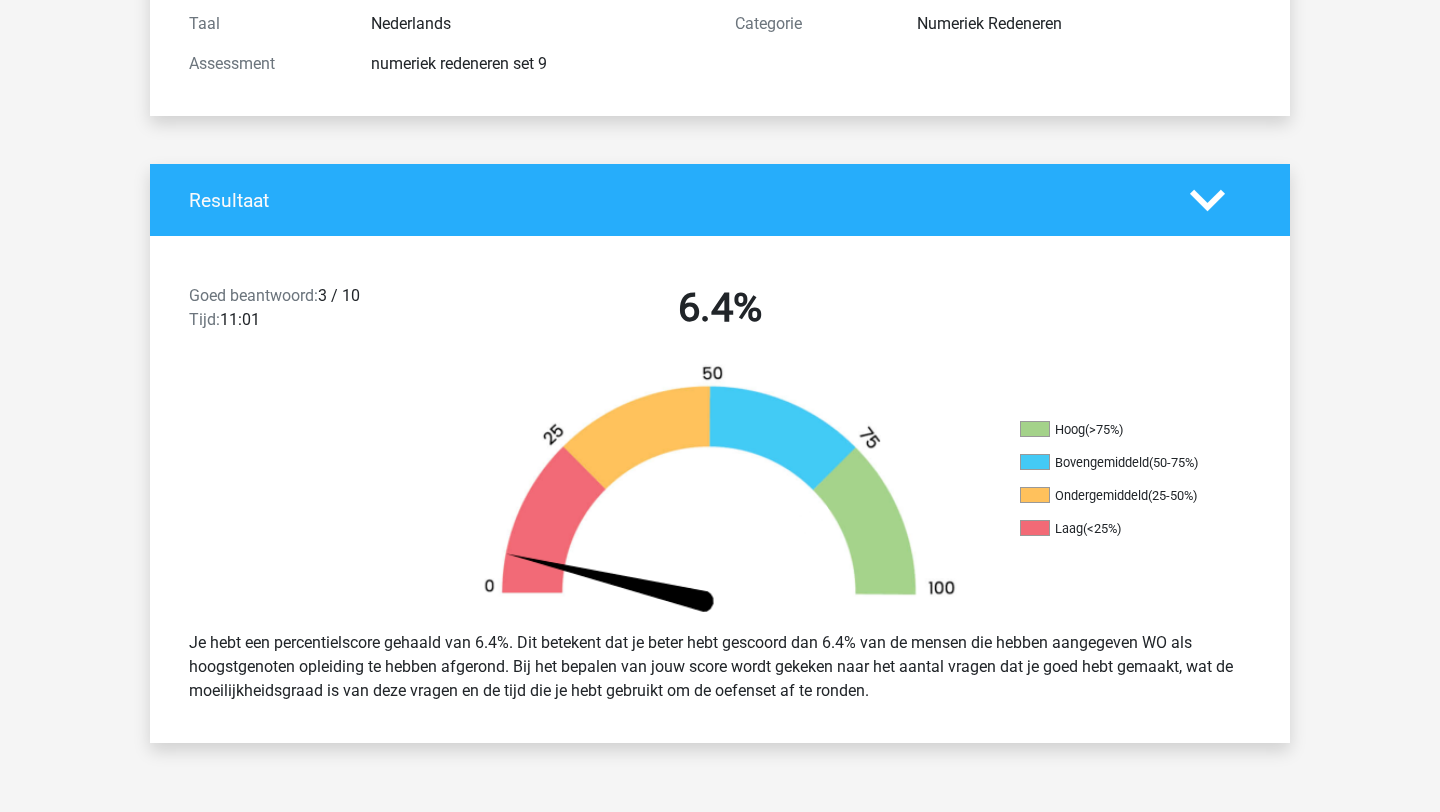 scroll, scrollTop: 0, scrollLeft: 0, axis: both 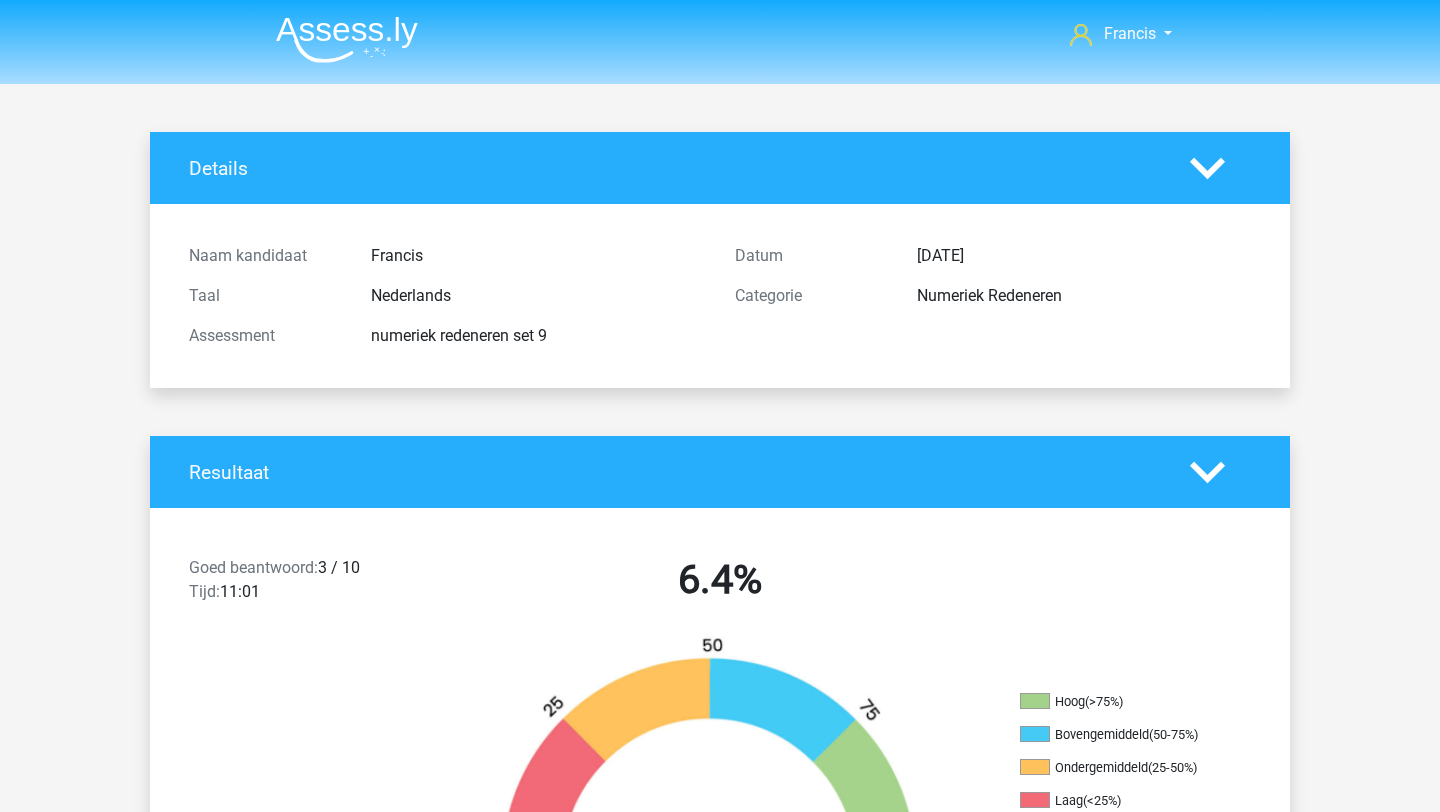 click at bounding box center [347, 39] 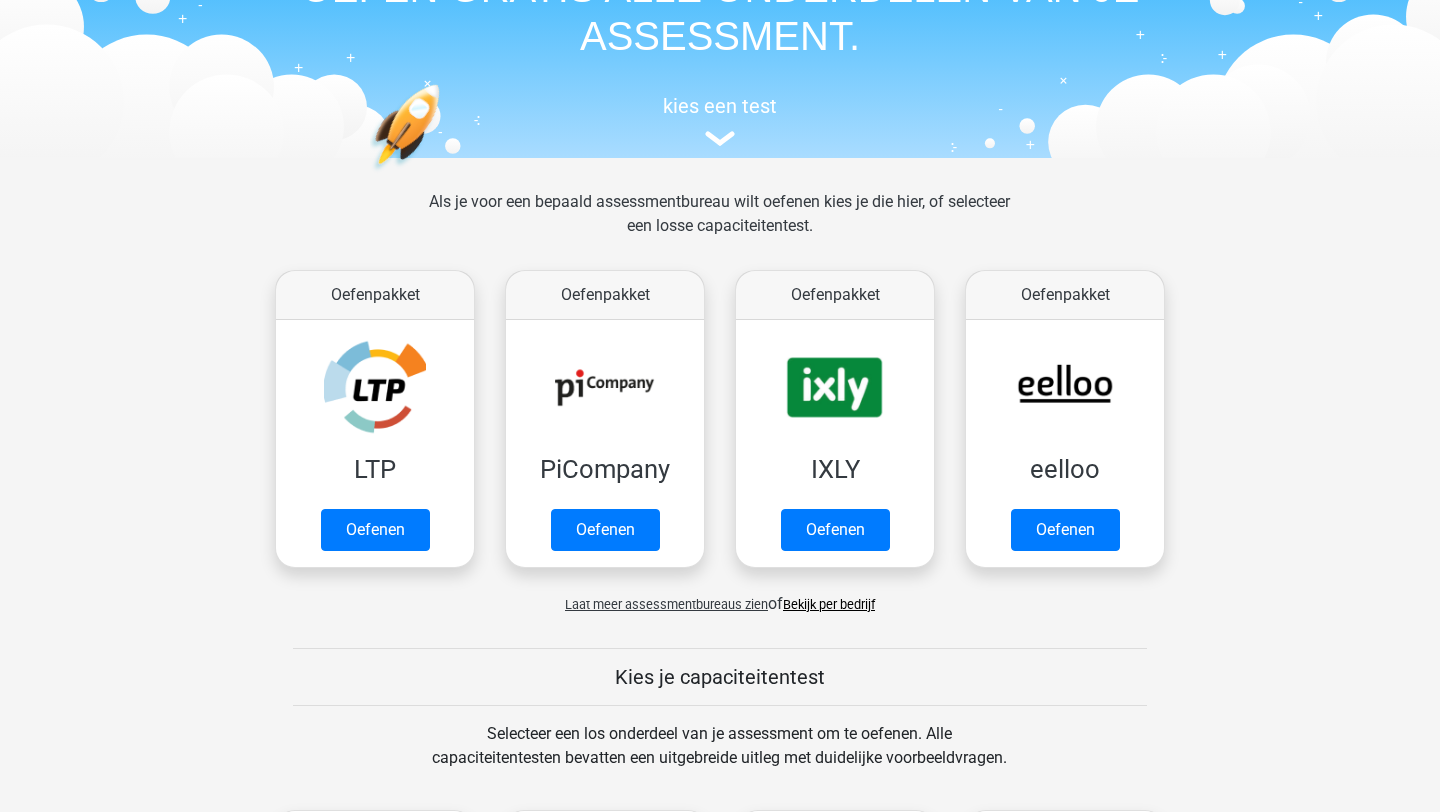 scroll, scrollTop: 0, scrollLeft: 0, axis: both 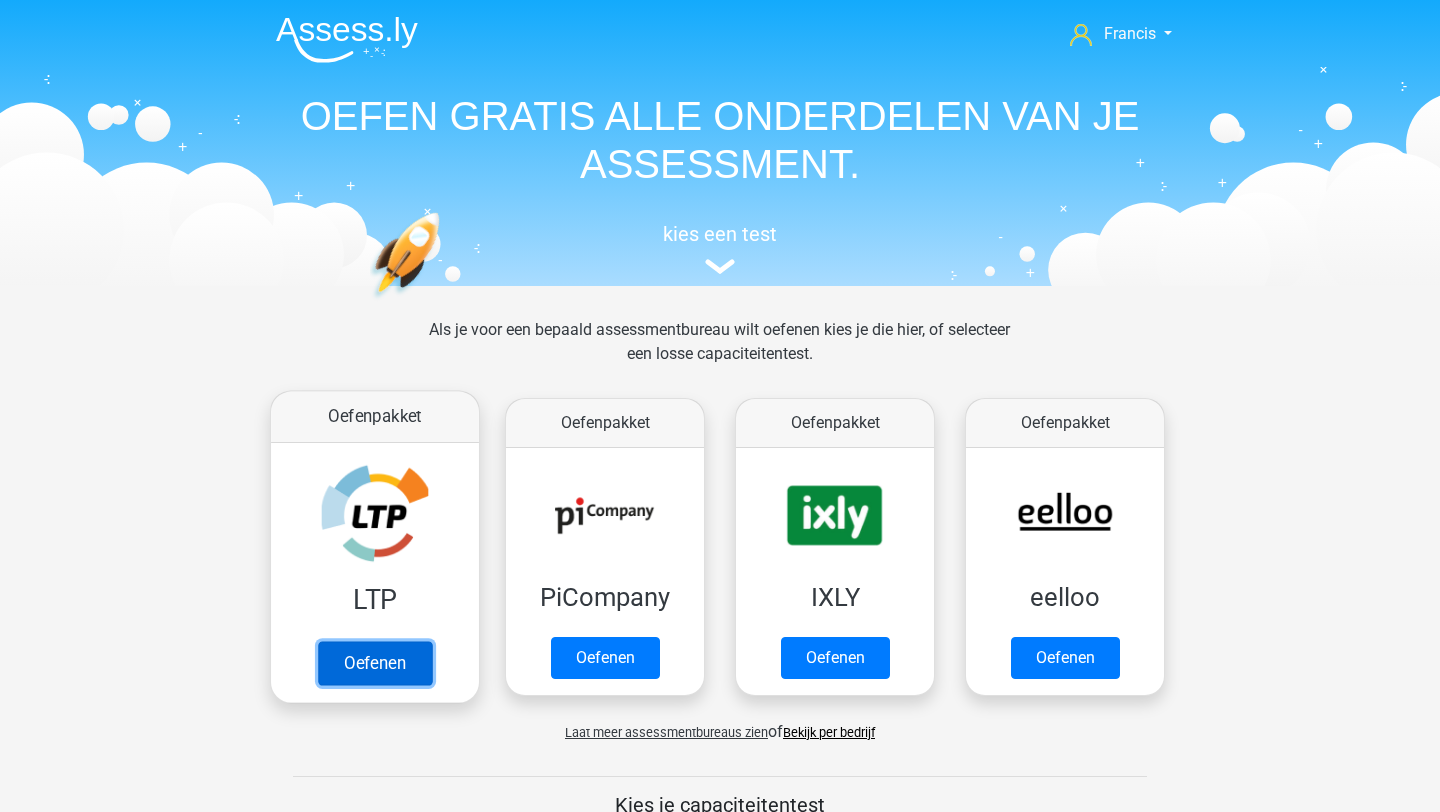 click on "Oefenen" at bounding box center [375, 663] 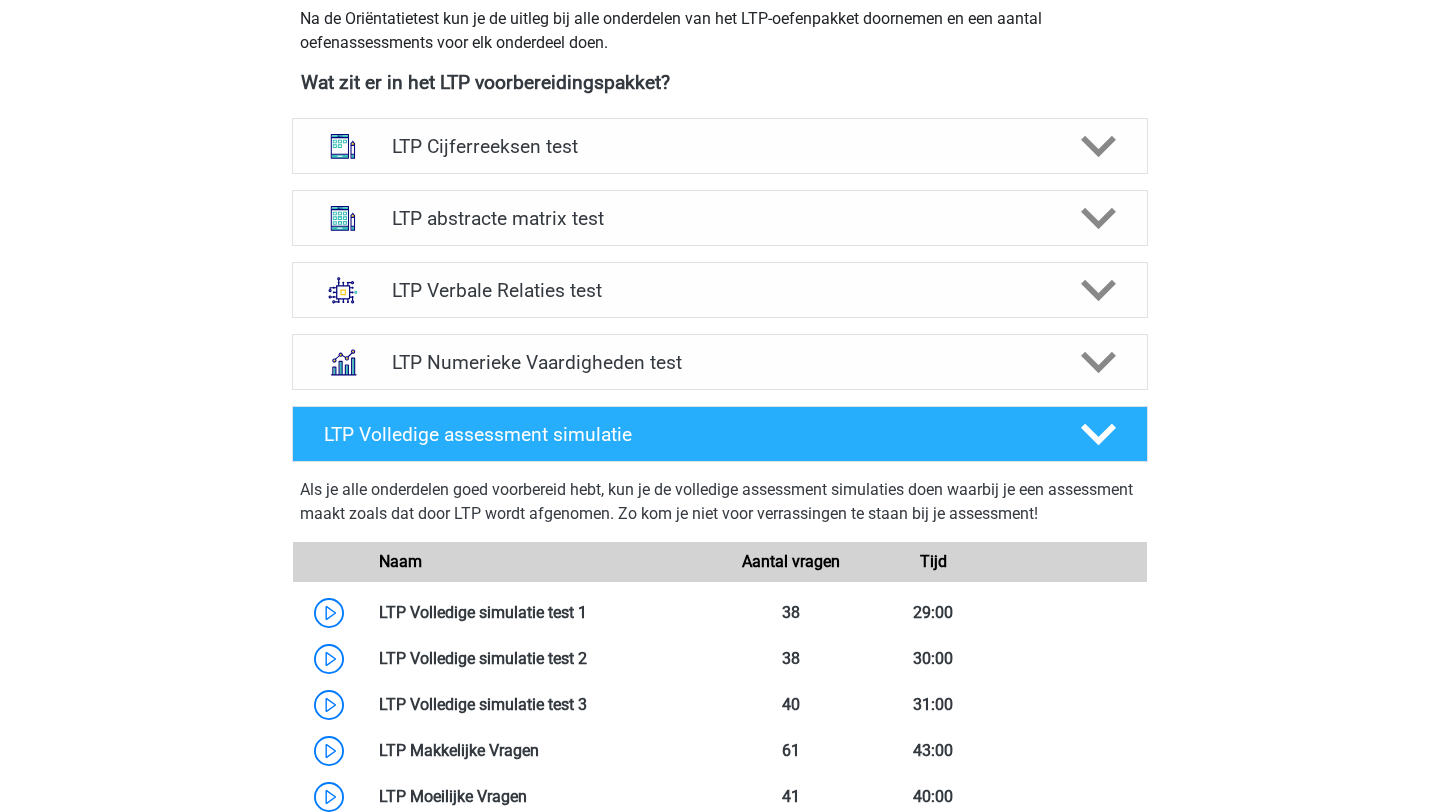 scroll, scrollTop: 733, scrollLeft: 0, axis: vertical 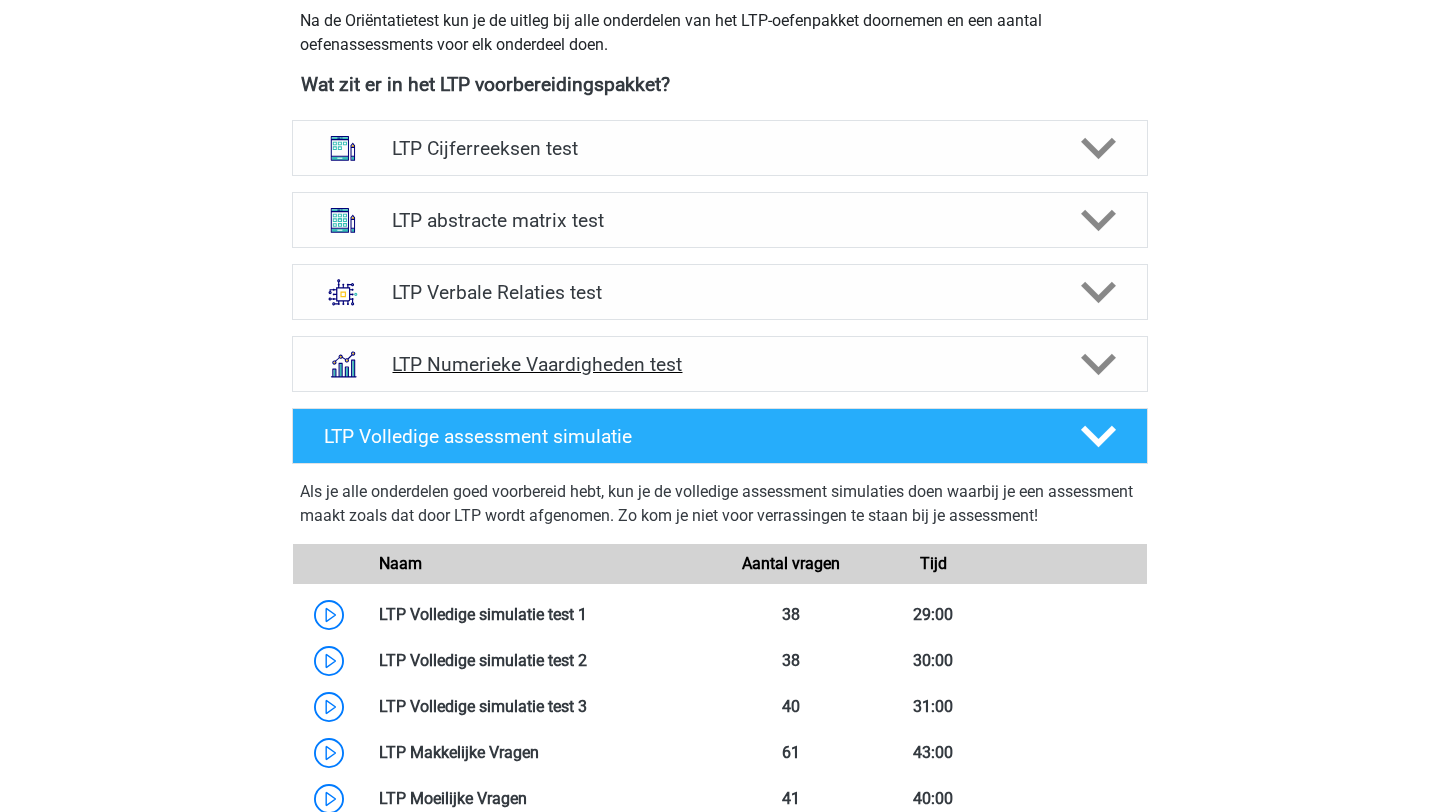 click on "LTP Numerieke Vaardigheden test" at bounding box center (720, 364) 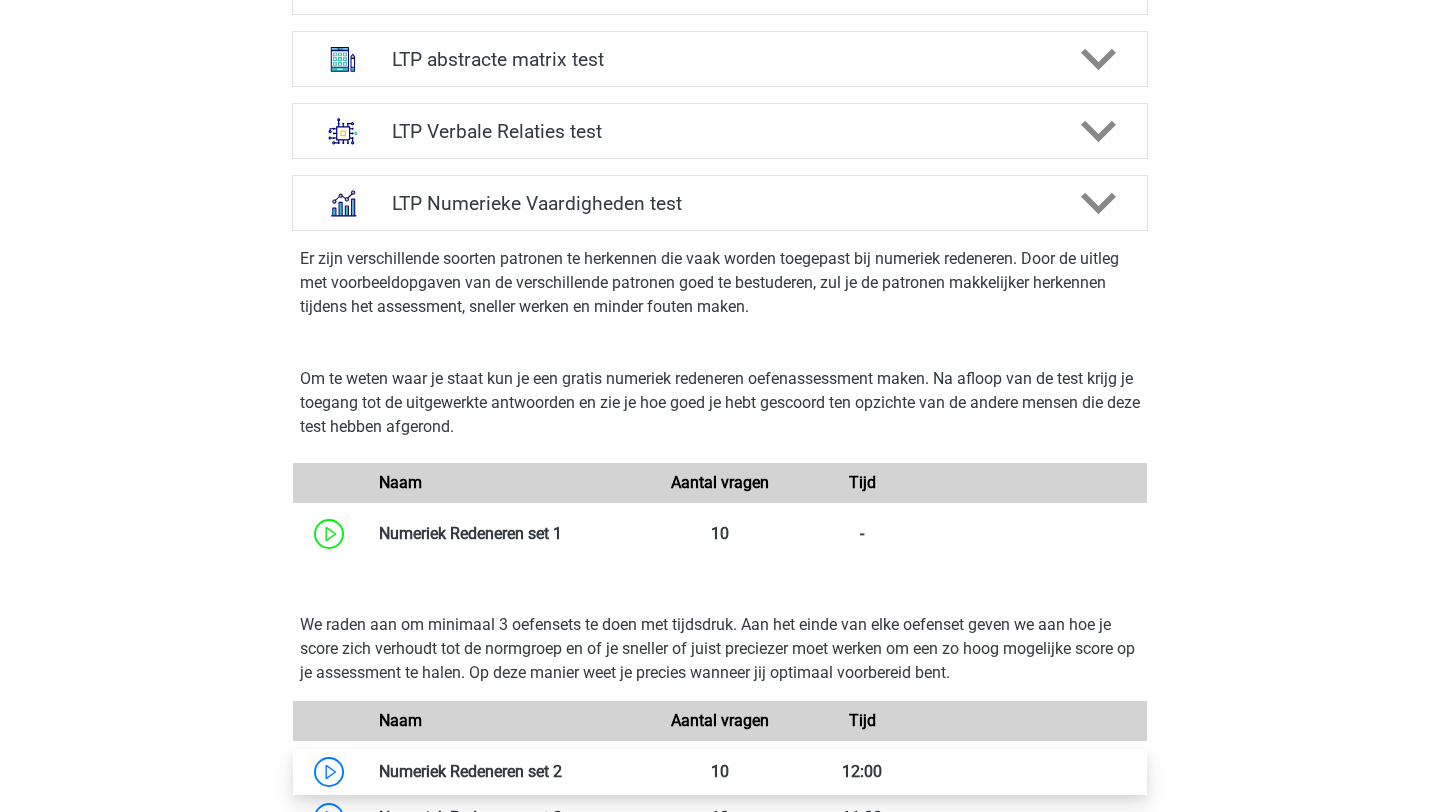 scroll, scrollTop: 884, scrollLeft: 0, axis: vertical 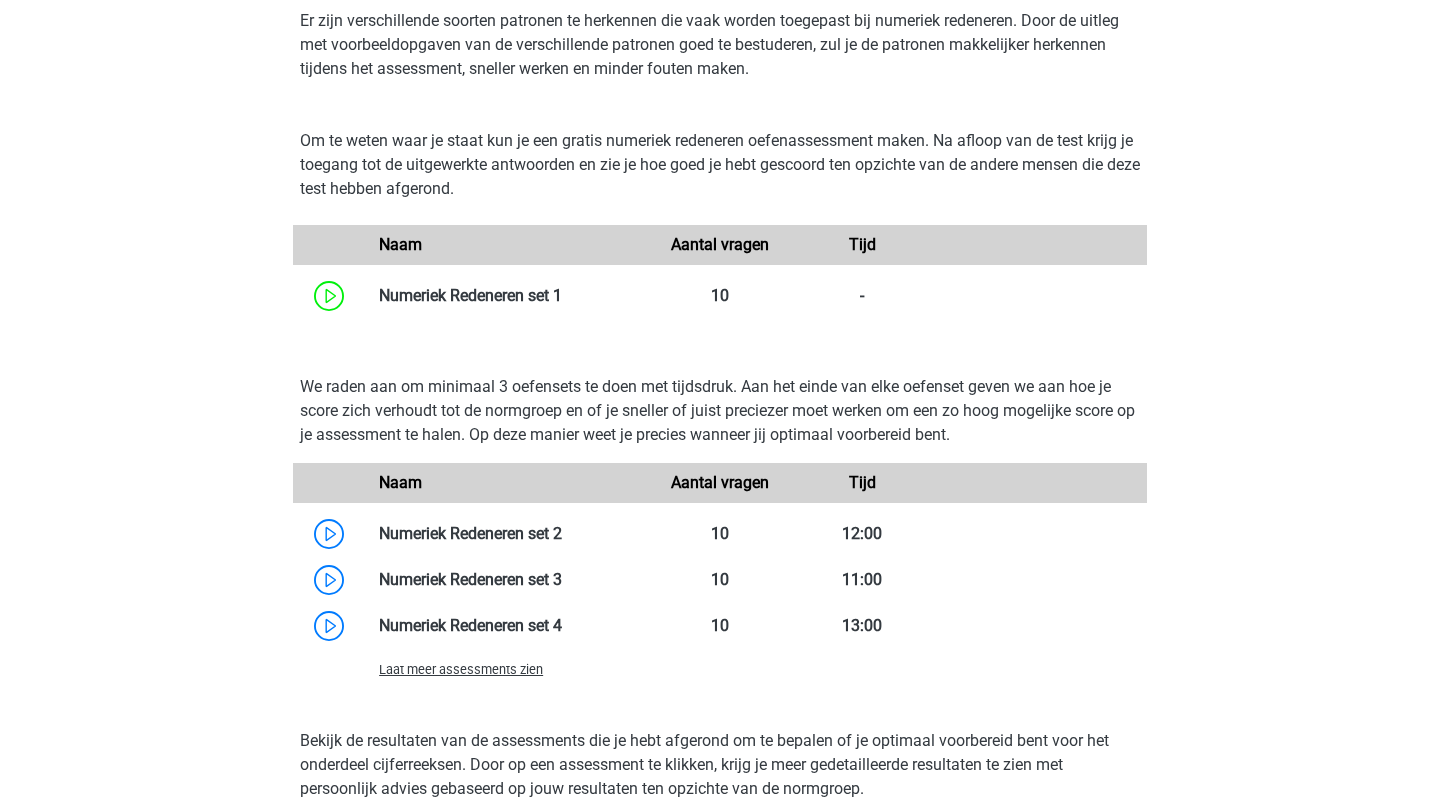 click on "Laat meer assessments zien" at bounding box center [461, 669] 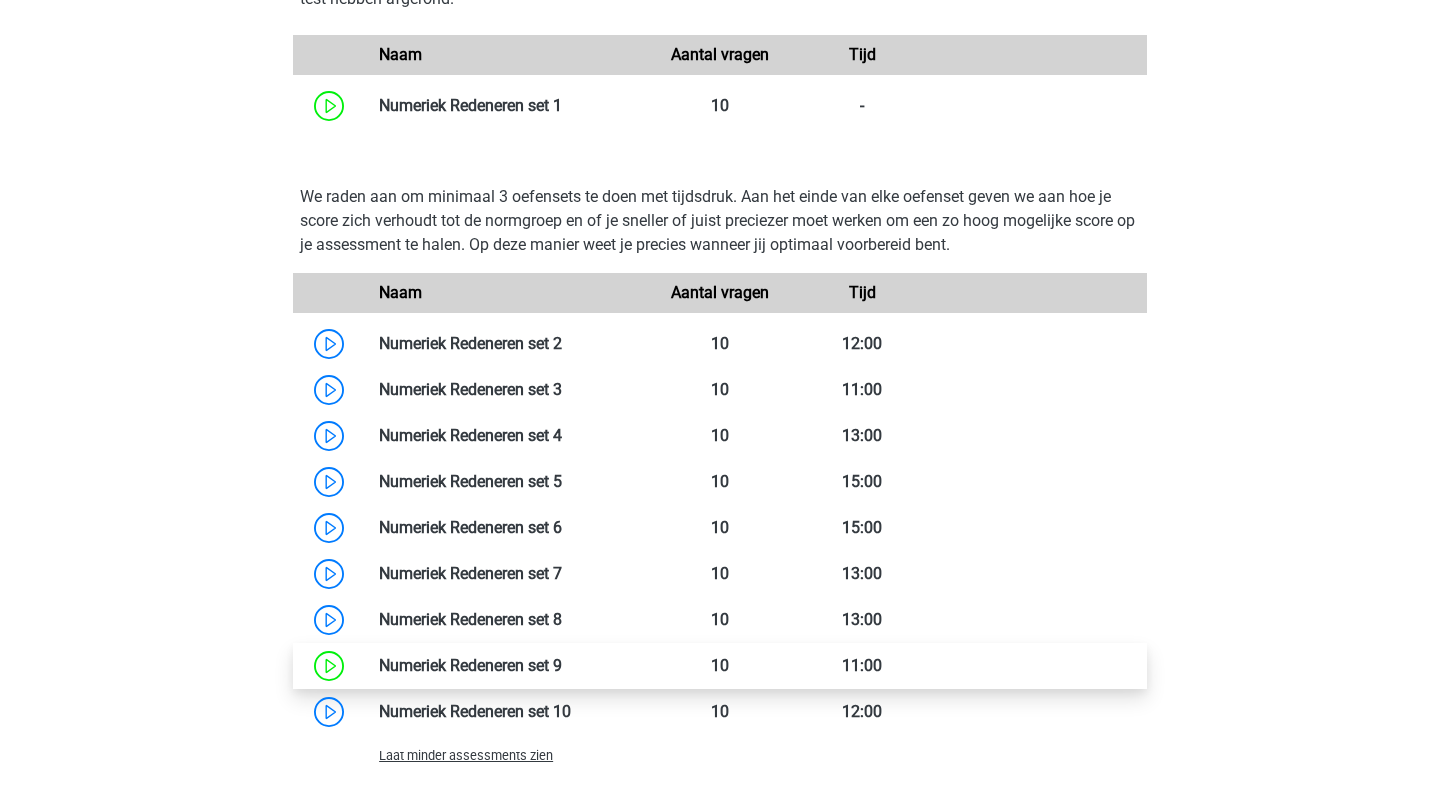 scroll, scrollTop: 1335, scrollLeft: 0, axis: vertical 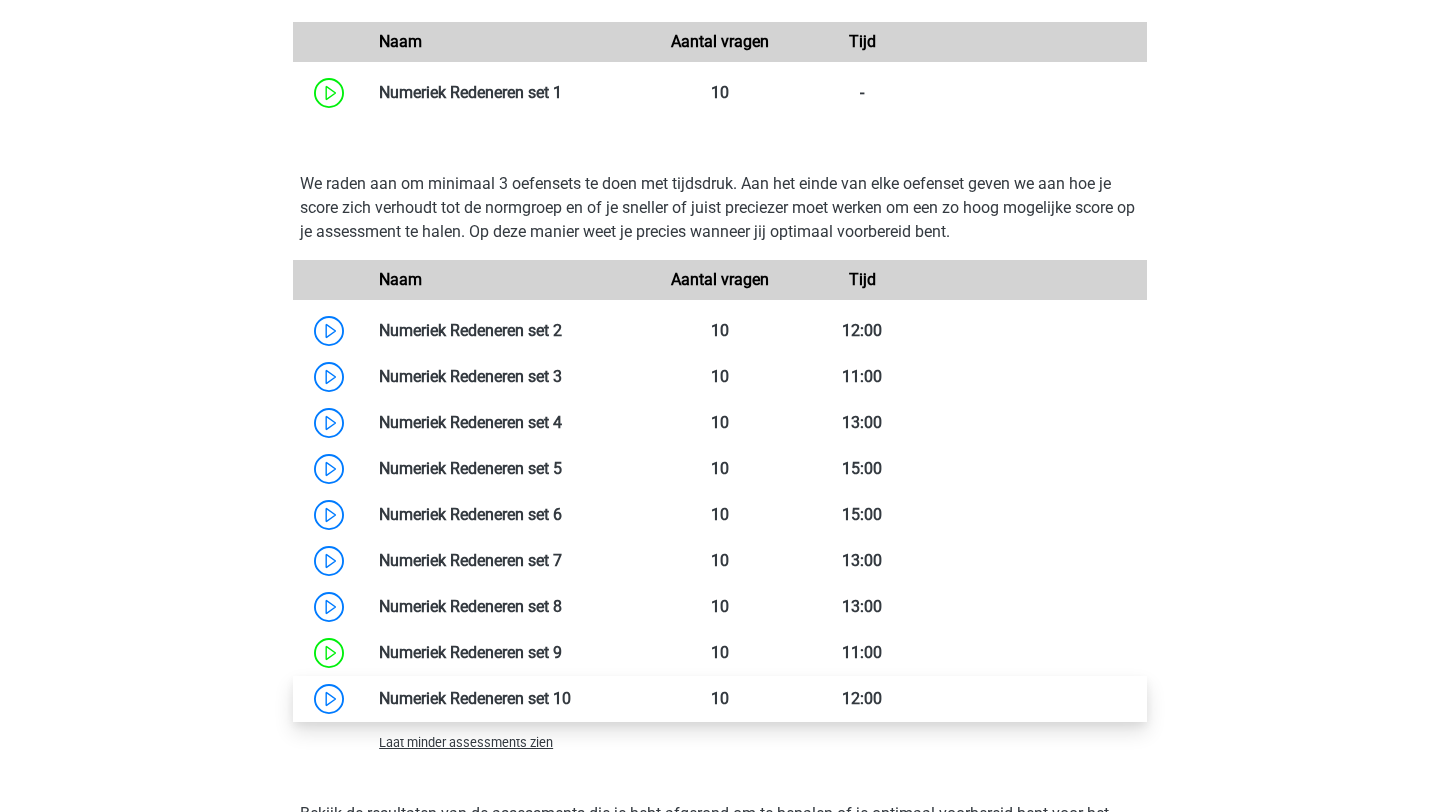 click at bounding box center [571, 698] 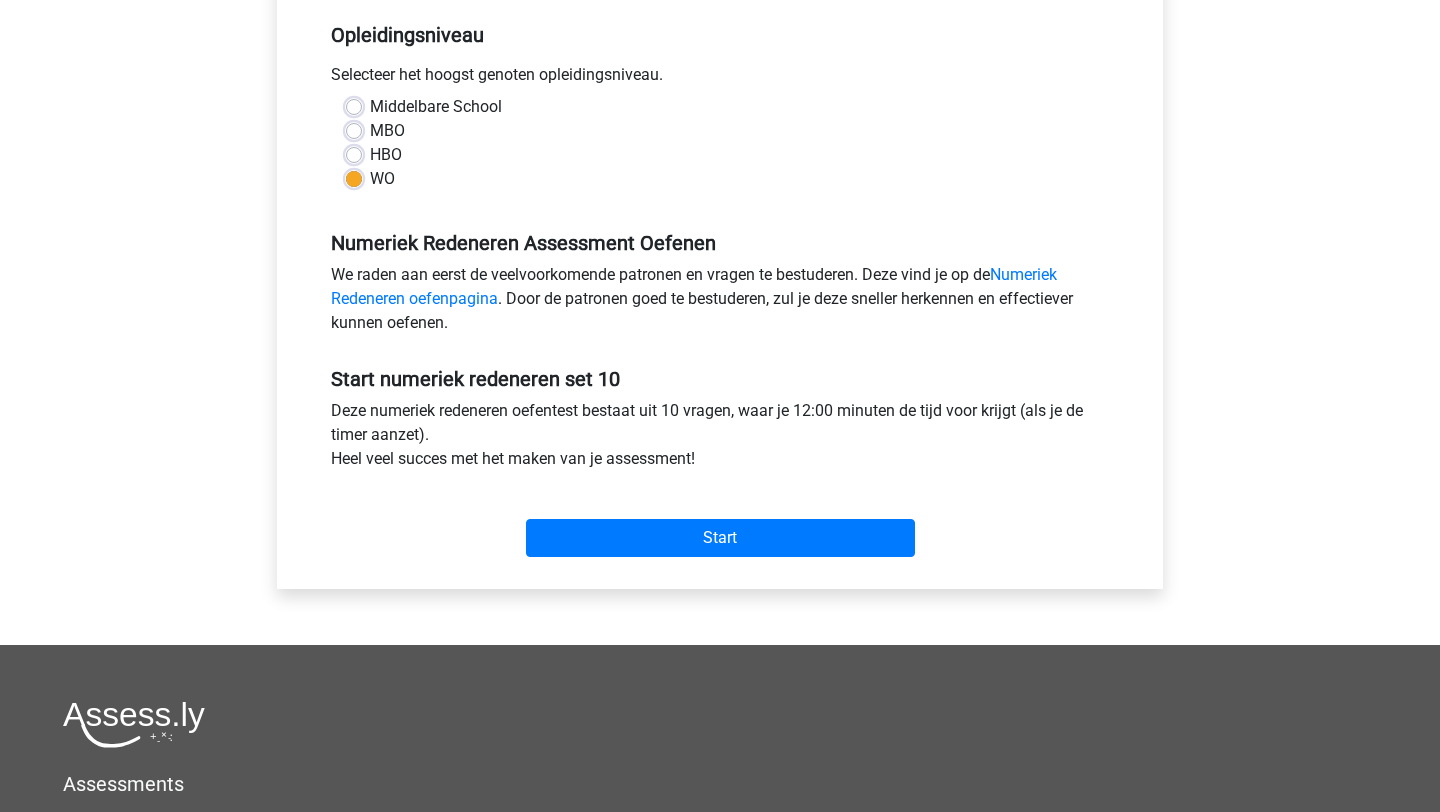 scroll, scrollTop: 482, scrollLeft: 0, axis: vertical 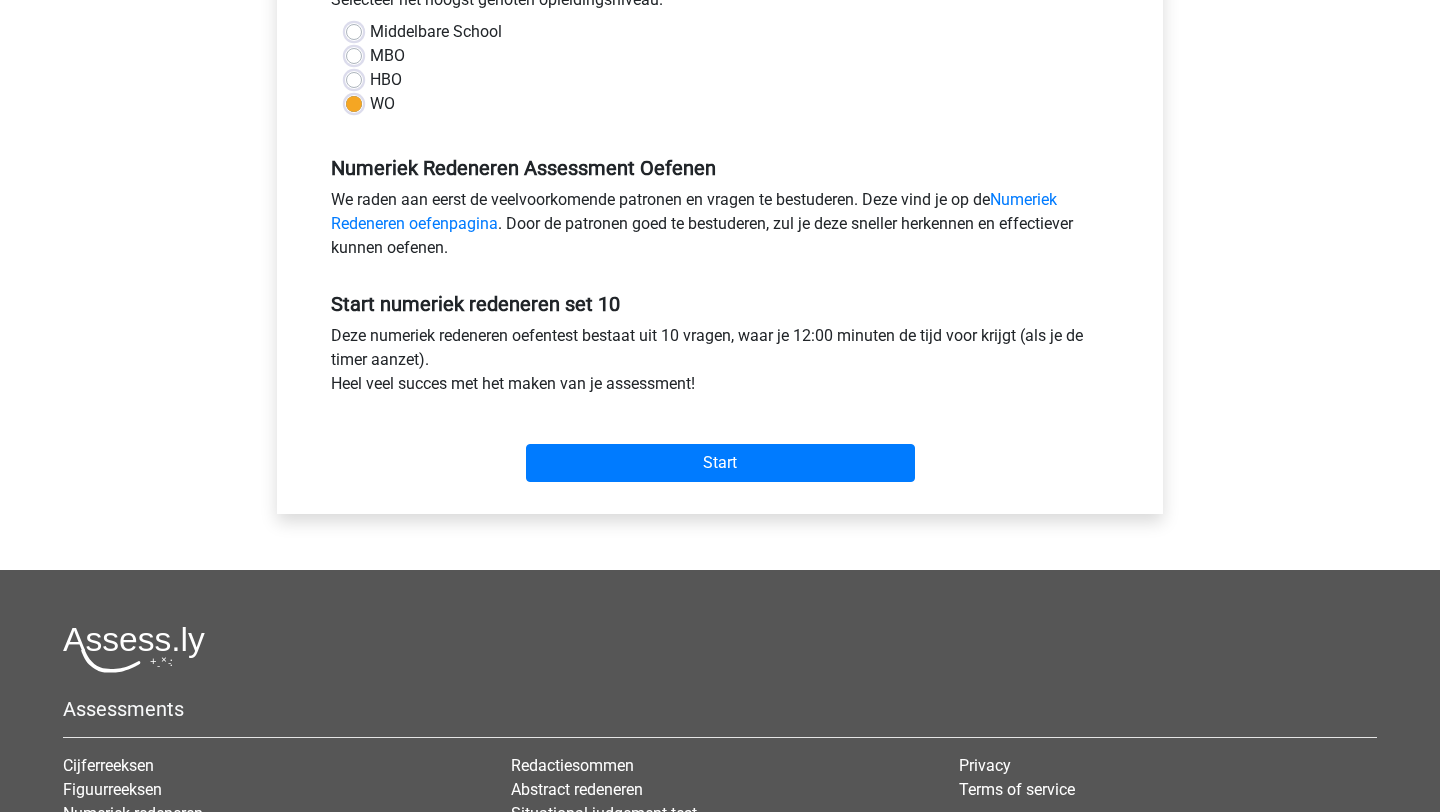 click on "Start" at bounding box center [720, 447] 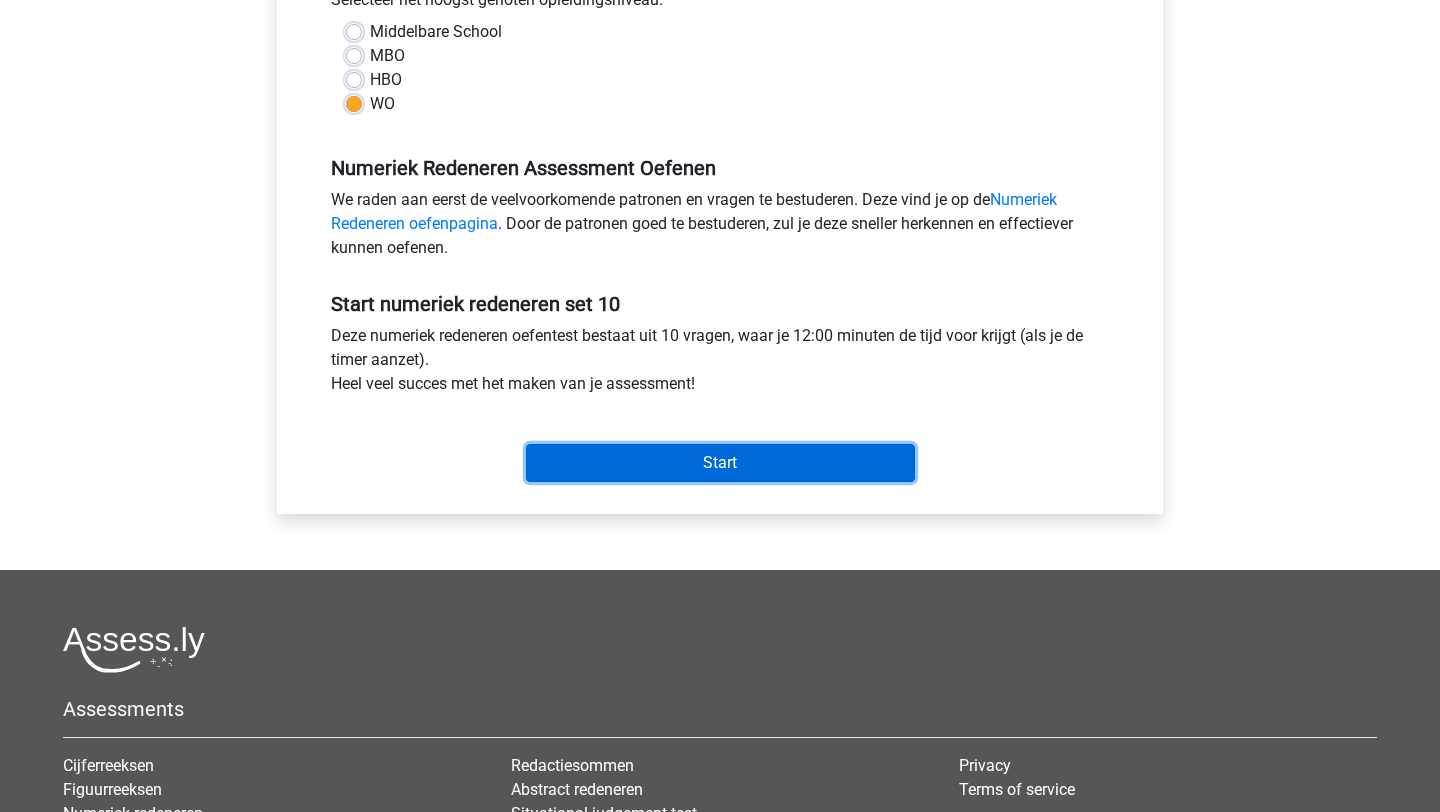 click on "Start" at bounding box center [720, 463] 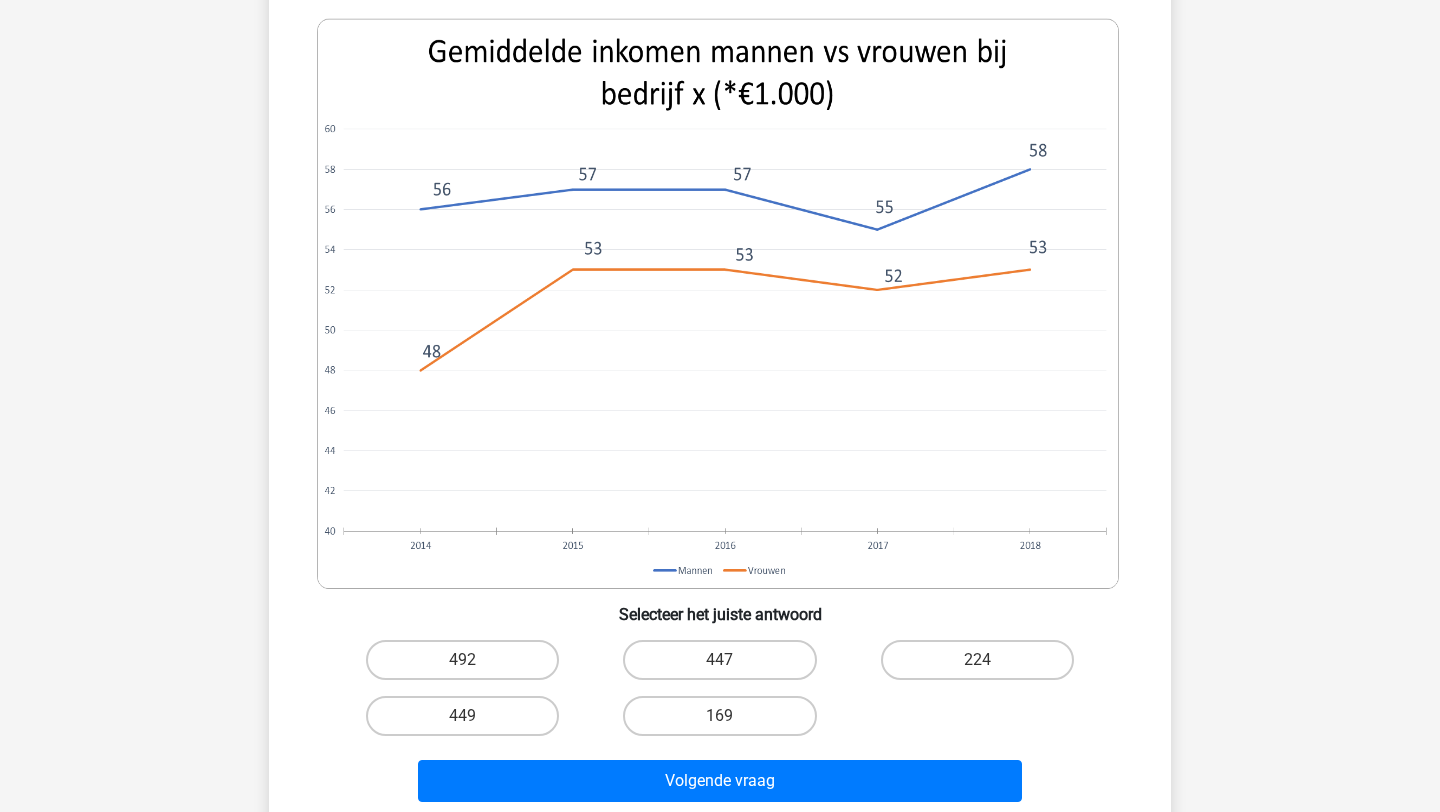 scroll, scrollTop: 874, scrollLeft: 0, axis: vertical 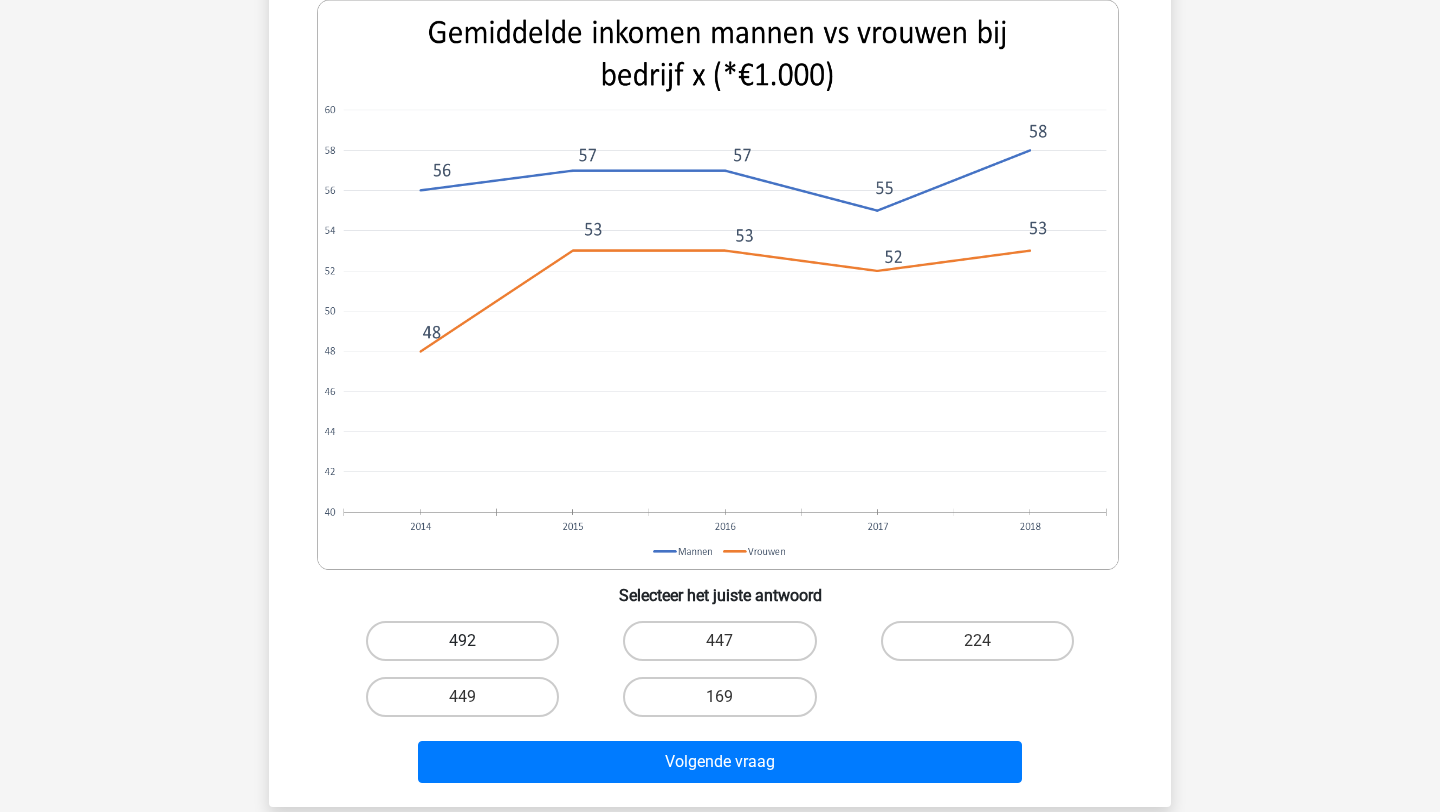 click on "492" at bounding box center [462, 641] 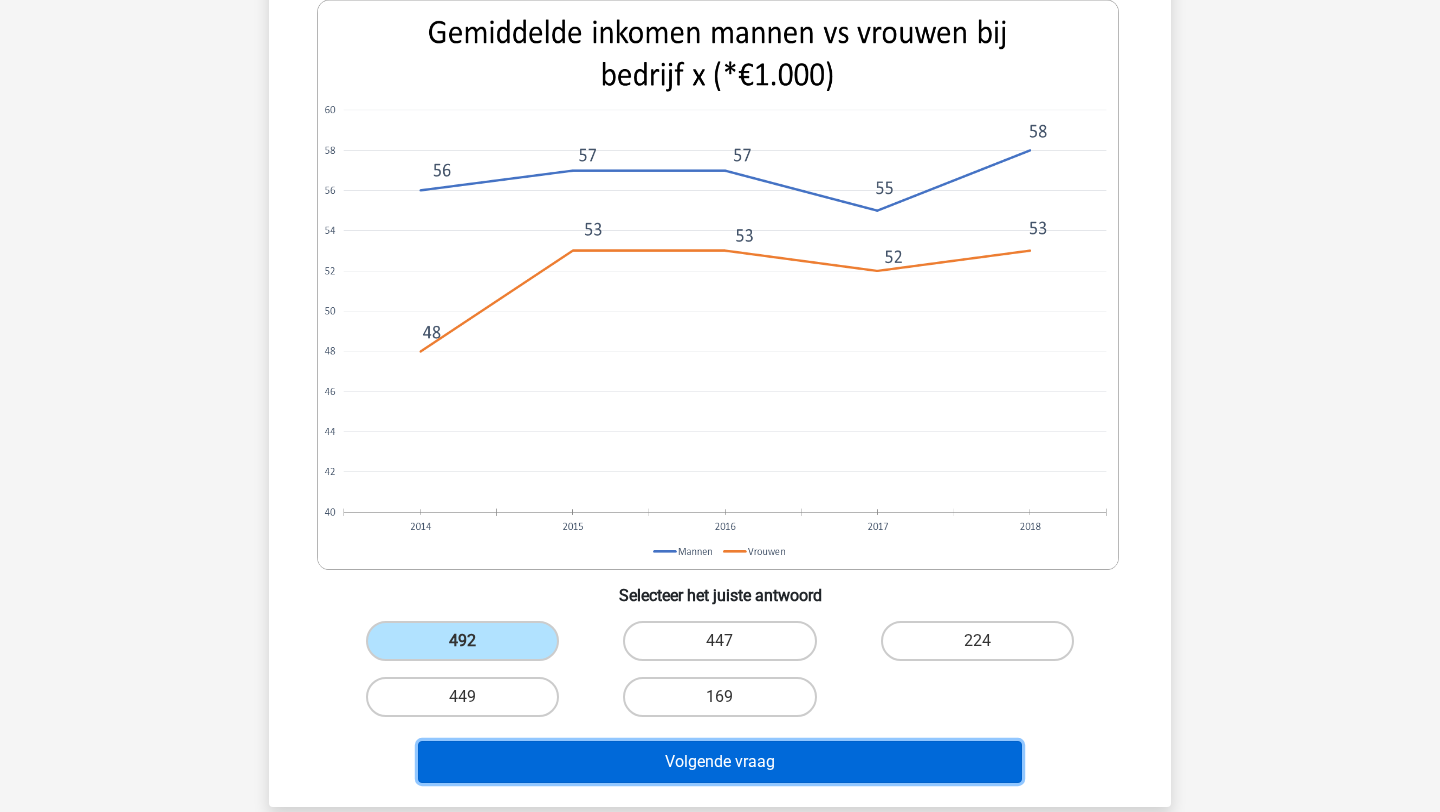 click on "Volgende vraag" at bounding box center [720, 762] 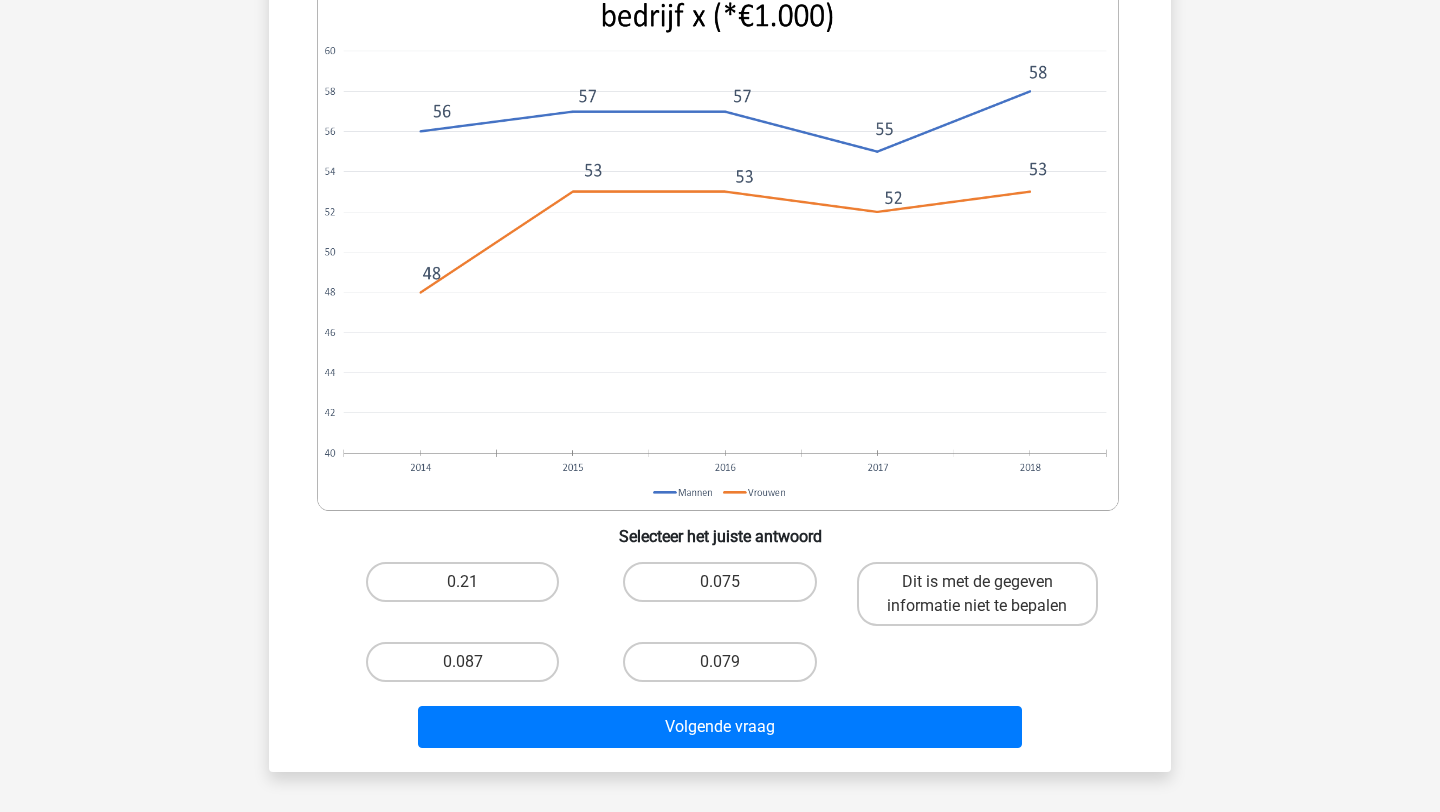 scroll, scrollTop: 897, scrollLeft: 0, axis: vertical 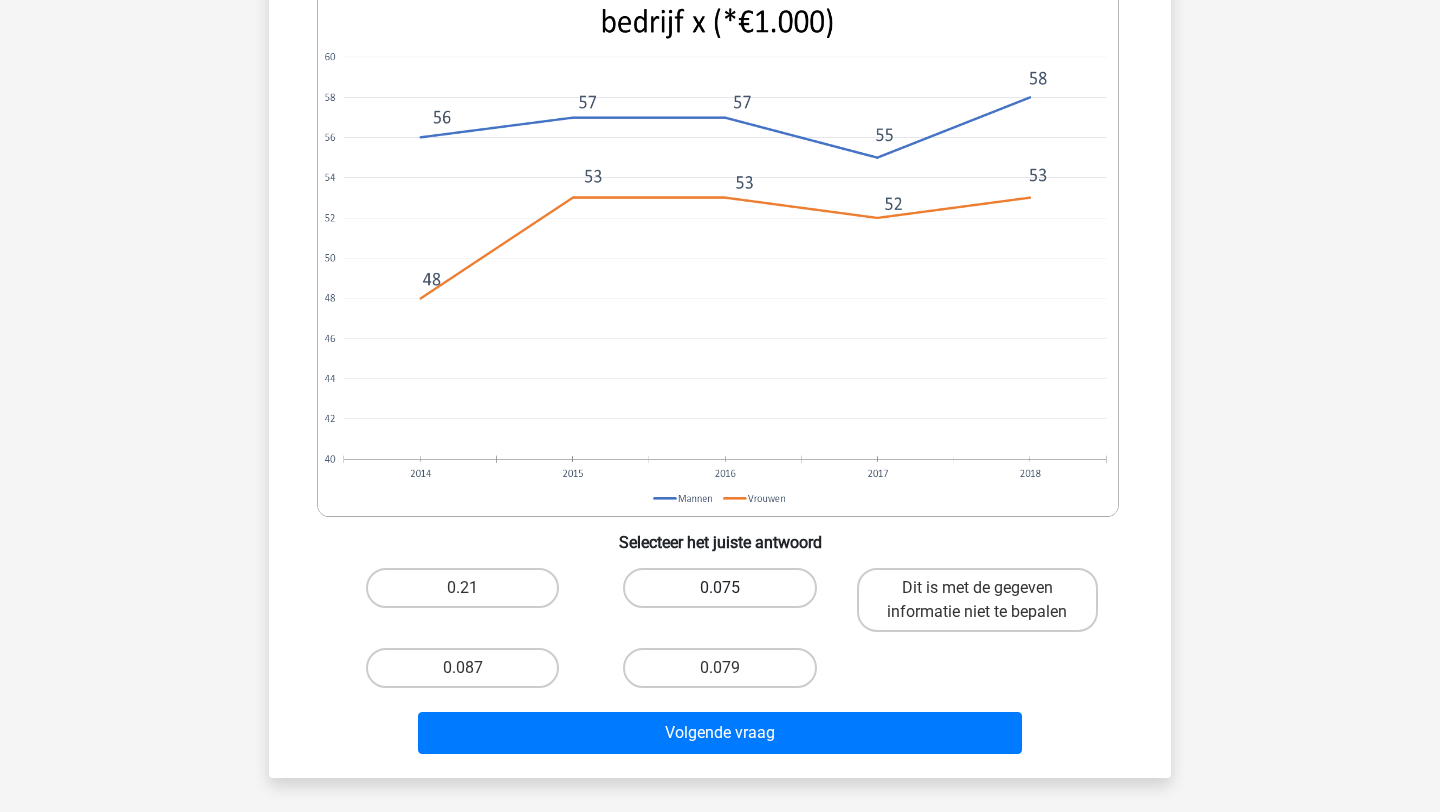click on "0.075" at bounding box center (719, 588) 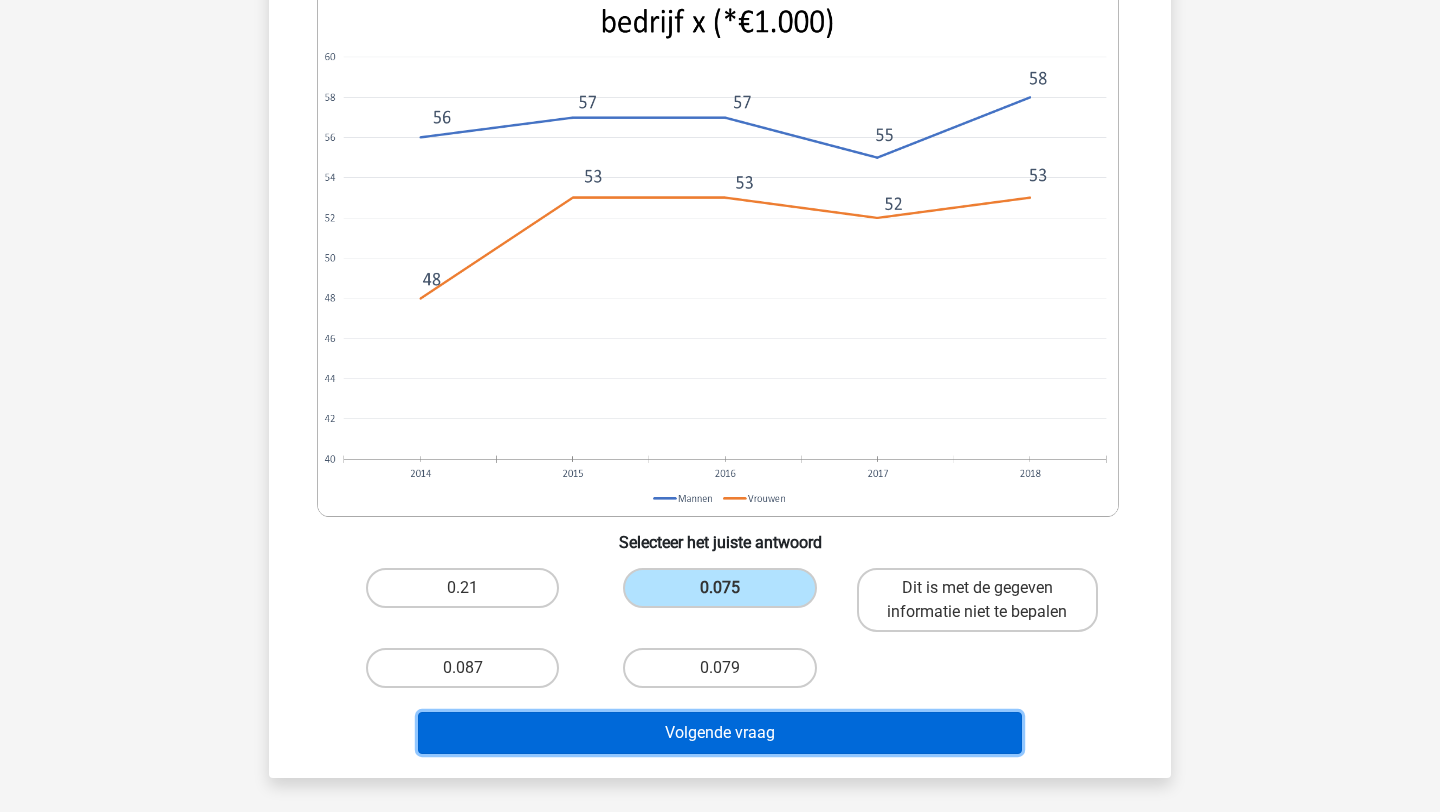 click on "Volgende vraag" at bounding box center (720, 733) 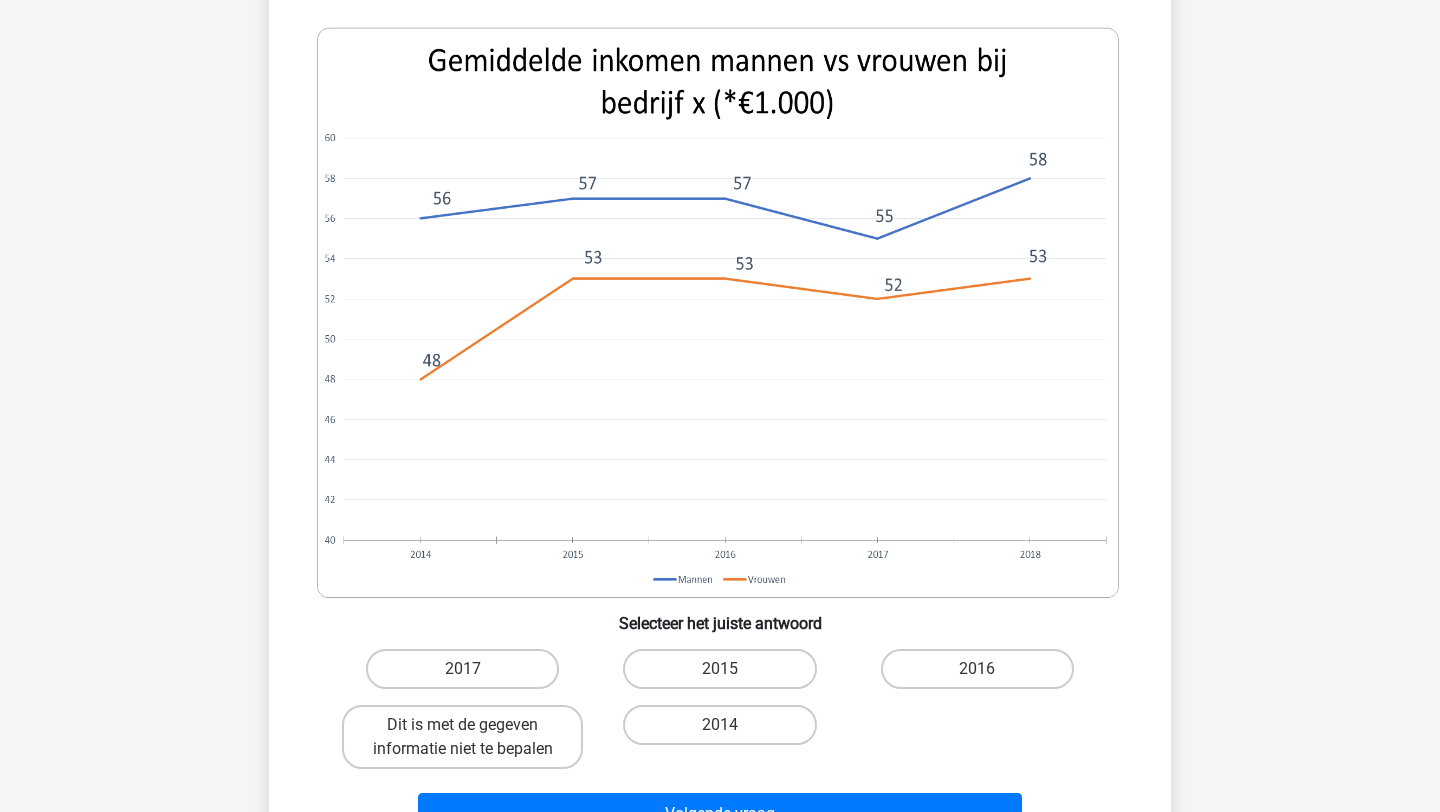 scroll, scrollTop: 849, scrollLeft: 0, axis: vertical 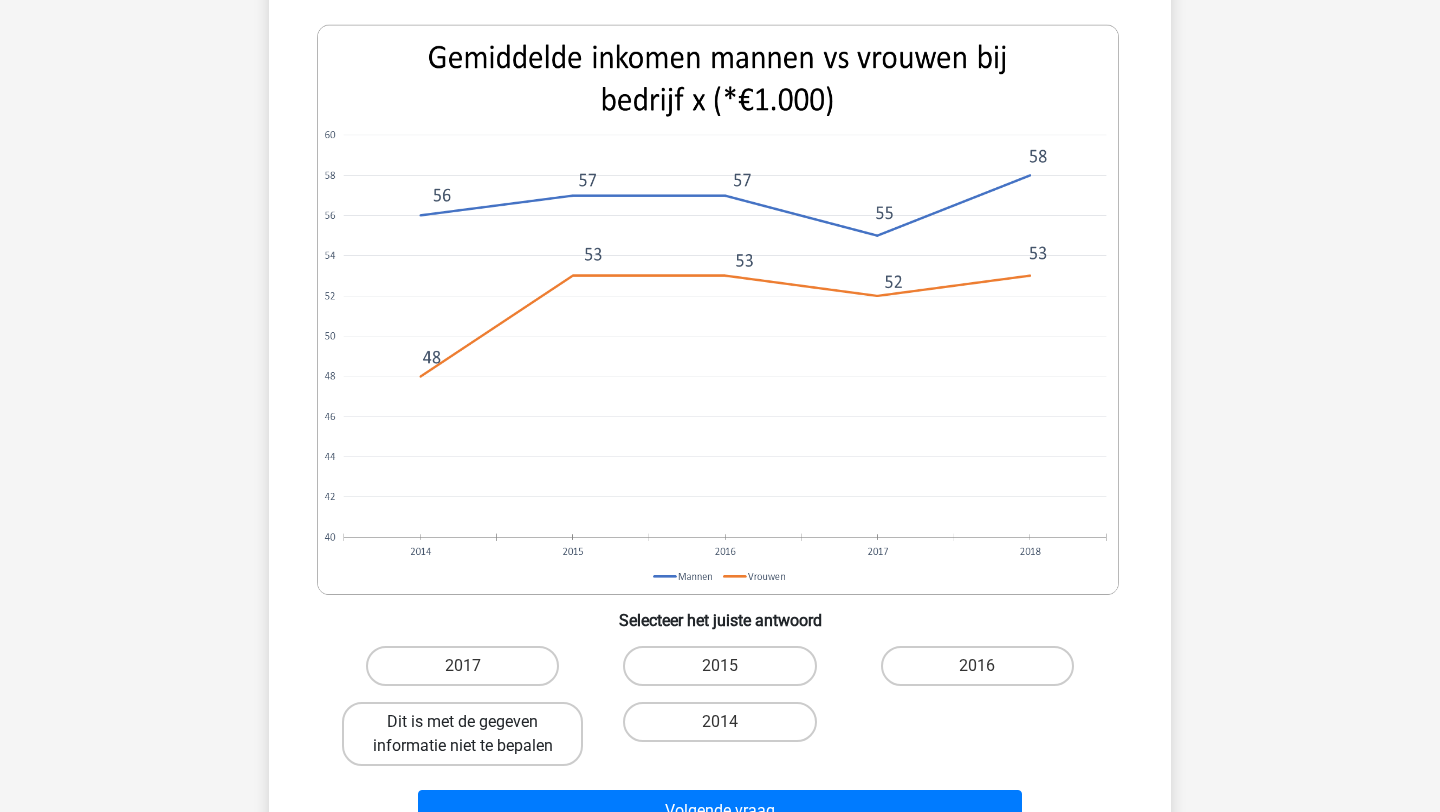 click on "Dit is met de gegeven informatie niet te bepalen" at bounding box center [462, 734] 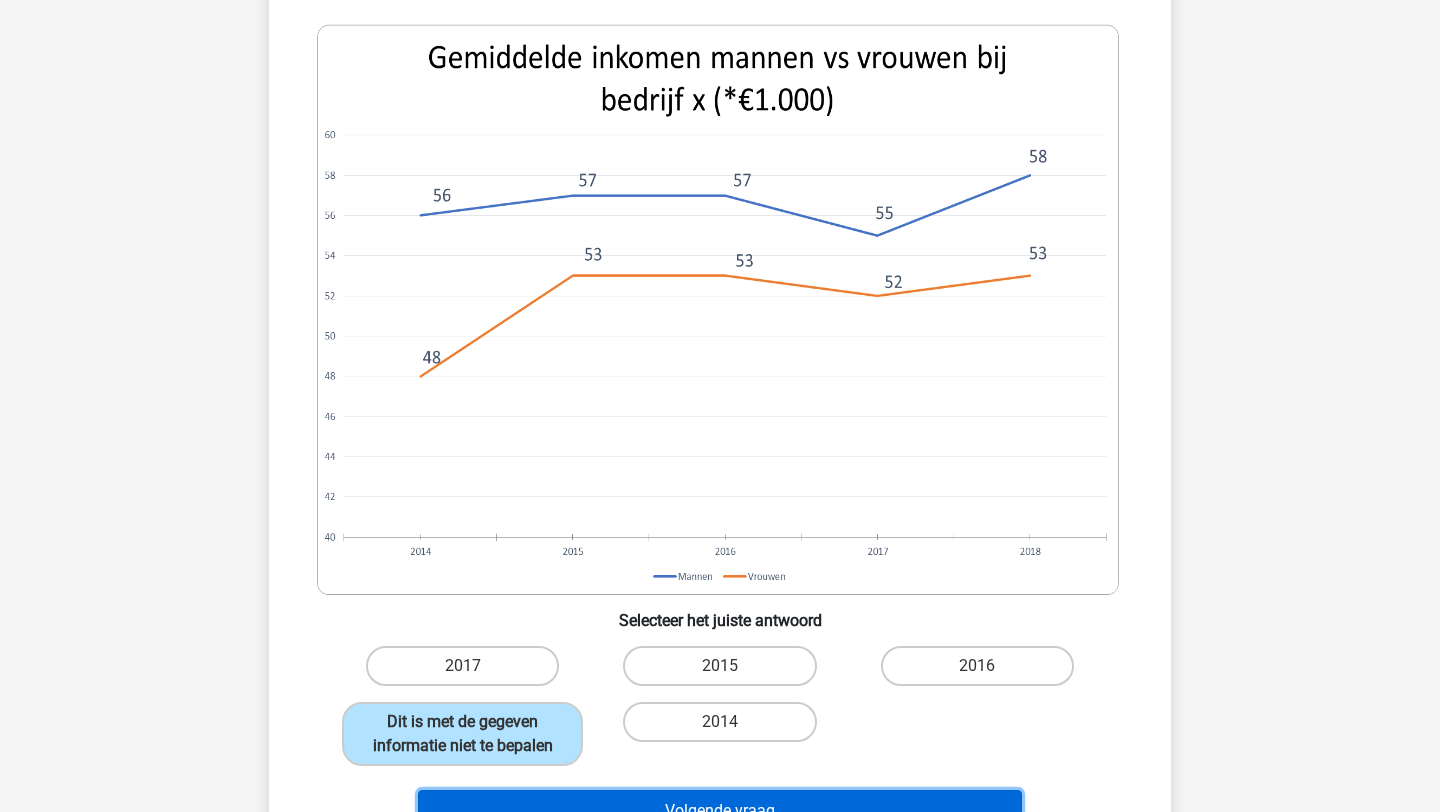 click on "Volgende vraag" at bounding box center [720, 811] 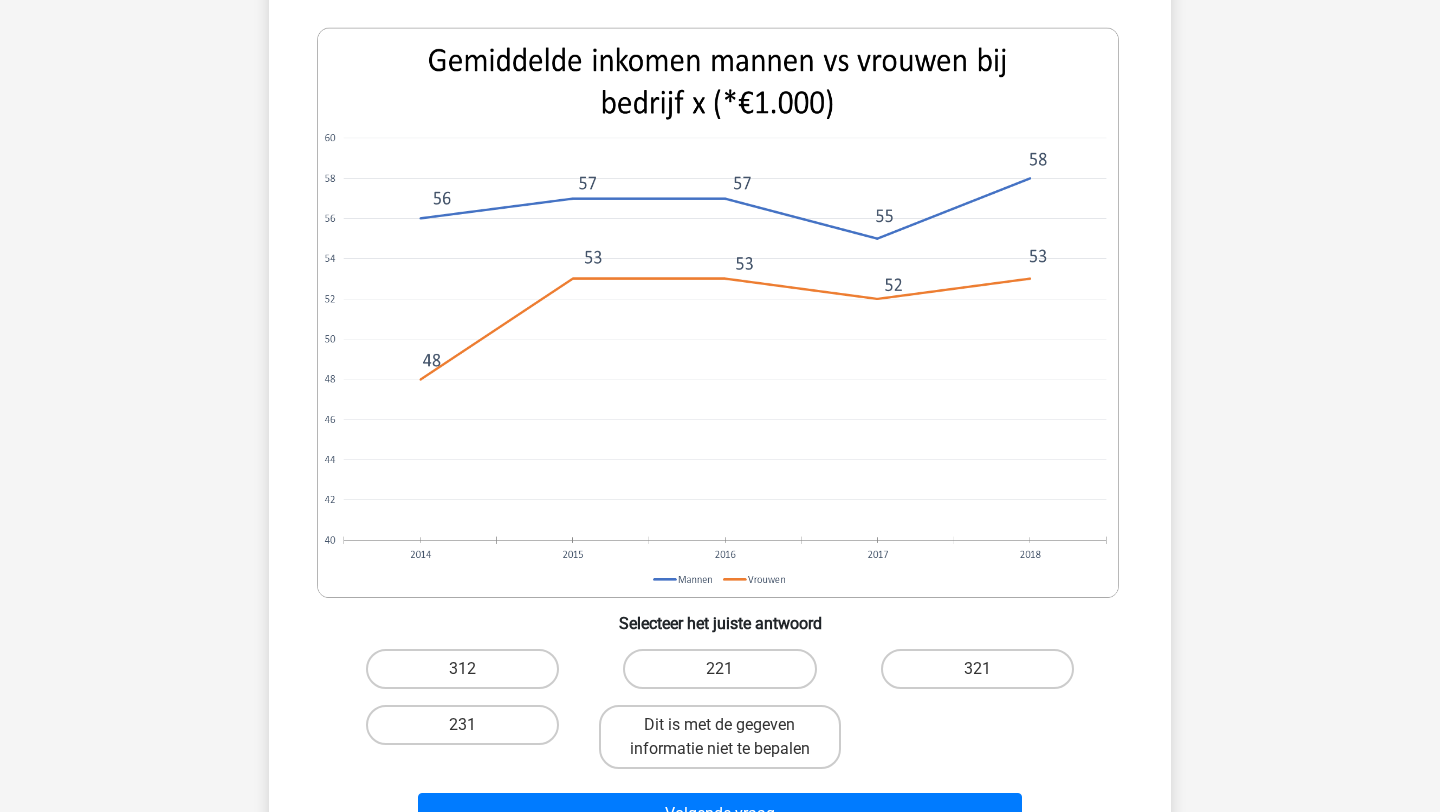 scroll, scrollTop: 845, scrollLeft: 0, axis: vertical 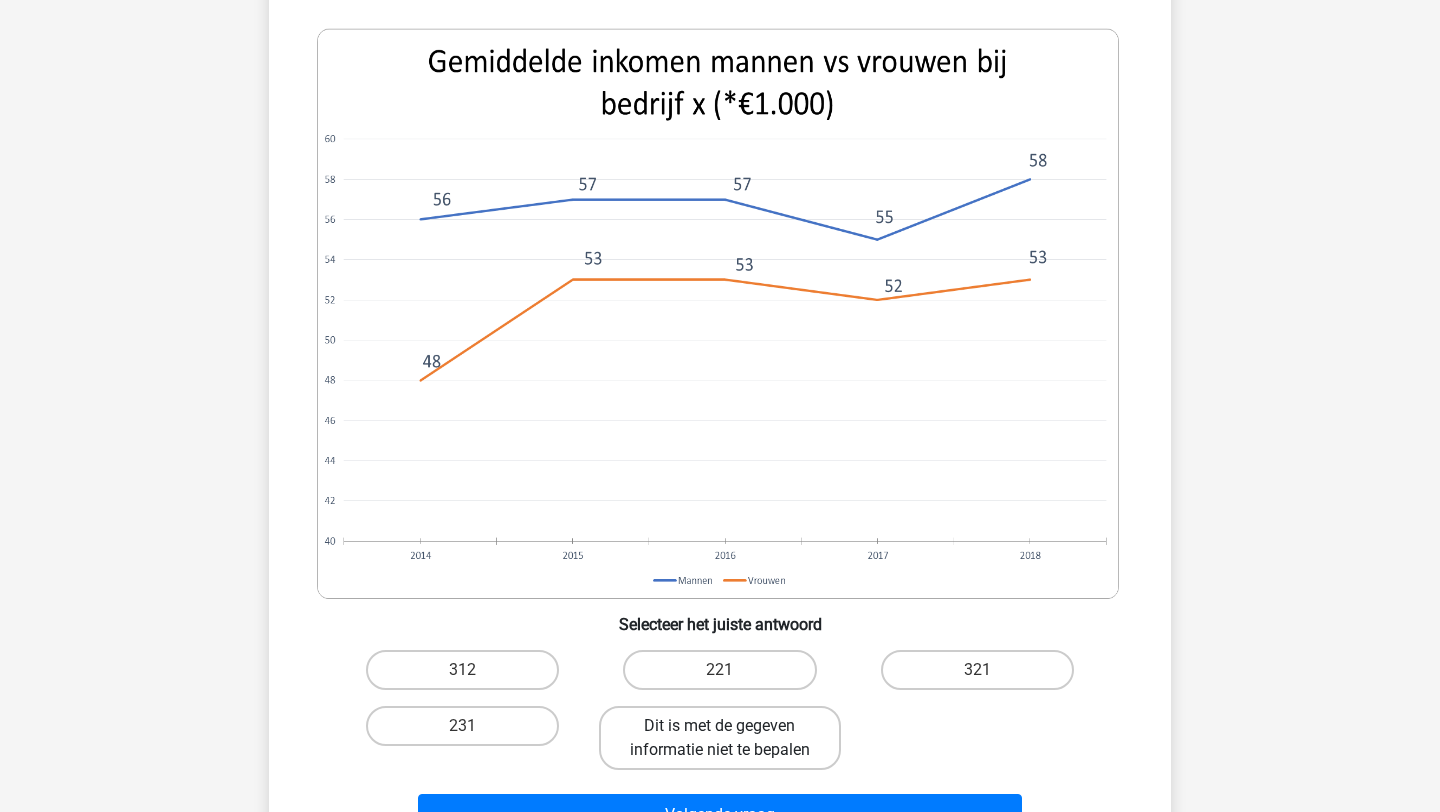 click on "Dit is met de gegeven informatie niet te bepalen" at bounding box center [719, 738] 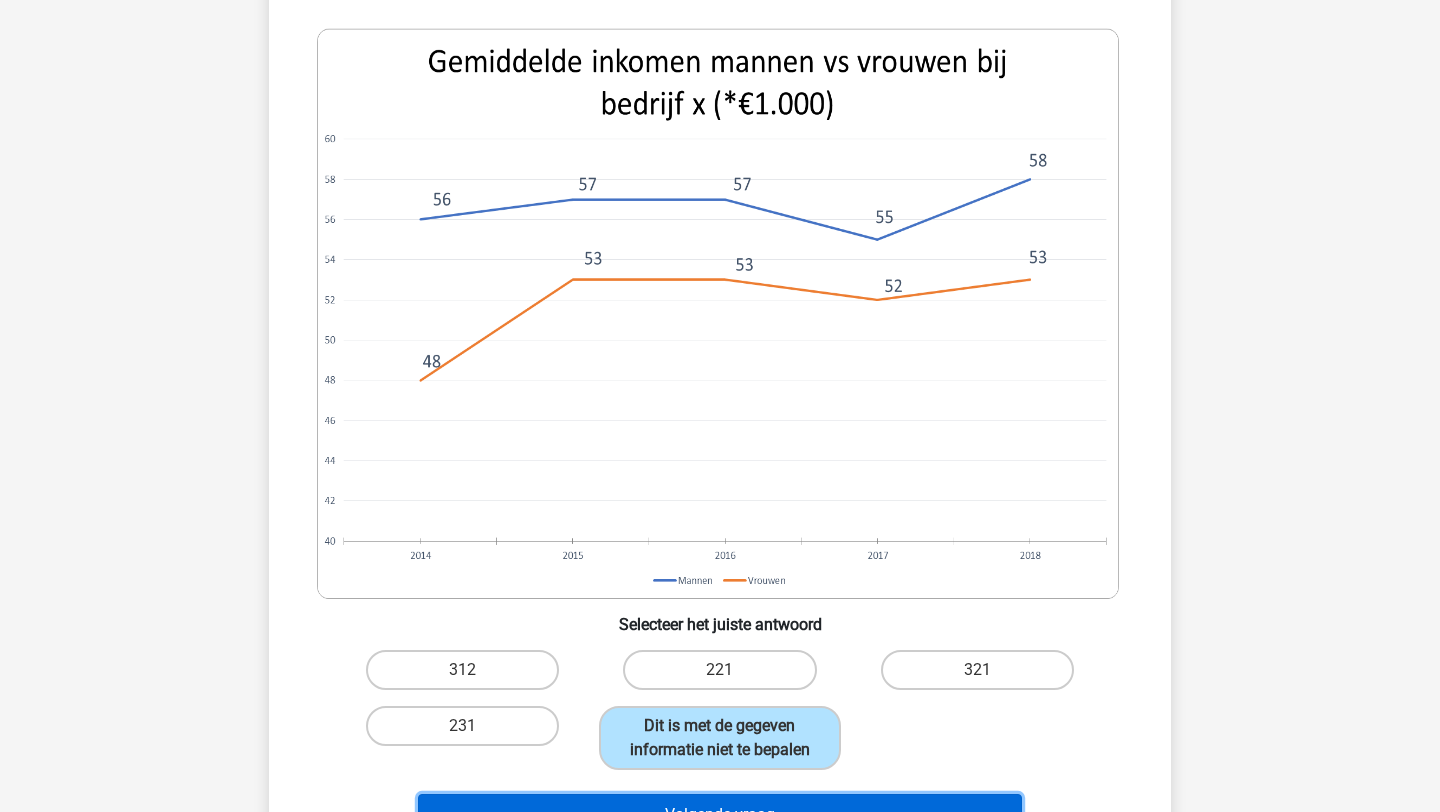 click on "Volgende vraag" at bounding box center (720, 815) 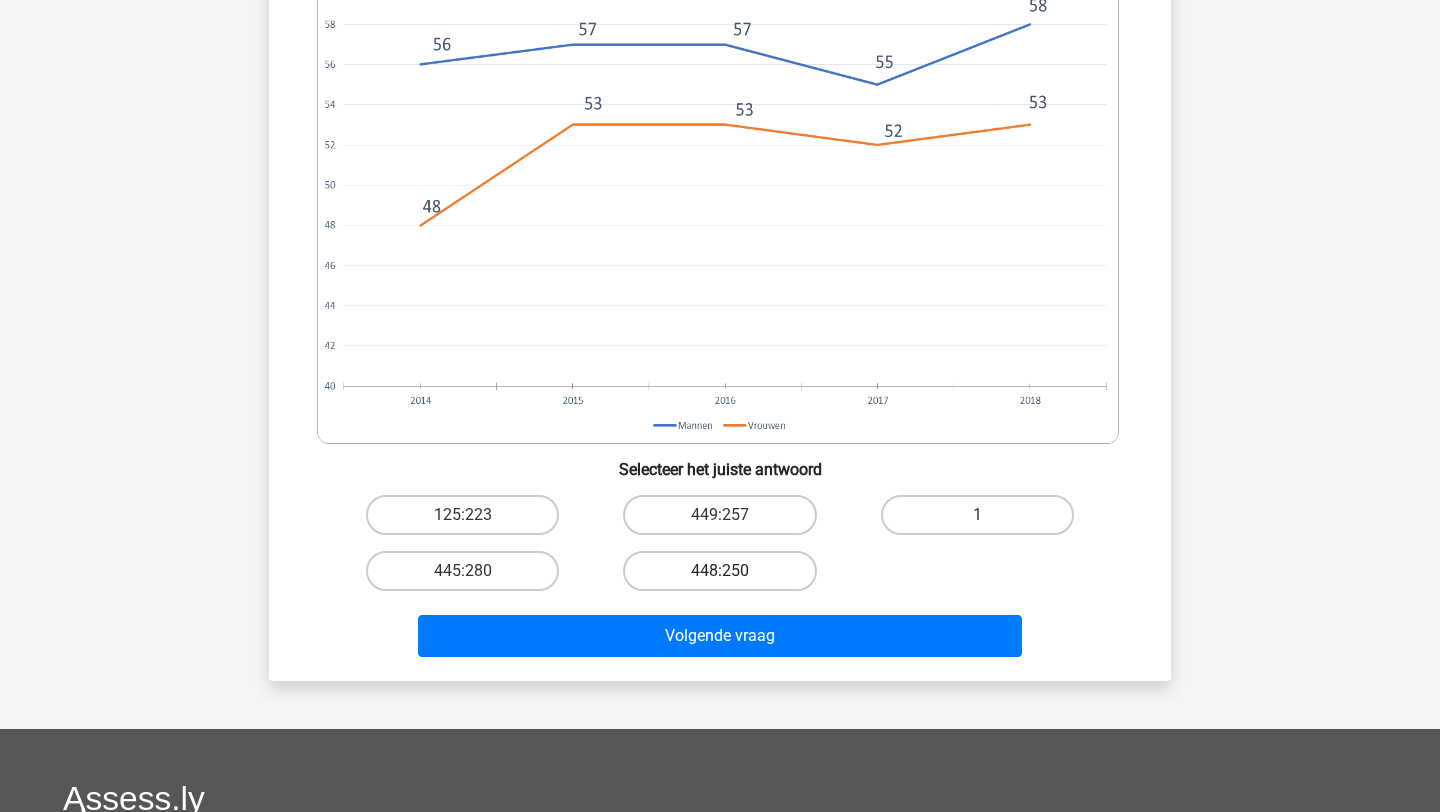 scroll, scrollTop: 1054, scrollLeft: 0, axis: vertical 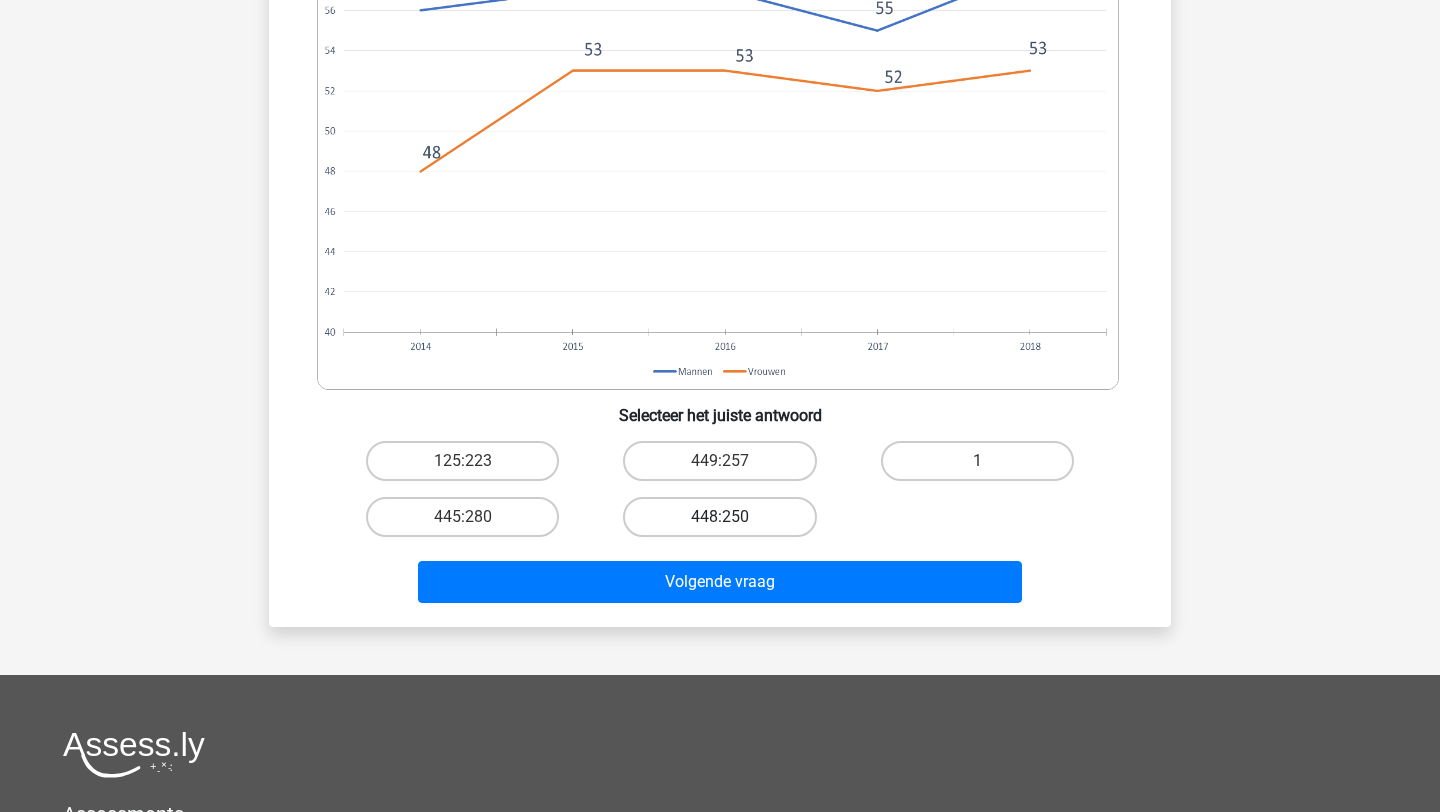 click on "448:250" at bounding box center [719, 517] 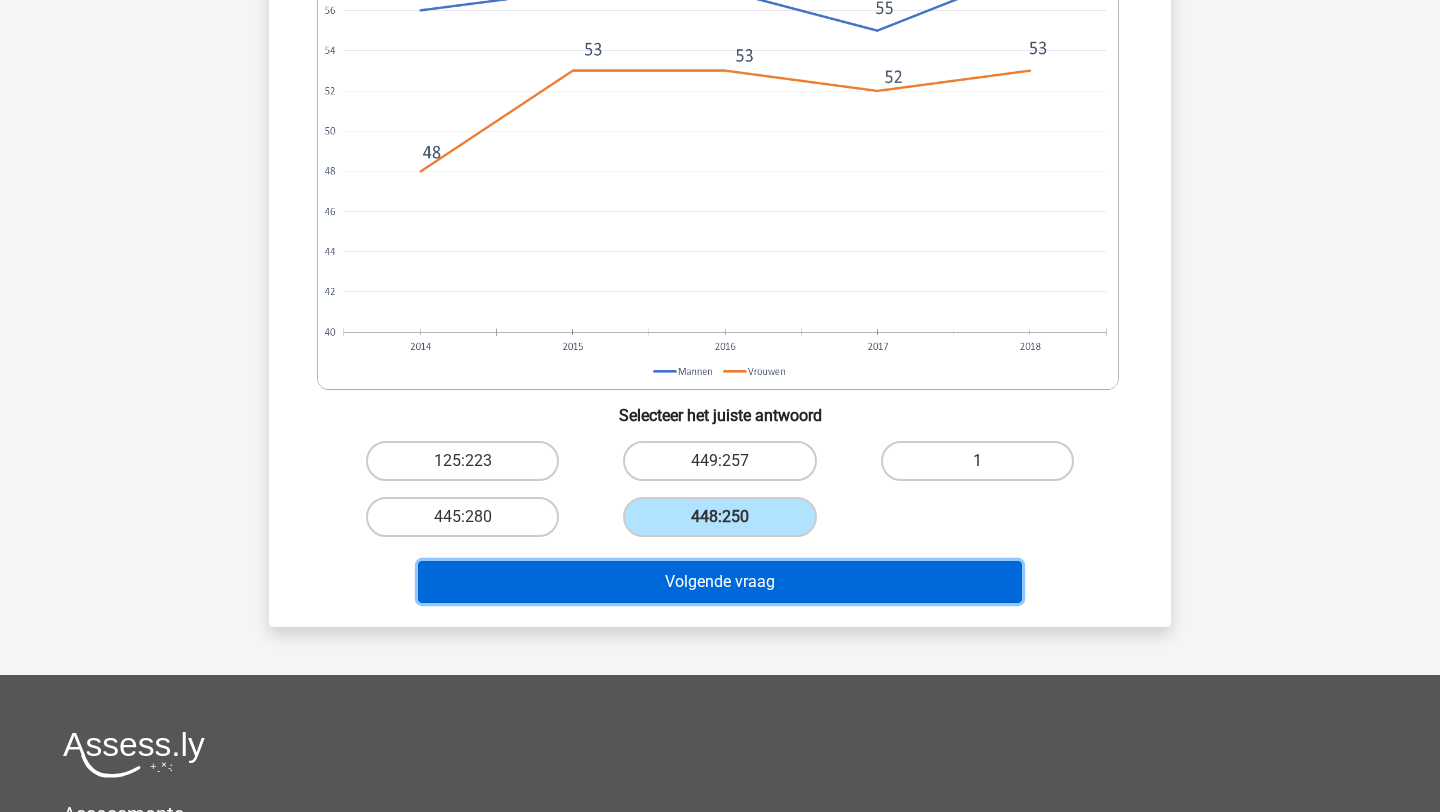 click on "Volgende vraag" at bounding box center [720, 582] 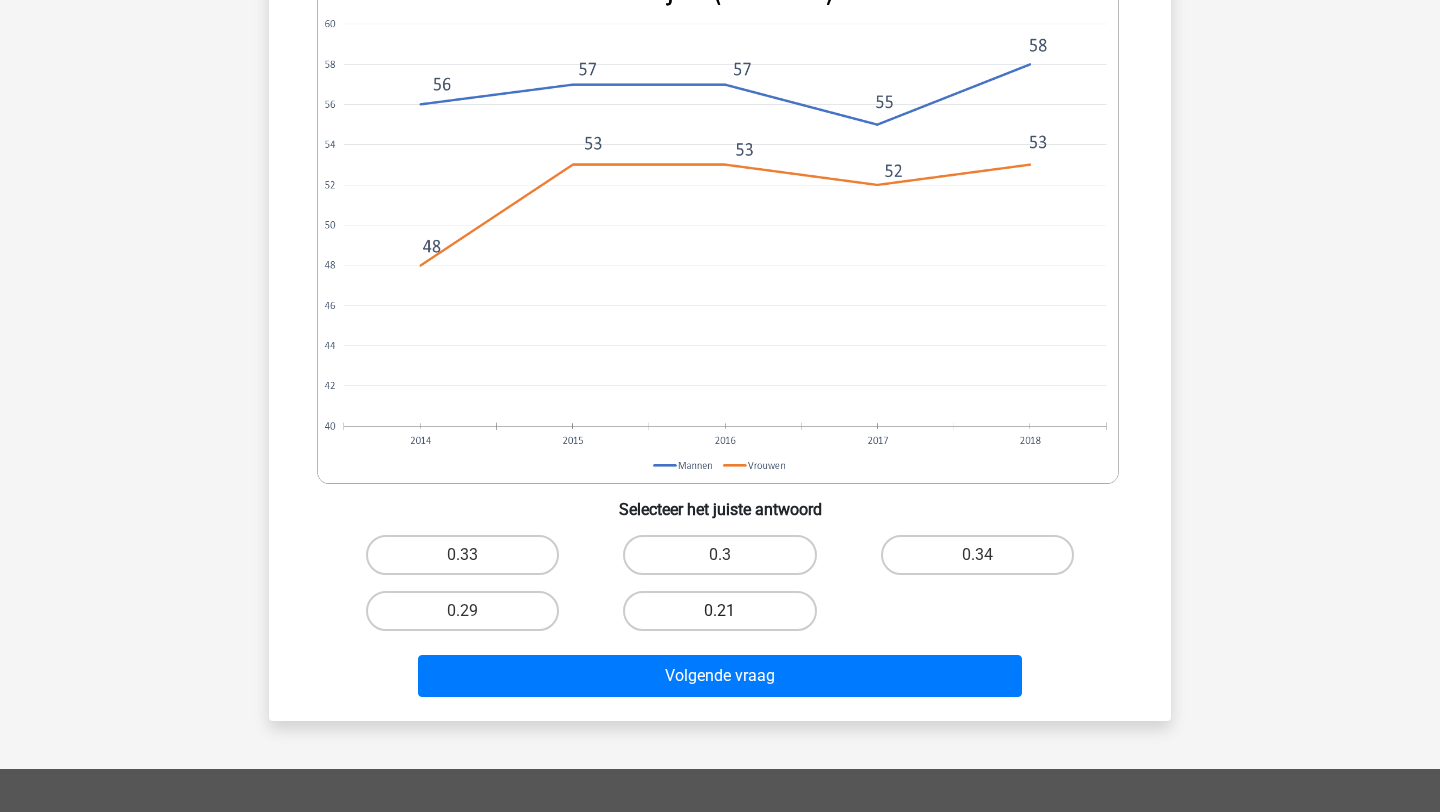 scroll, scrollTop: 902, scrollLeft: 0, axis: vertical 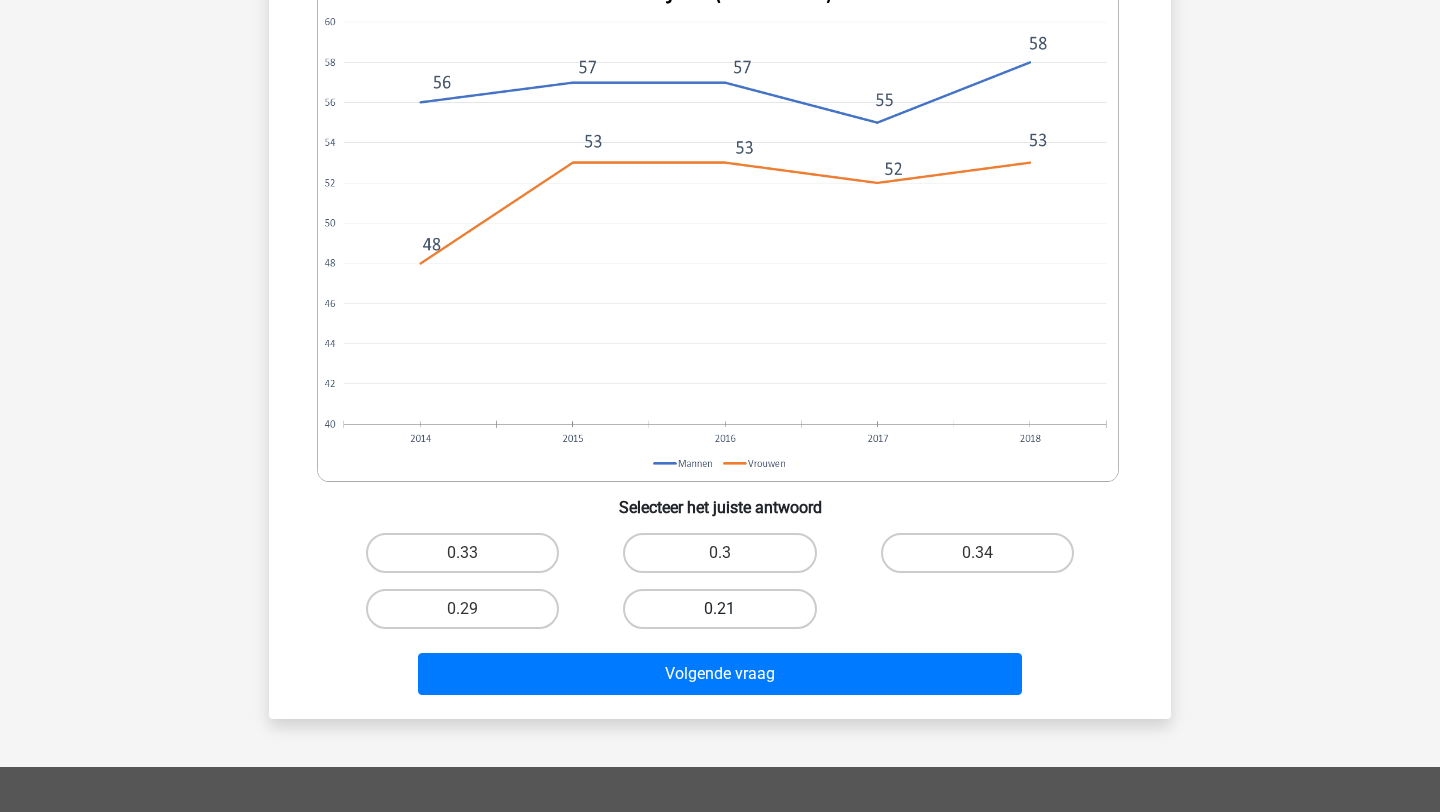 click on "0.21" at bounding box center (719, 609) 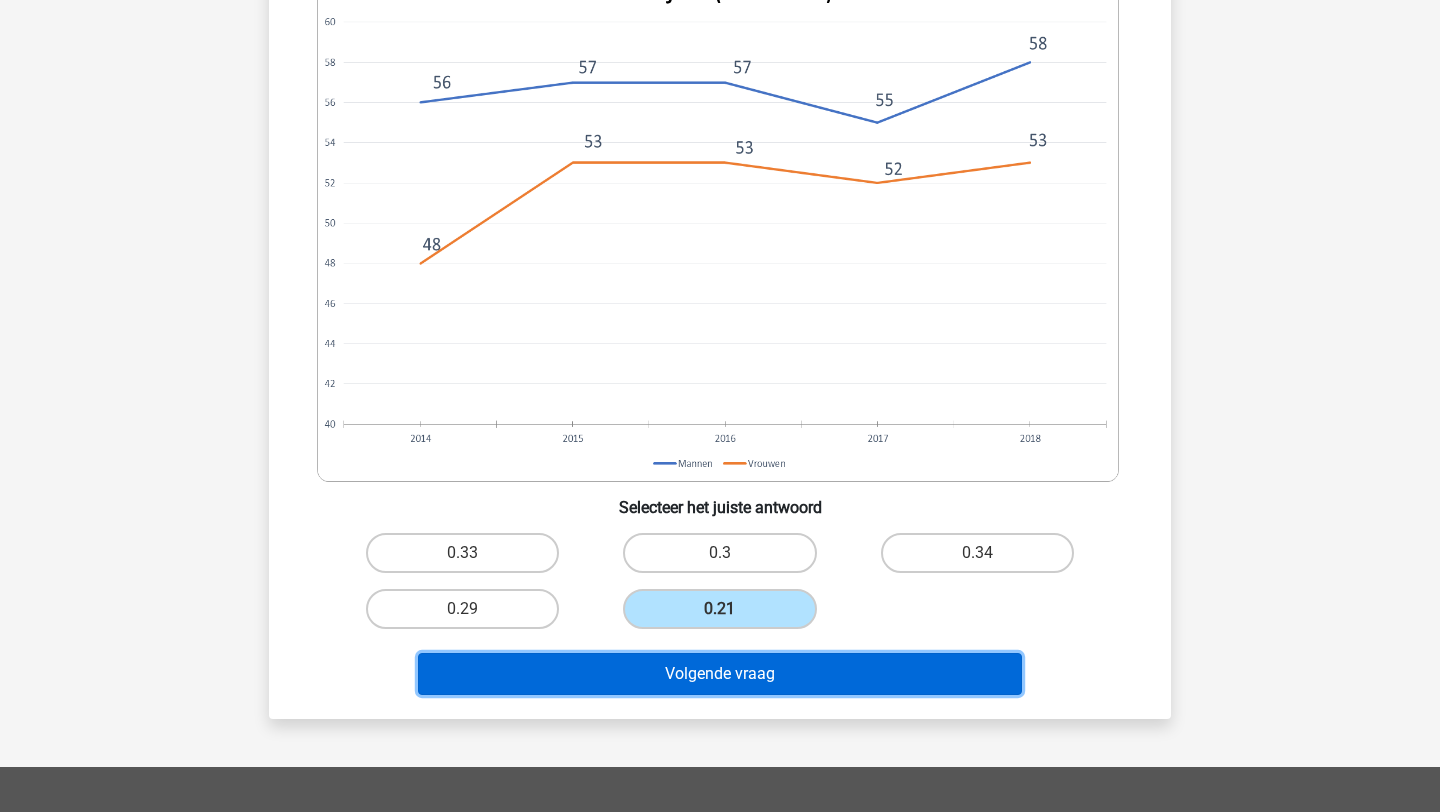 click on "Volgende vraag" at bounding box center (720, 674) 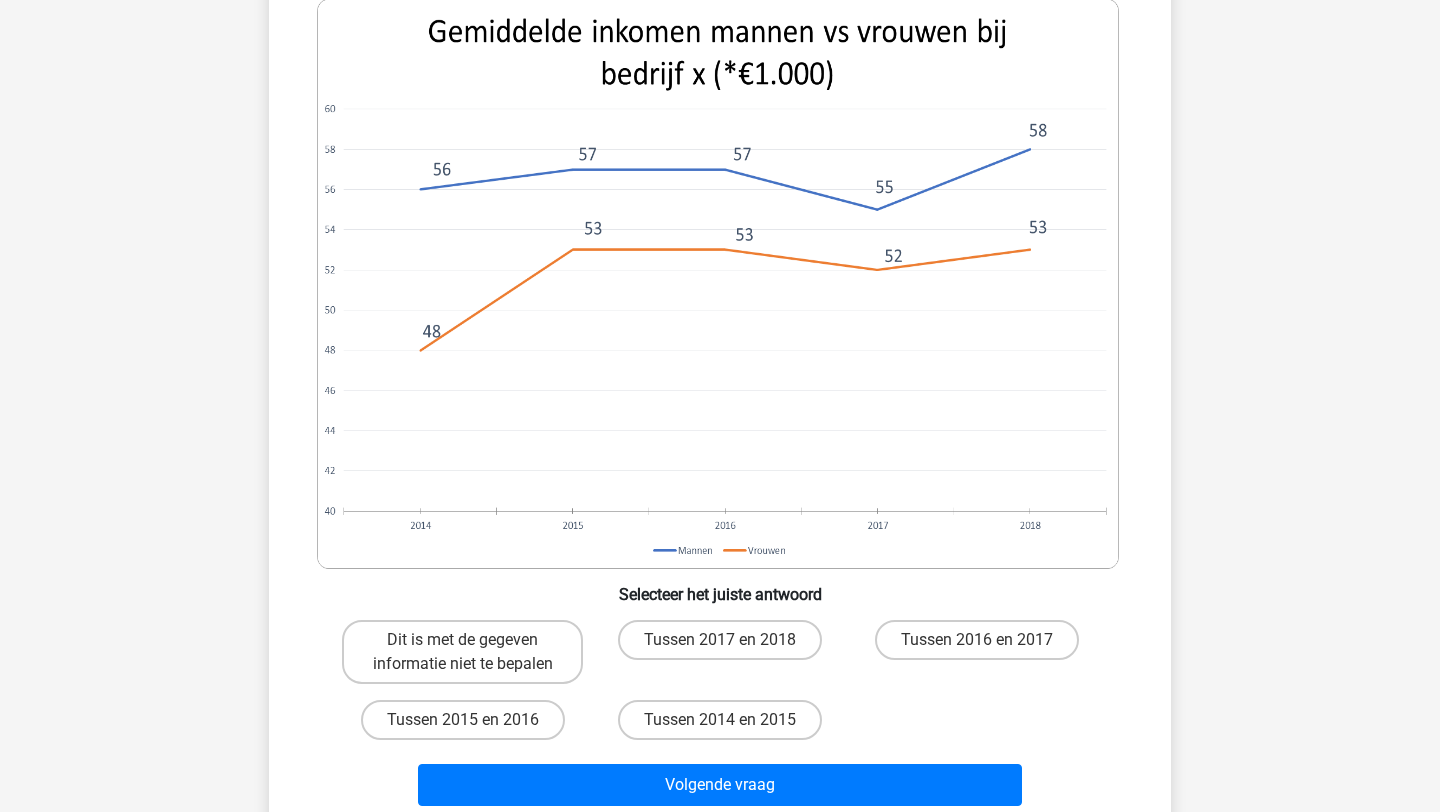 scroll, scrollTop: 850, scrollLeft: 0, axis: vertical 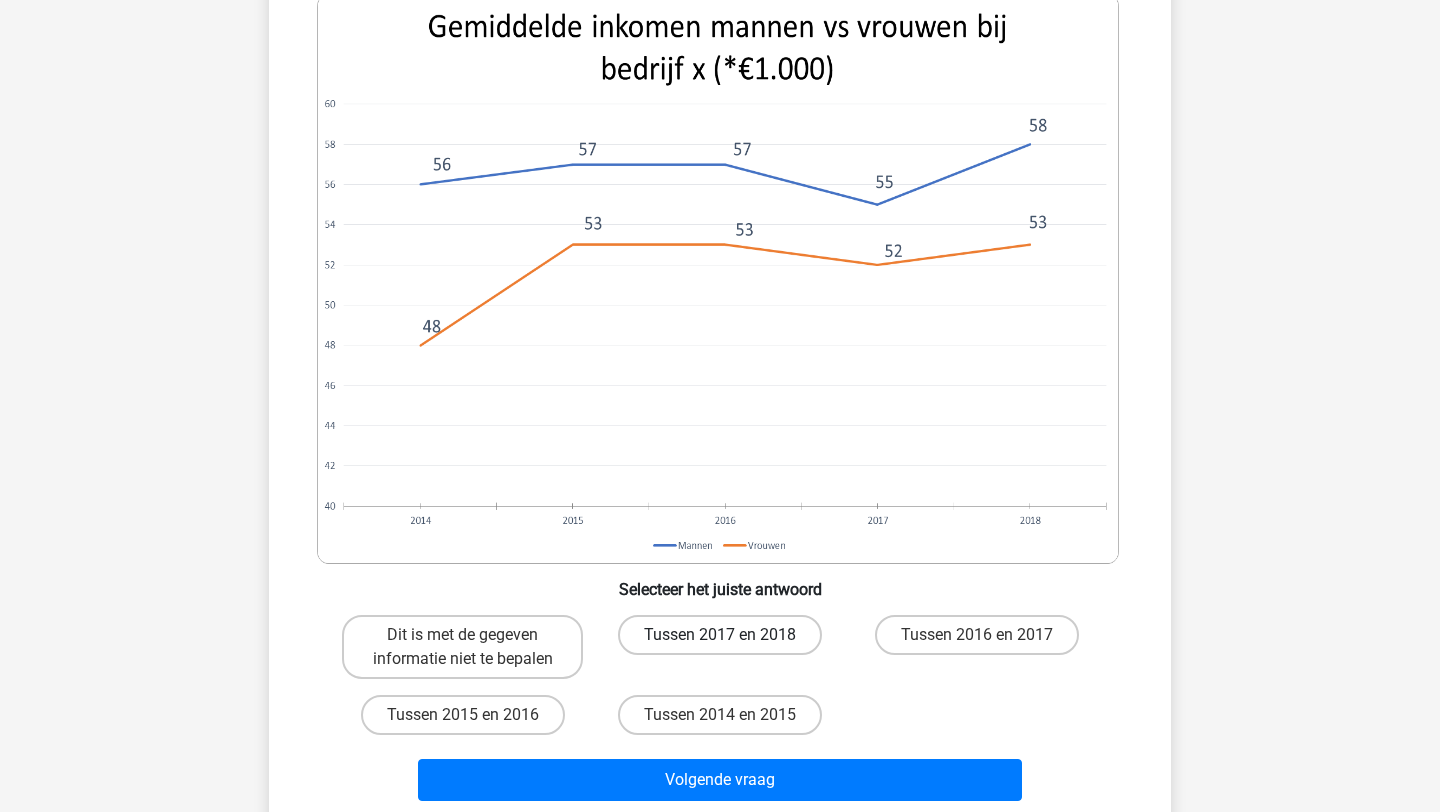 click on "Tussen 2017 en 2018" at bounding box center [720, 635] 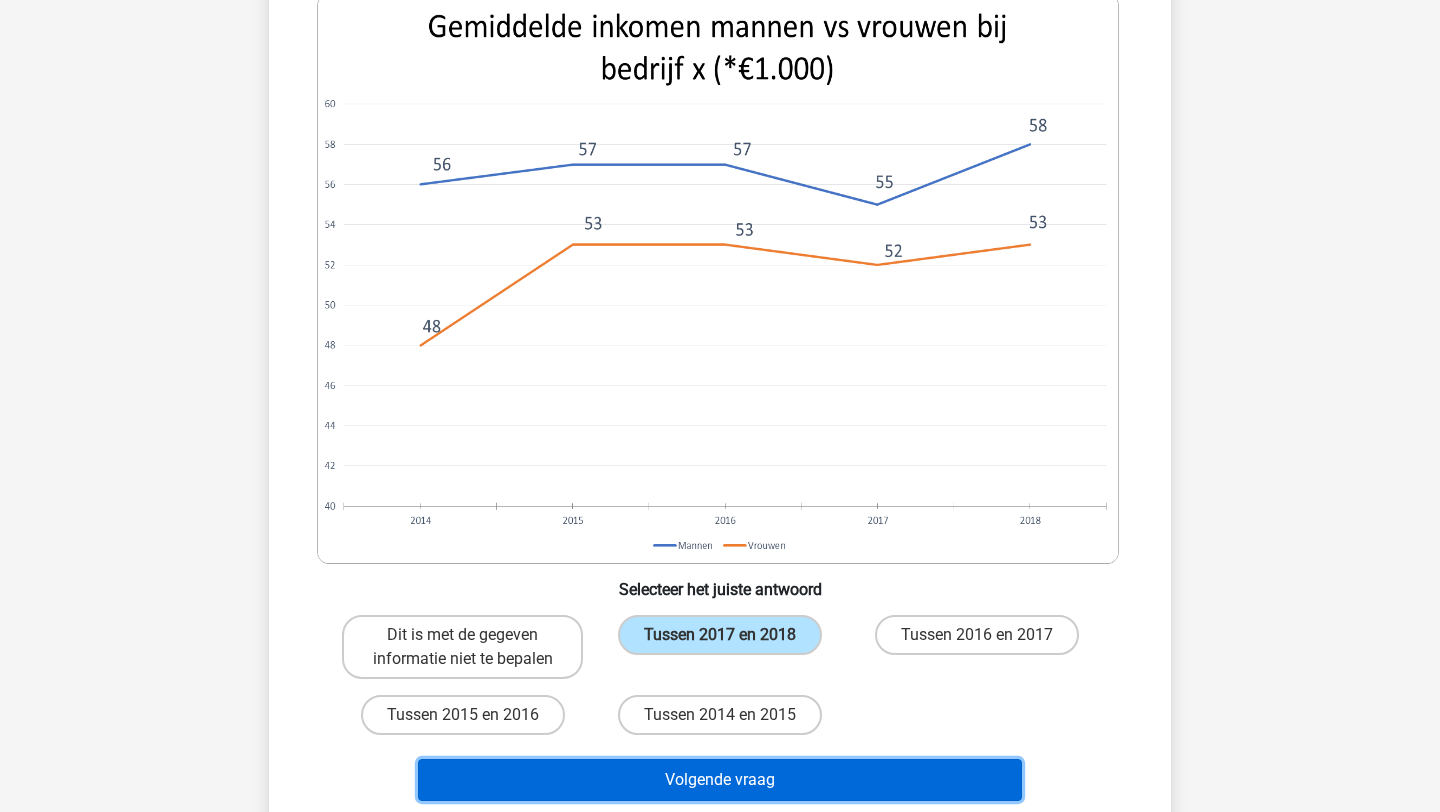 click on "Volgende vraag" at bounding box center (720, 780) 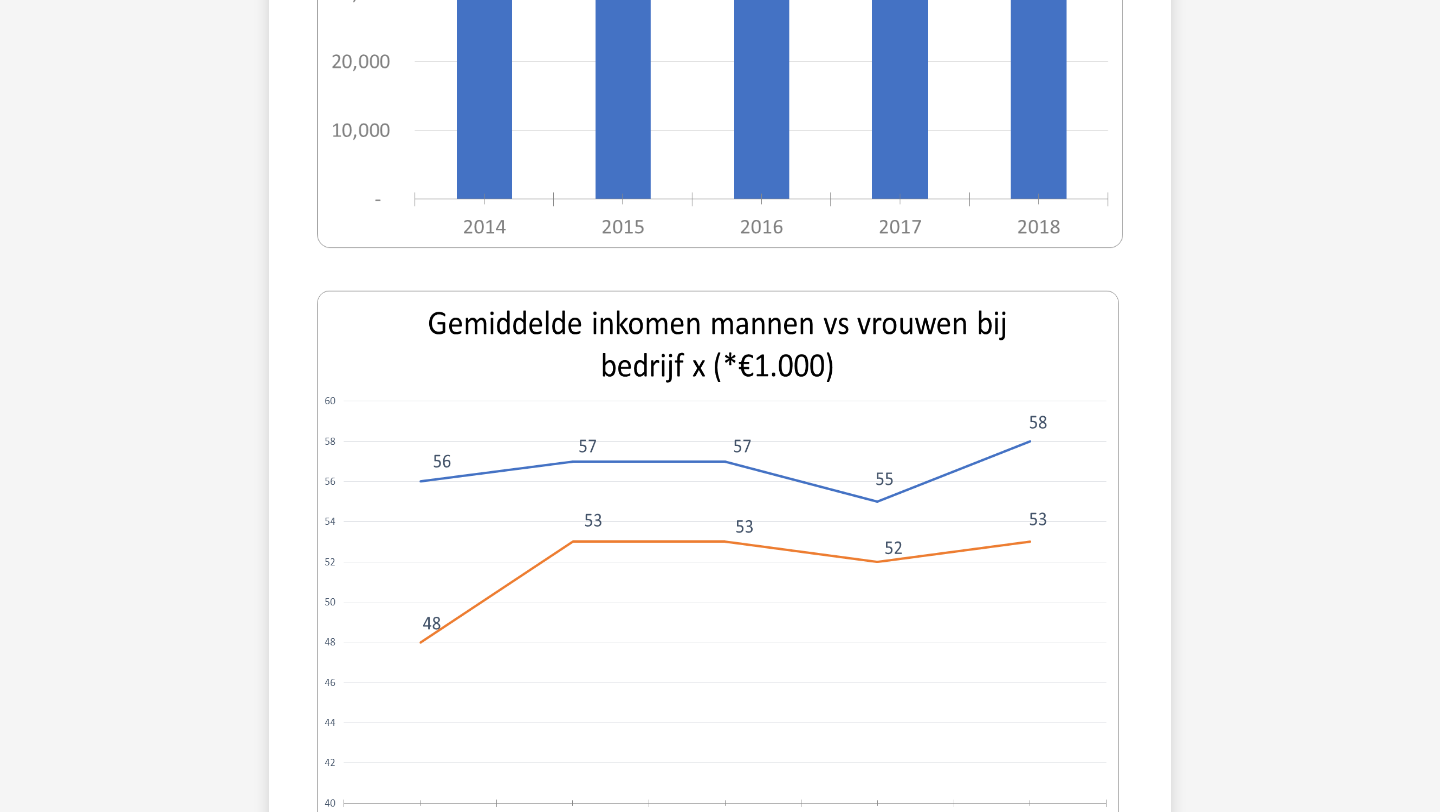 scroll, scrollTop: 730, scrollLeft: 0, axis: vertical 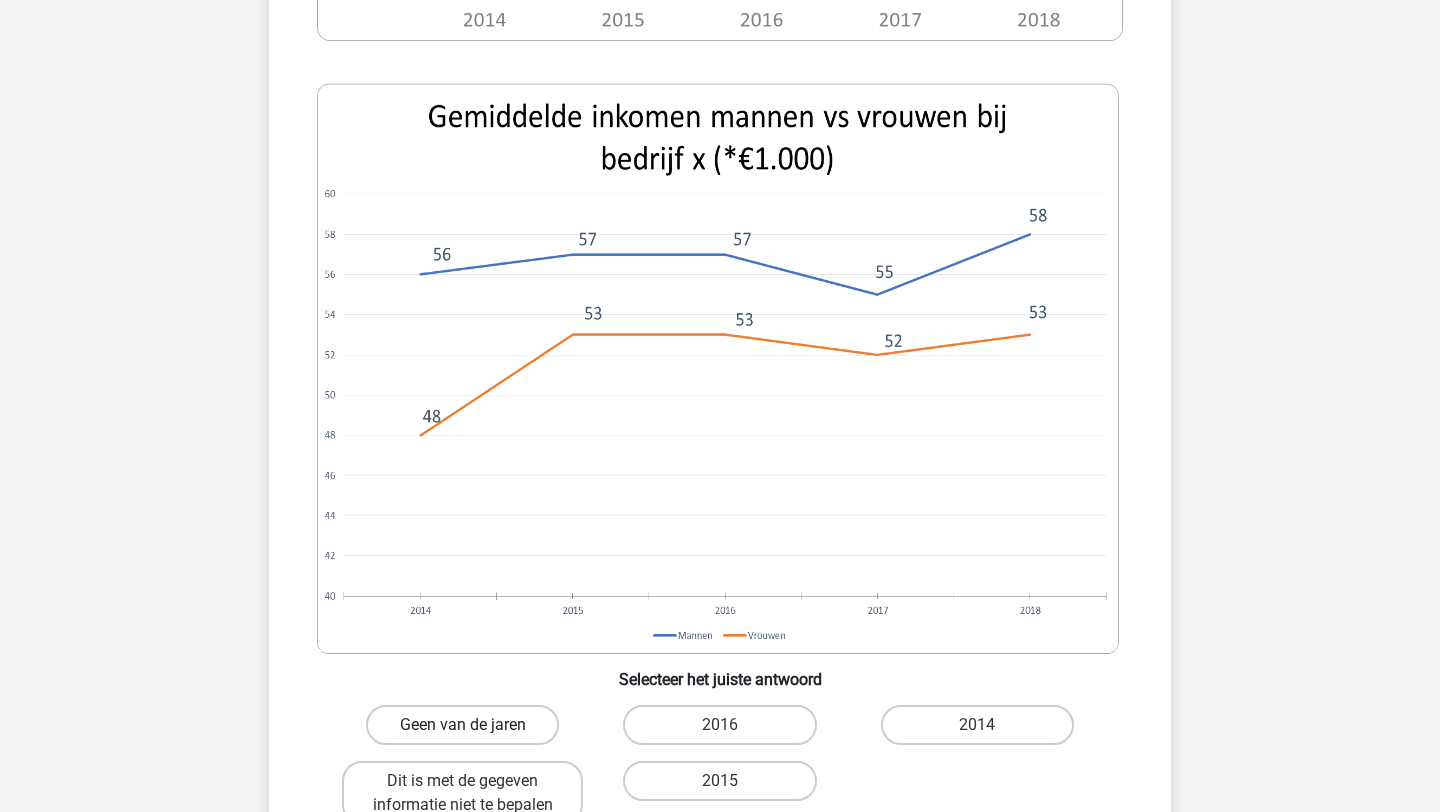 click on "Geen van de jaren" at bounding box center [462, 725] 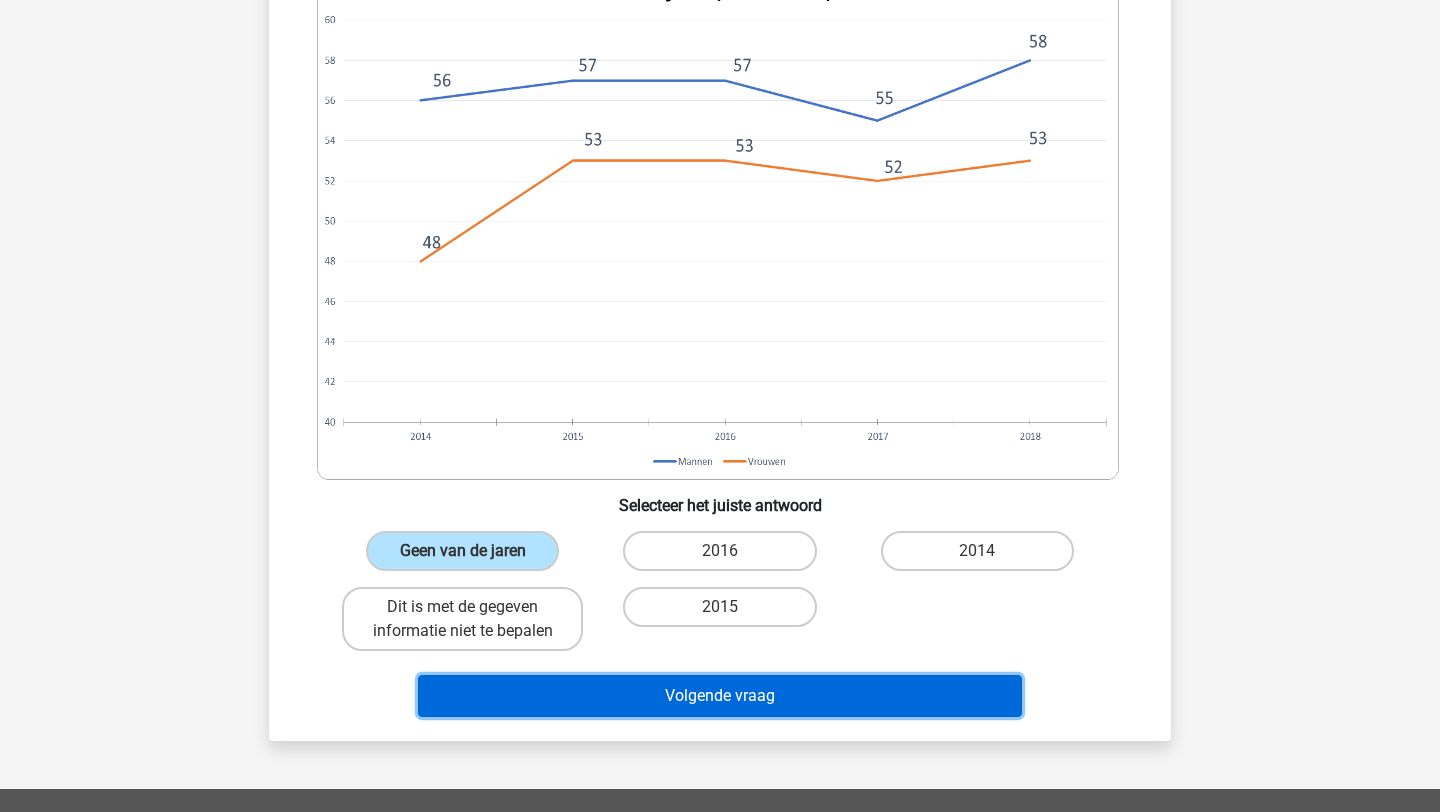 click on "Volgende vraag" at bounding box center [720, 696] 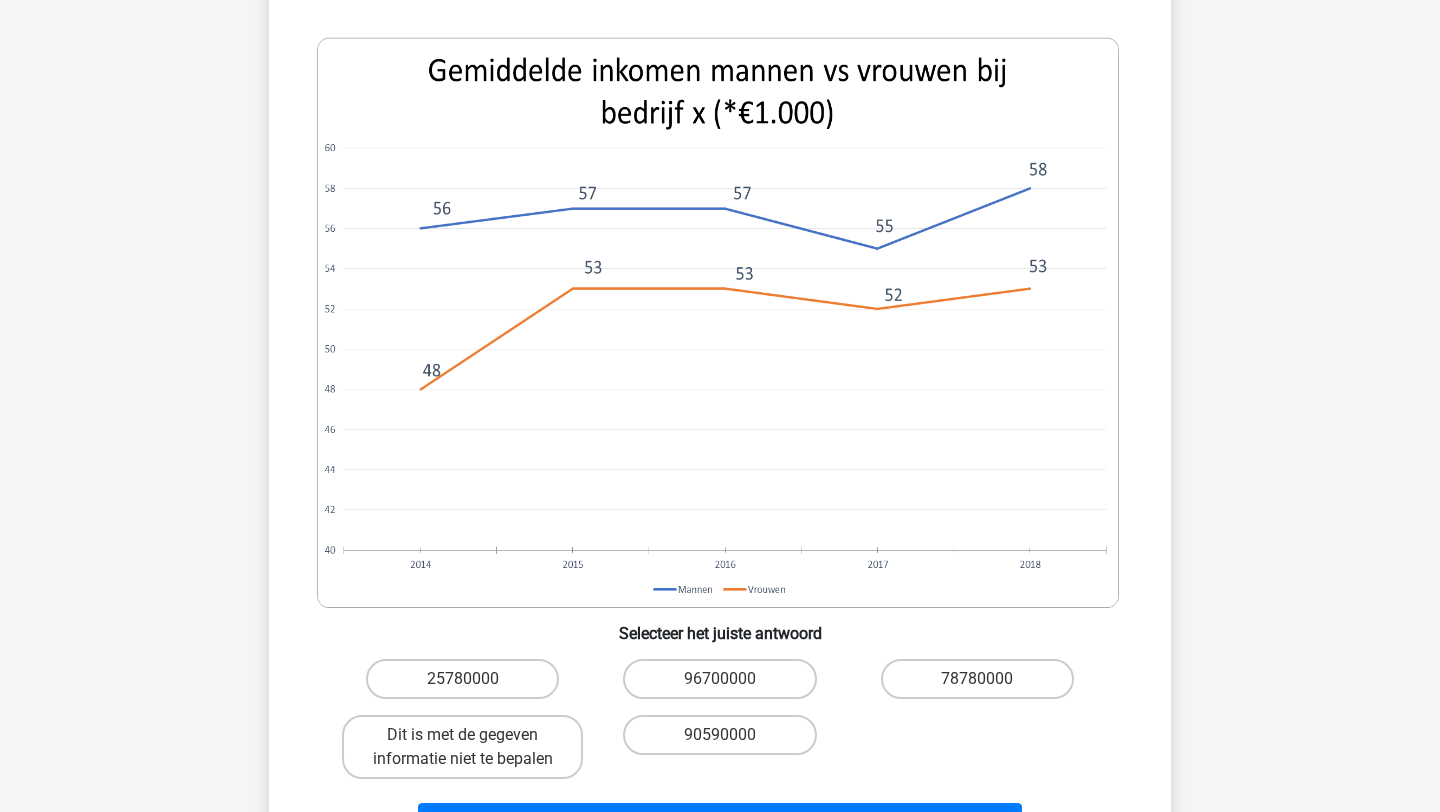 scroll, scrollTop: 852, scrollLeft: 0, axis: vertical 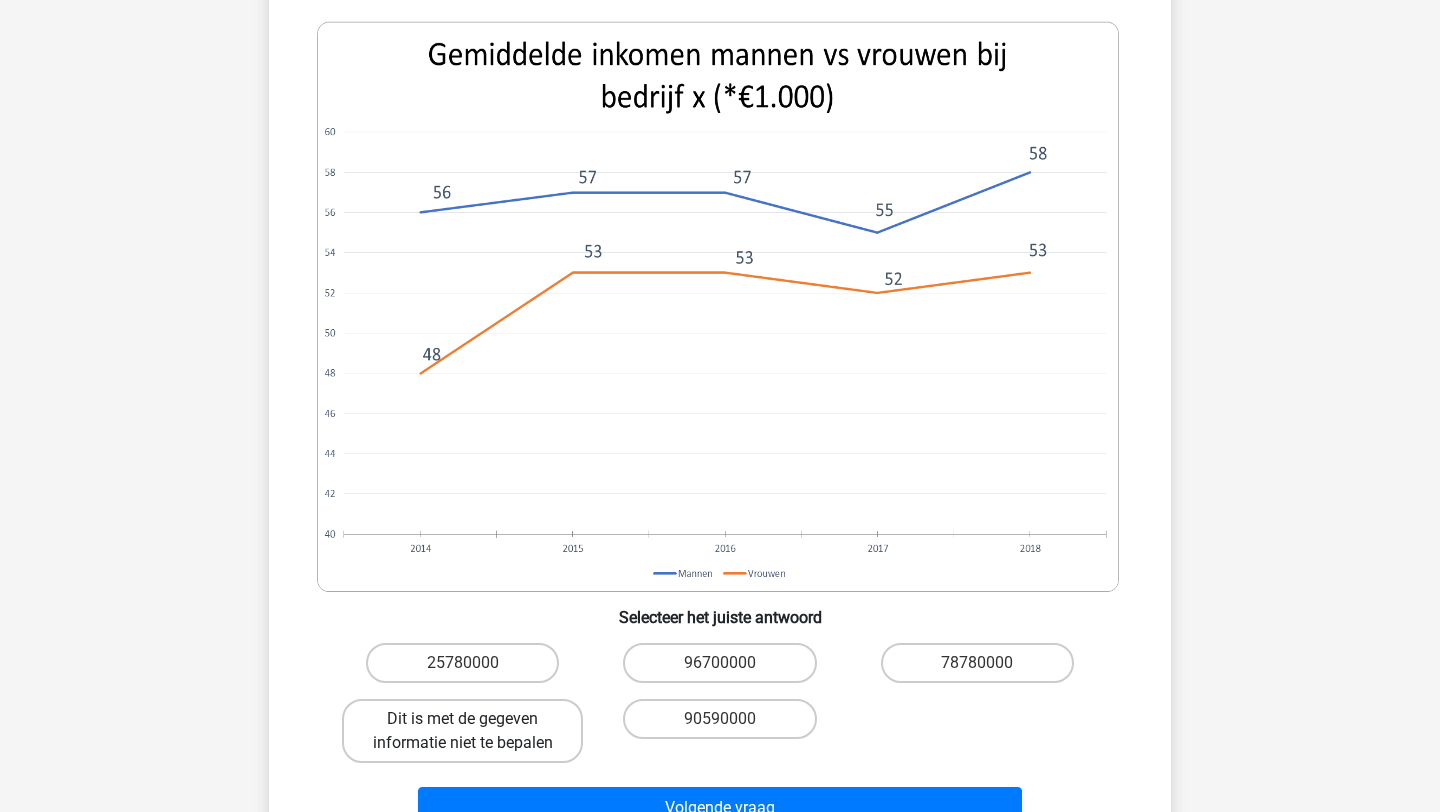 click on "Dit is met de gegeven informatie niet te bepalen" at bounding box center (462, 731) 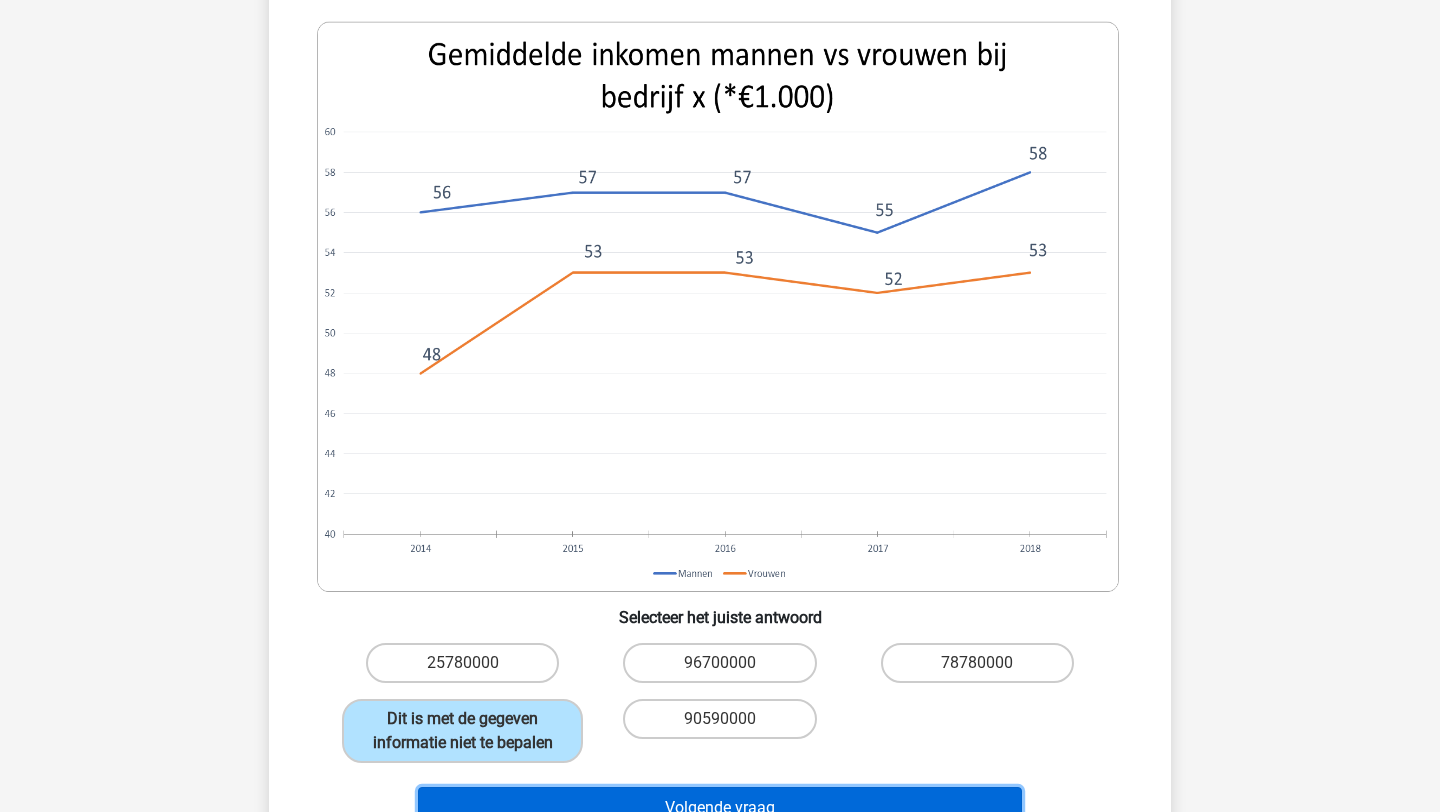 click on "Volgende vraag" at bounding box center [720, 808] 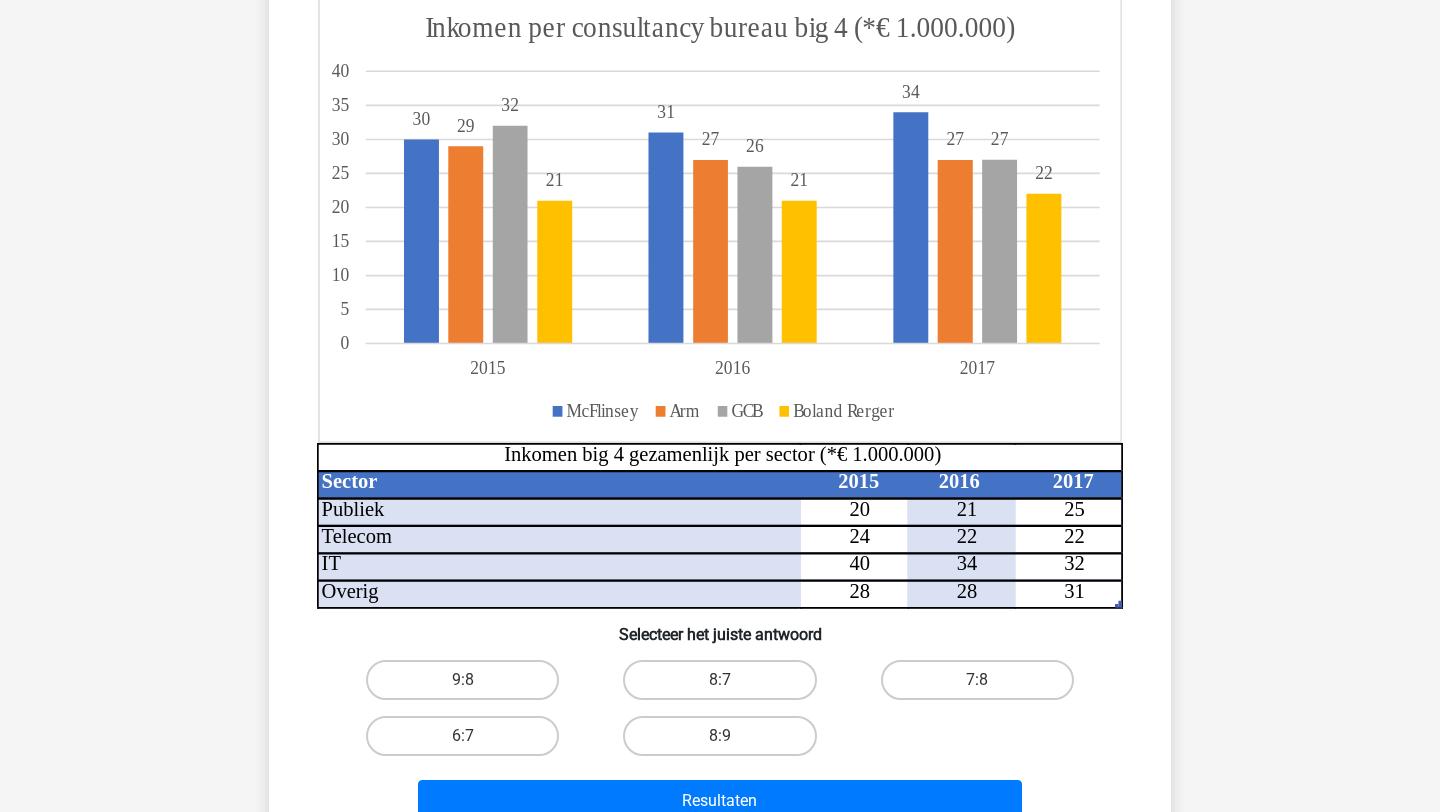 scroll, scrollTop: 242, scrollLeft: 0, axis: vertical 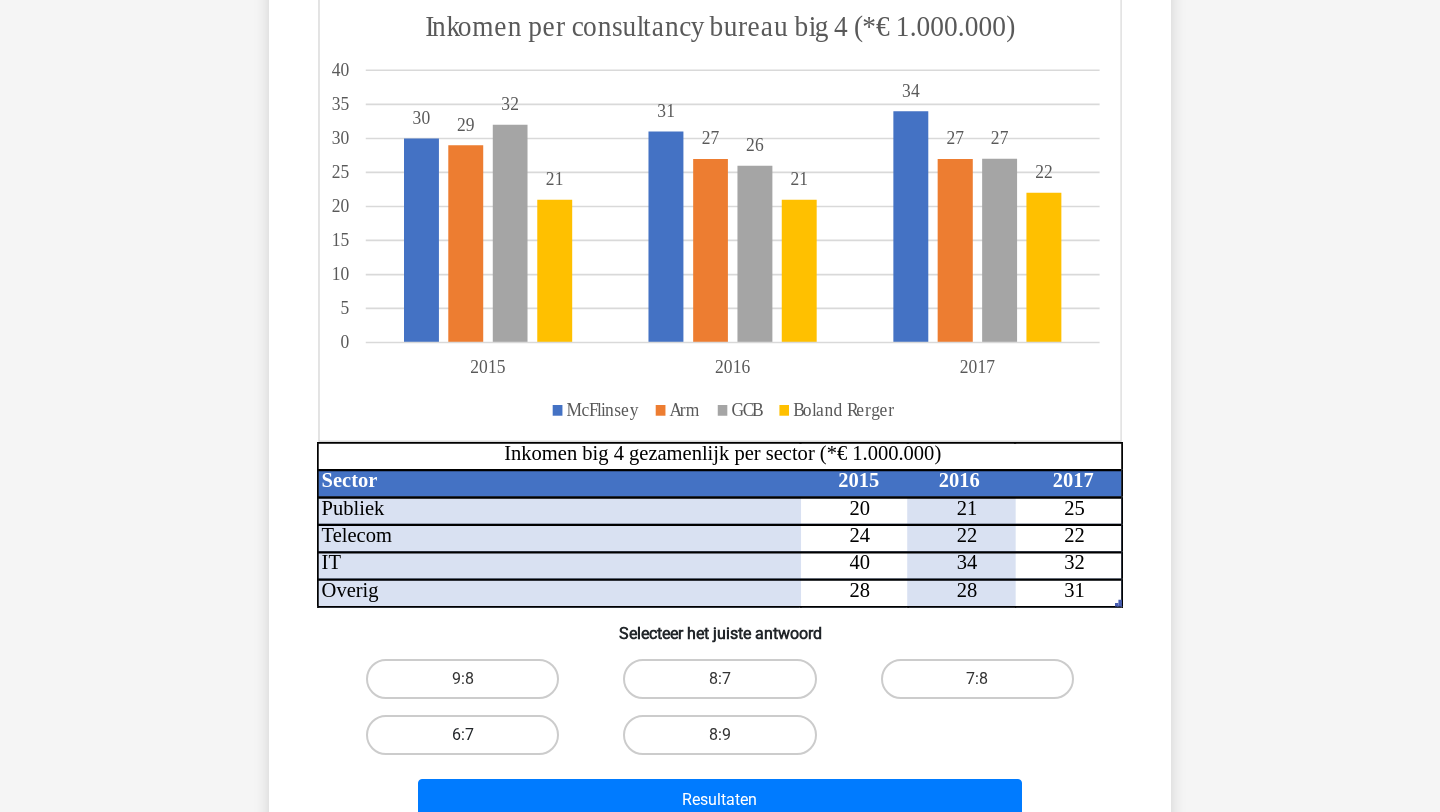 click on "6:7" at bounding box center (462, 735) 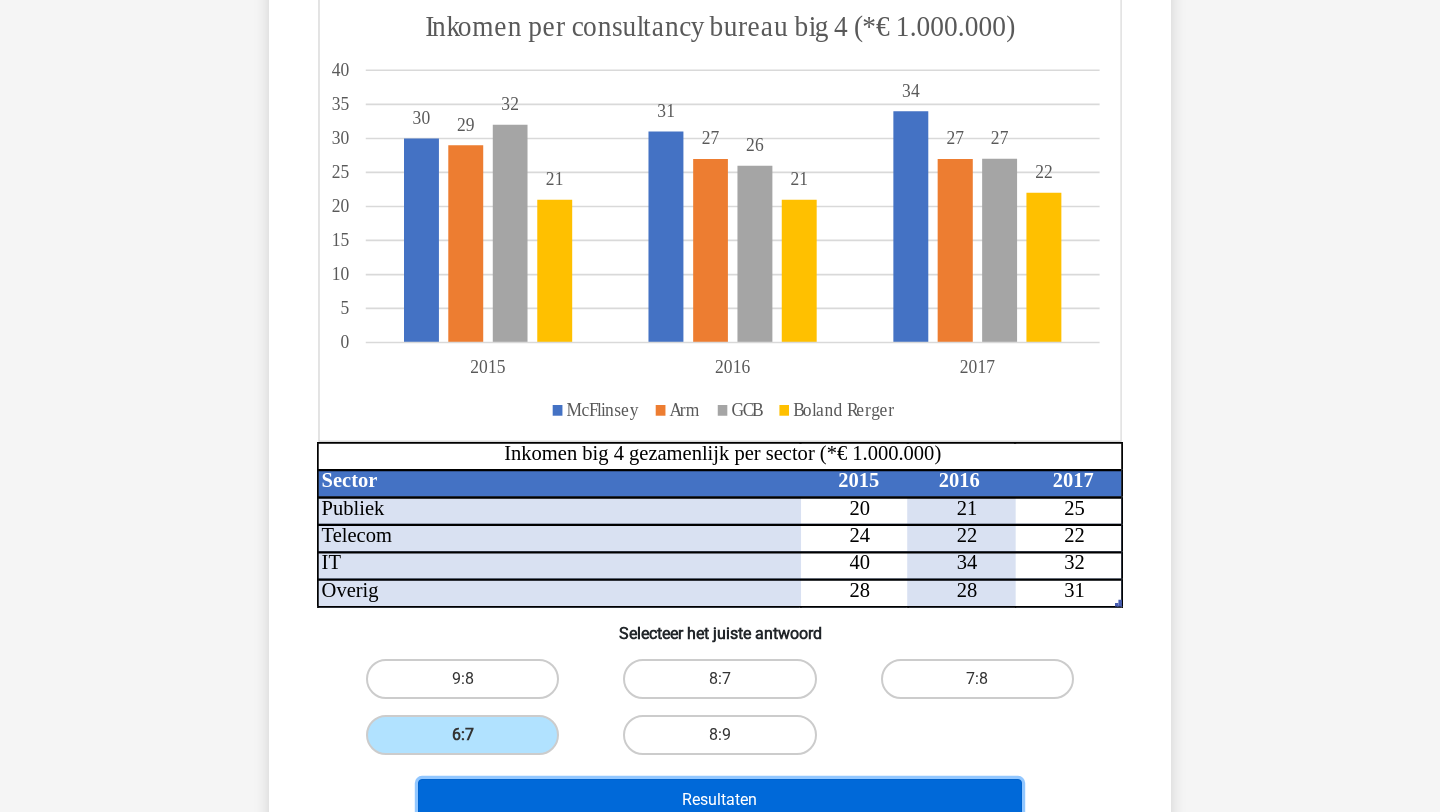 click on "Resultaten" at bounding box center [720, 800] 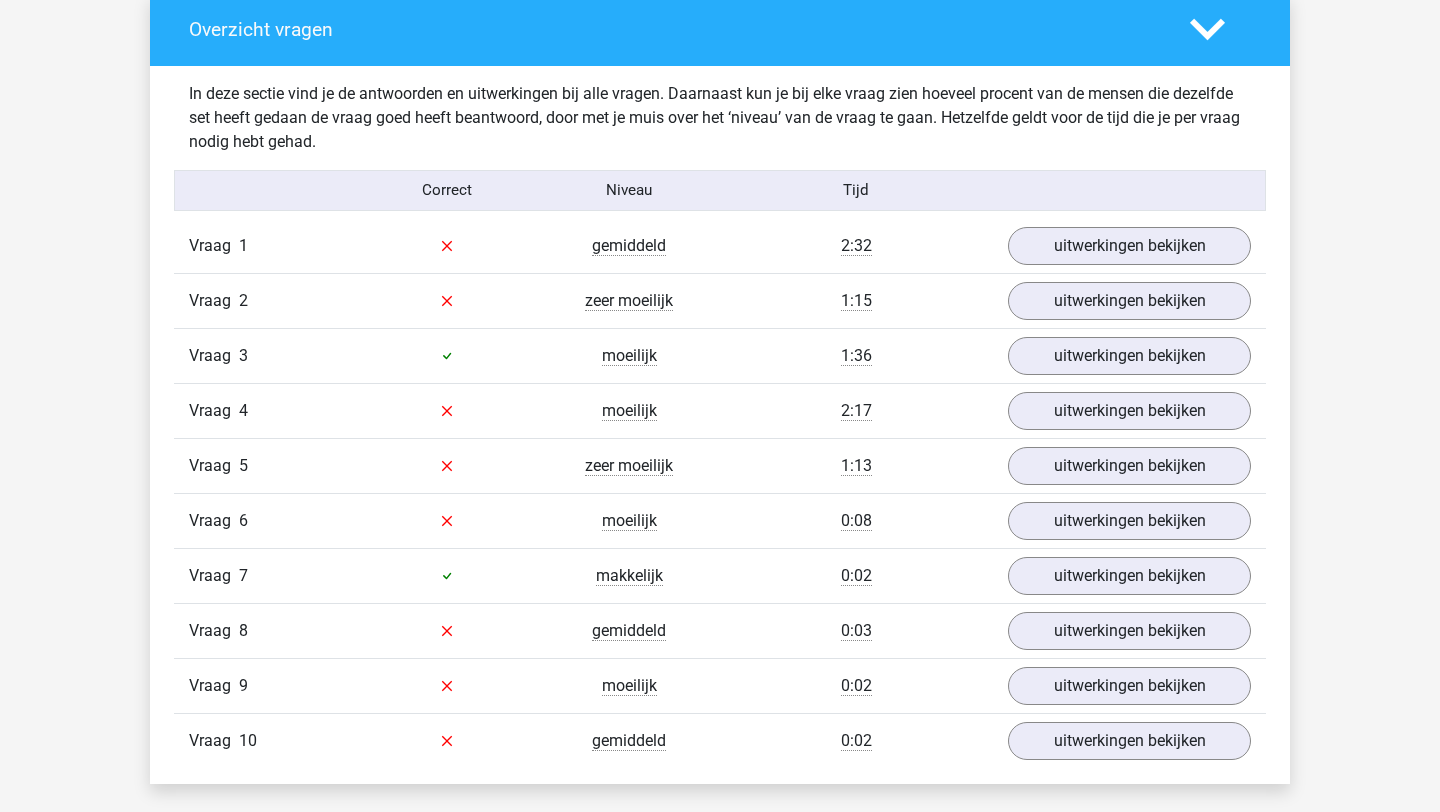 scroll, scrollTop: 1128, scrollLeft: 0, axis: vertical 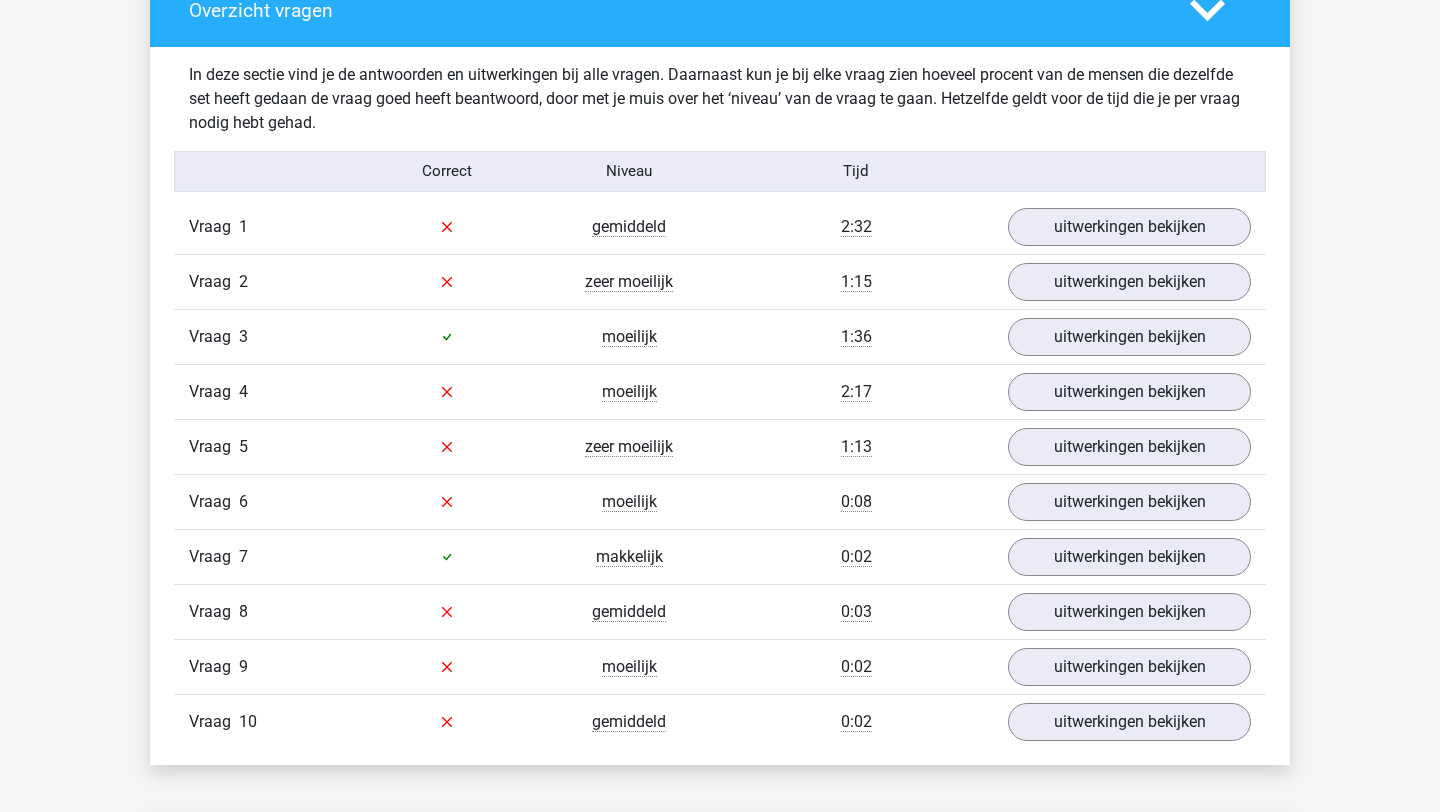 click on "In deze sectie vind je de antwoorden en uitwerkingen bij alle vragen. Daarnaast kun je bij elke vraag zien hoeveel procent van de mensen die dezelfde set heeft gedaan de vraag goed heeft beantwoord, door met je muis over het ‘niveau’ van de vraag te gaan. Hetzelfde geldt voor de tijd die je per vraag nodig hebt gehad.
Correct
Niveau
Tijd
Vraag
1
gemiddeld
2:32
uitwerkingen bekijken
a b c" at bounding box center (720, 406) 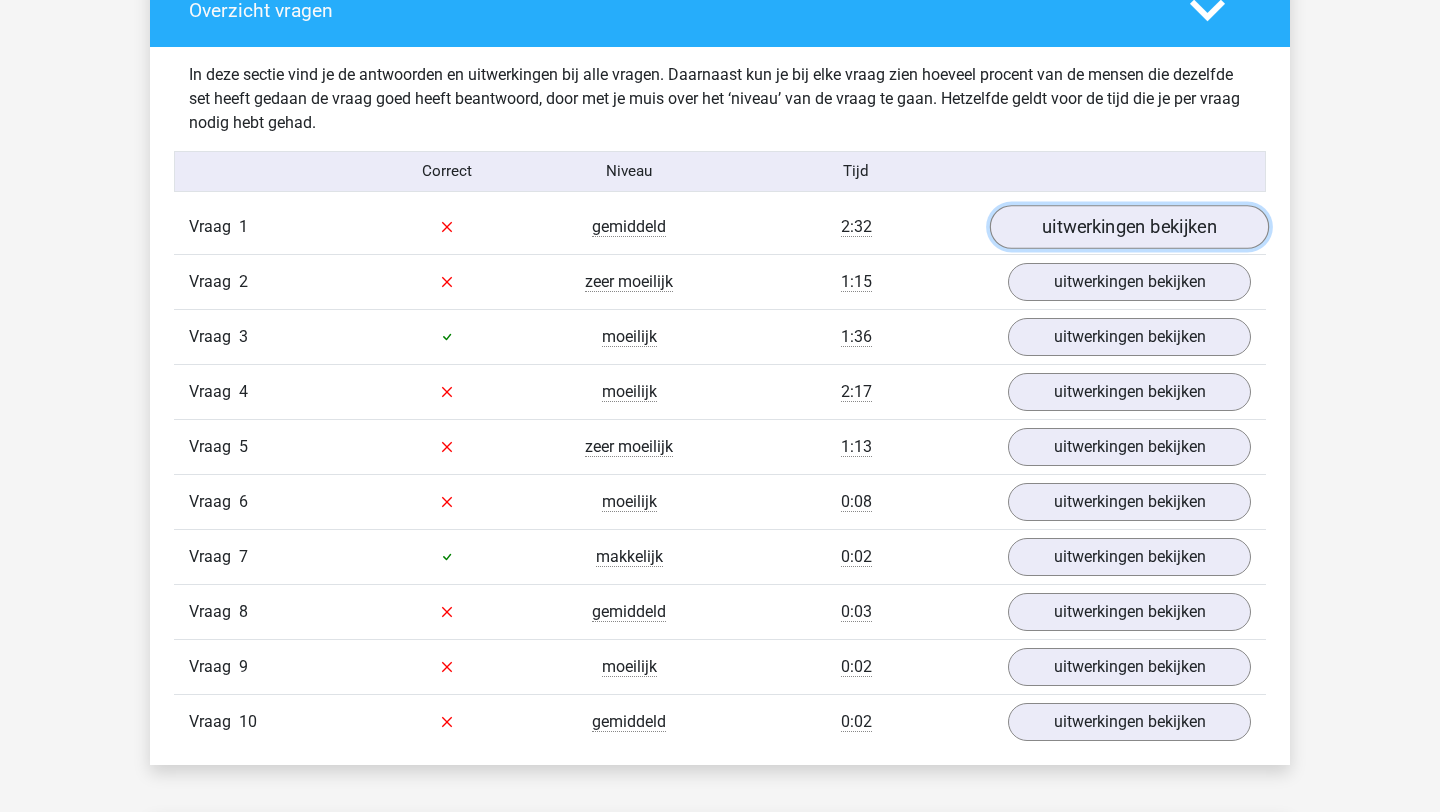click on "uitwerkingen bekijken" at bounding box center (1129, 227) 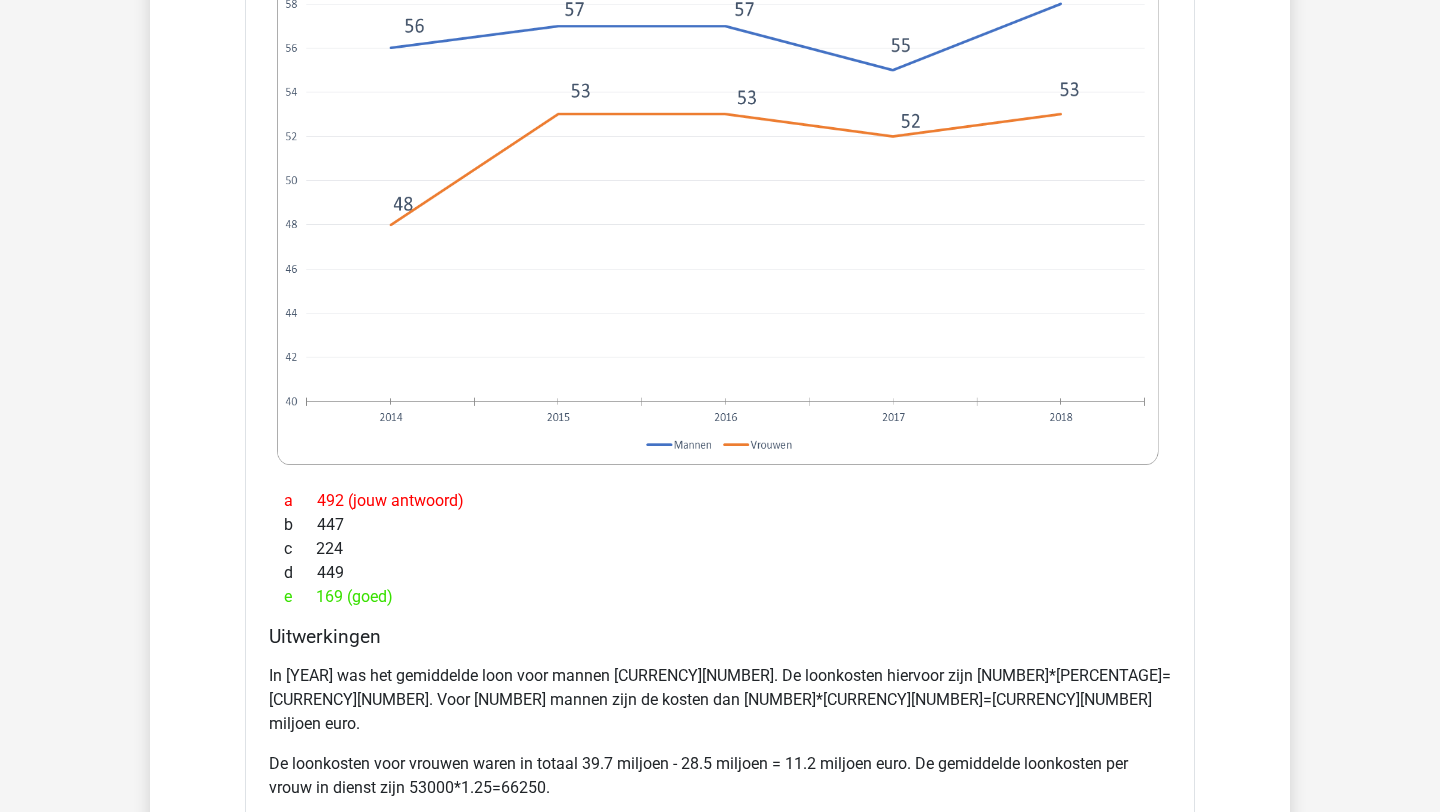 scroll, scrollTop: 2590, scrollLeft: 0, axis: vertical 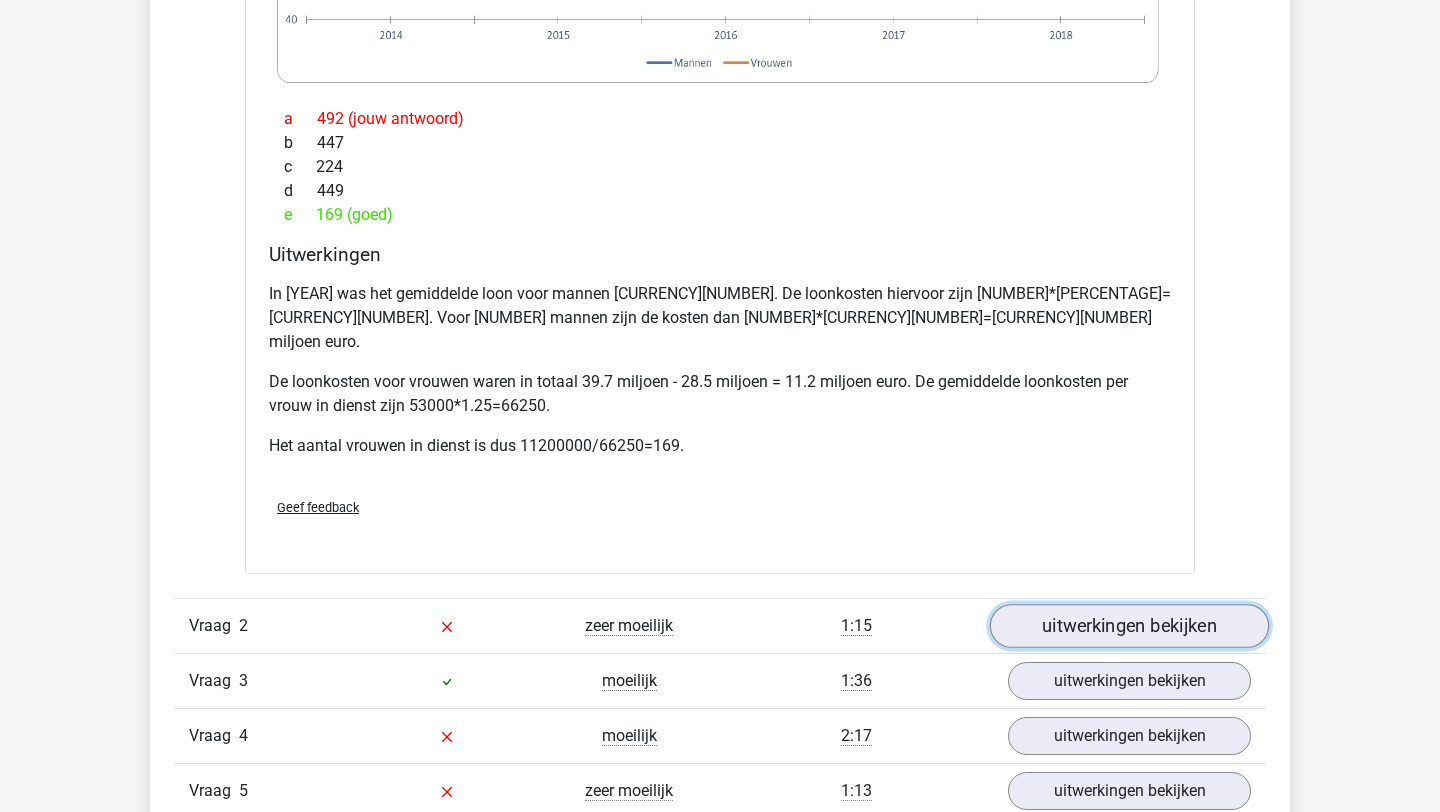 click on "uitwerkingen bekijken" at bounding box center (1129, 626) 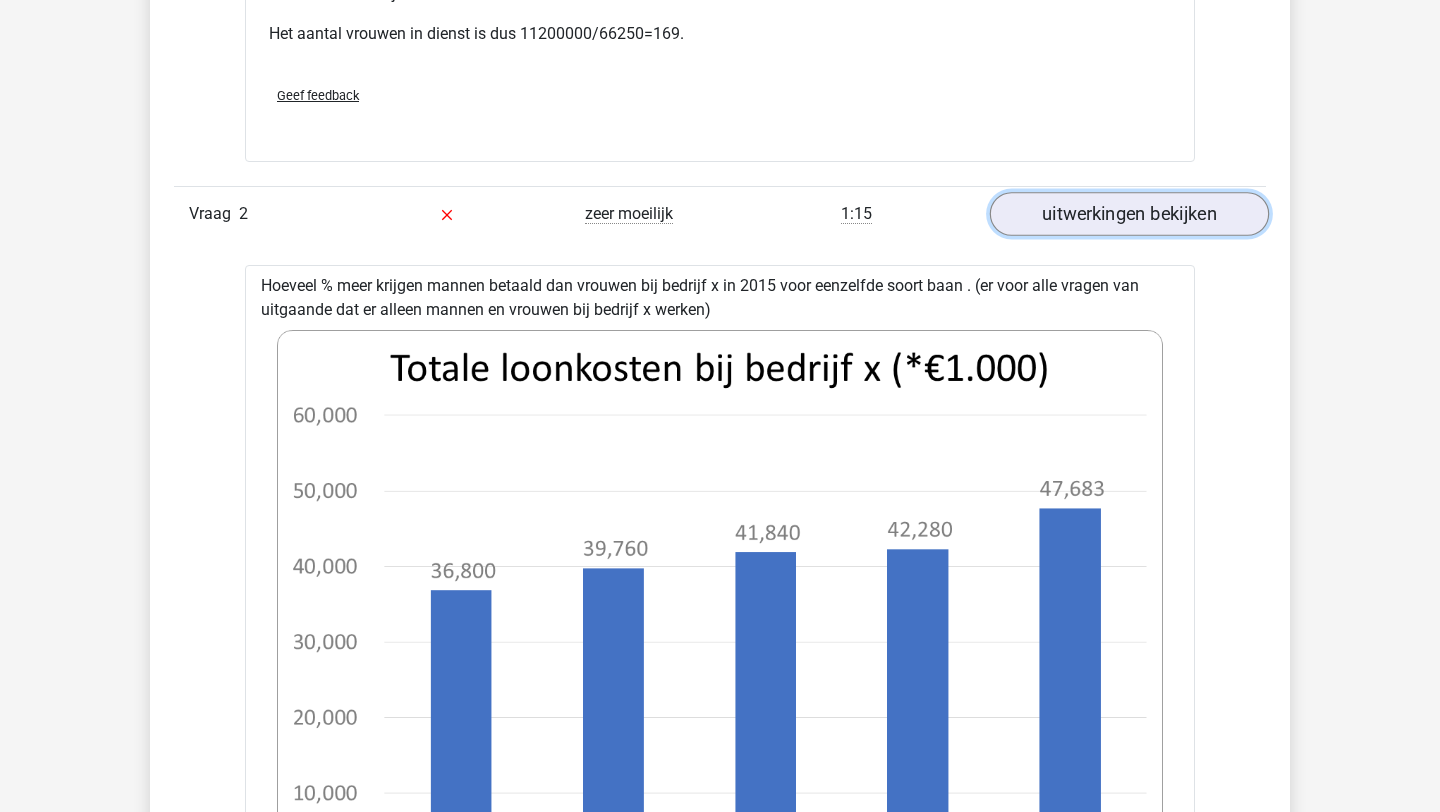 scroll, scrollTop: 3125, scrollLeft: 0, axis: vertical 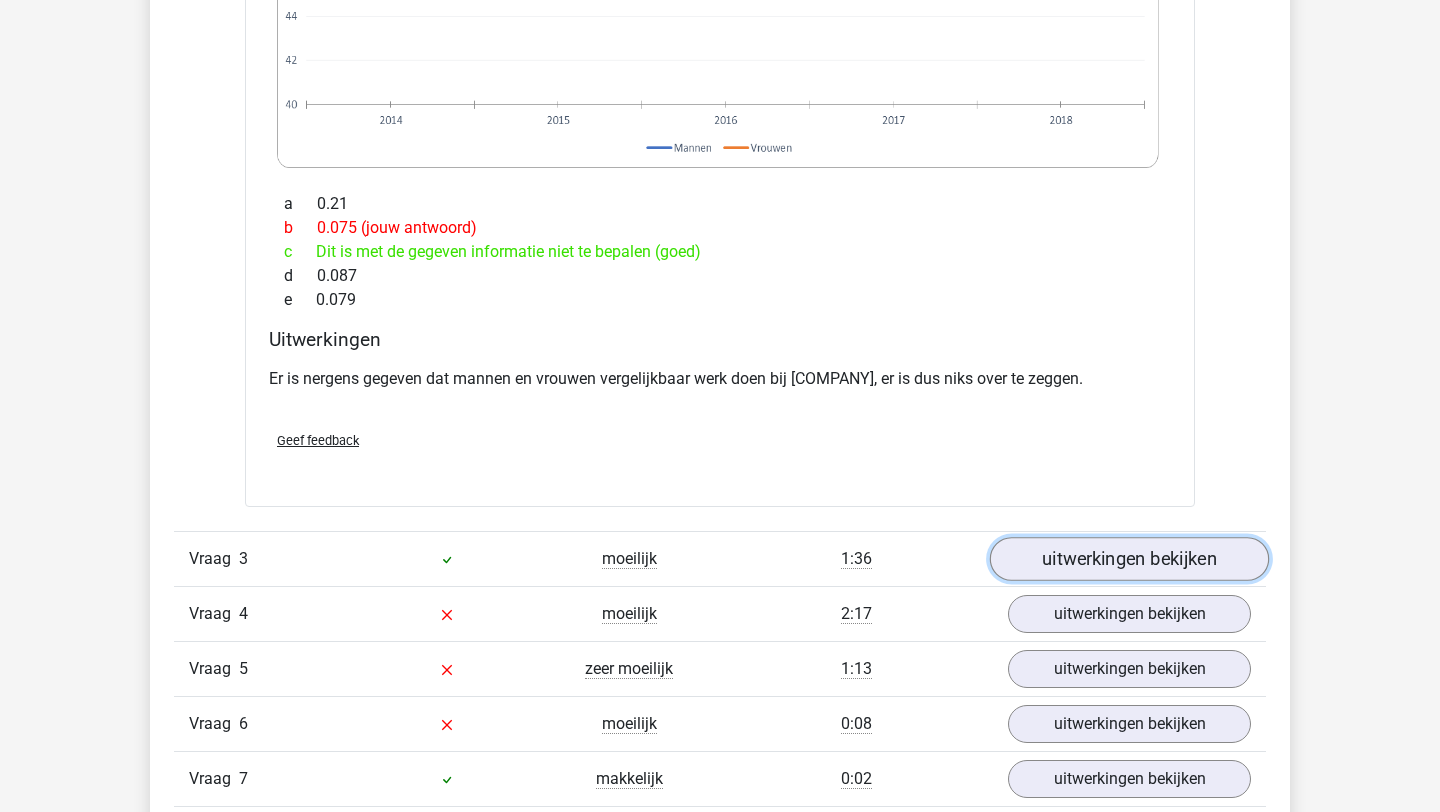 click on "uitwerkingen bekijken" at bounding box center (1129, 560) 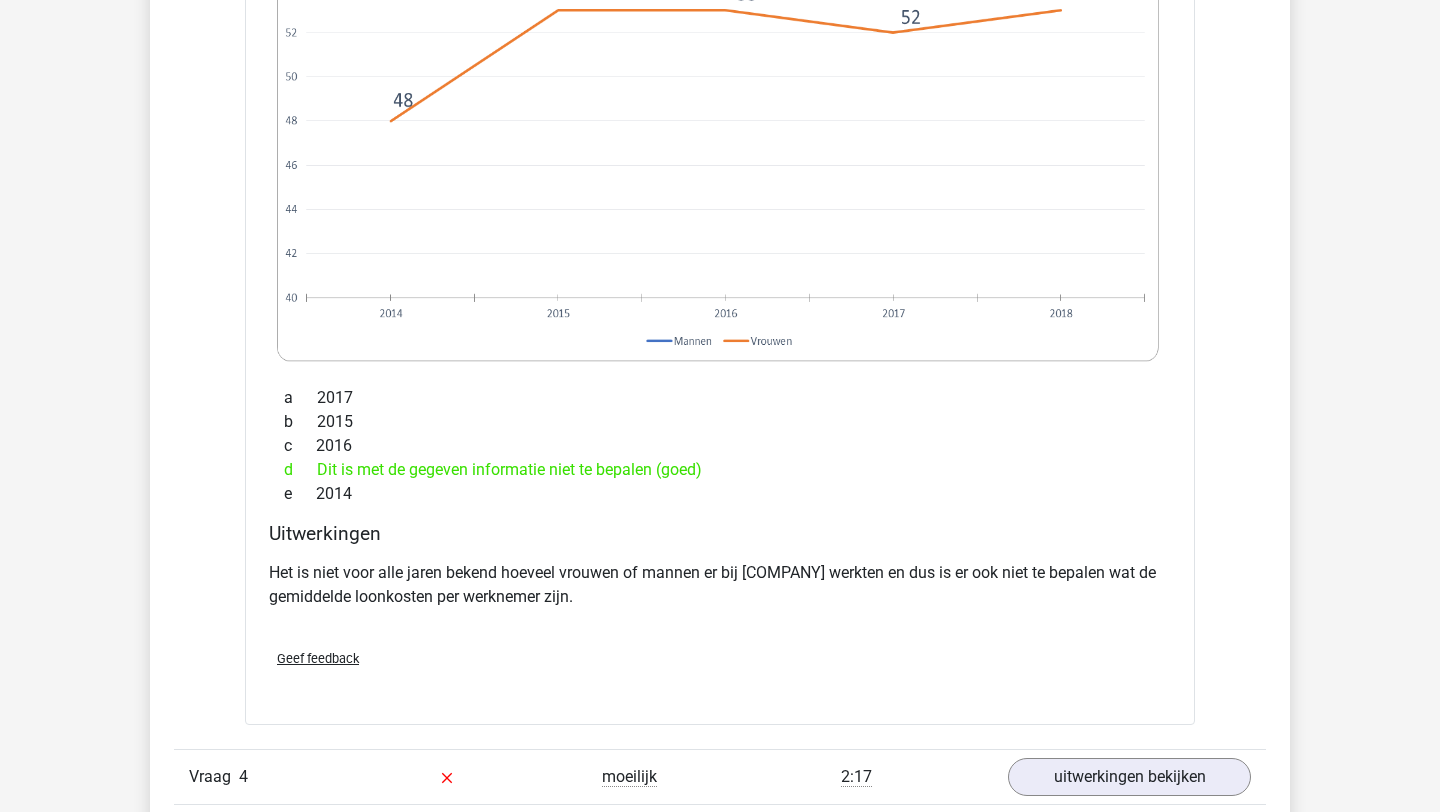 scroll, scrollTop: 6144, scrollLeft: 0, axis: vertical 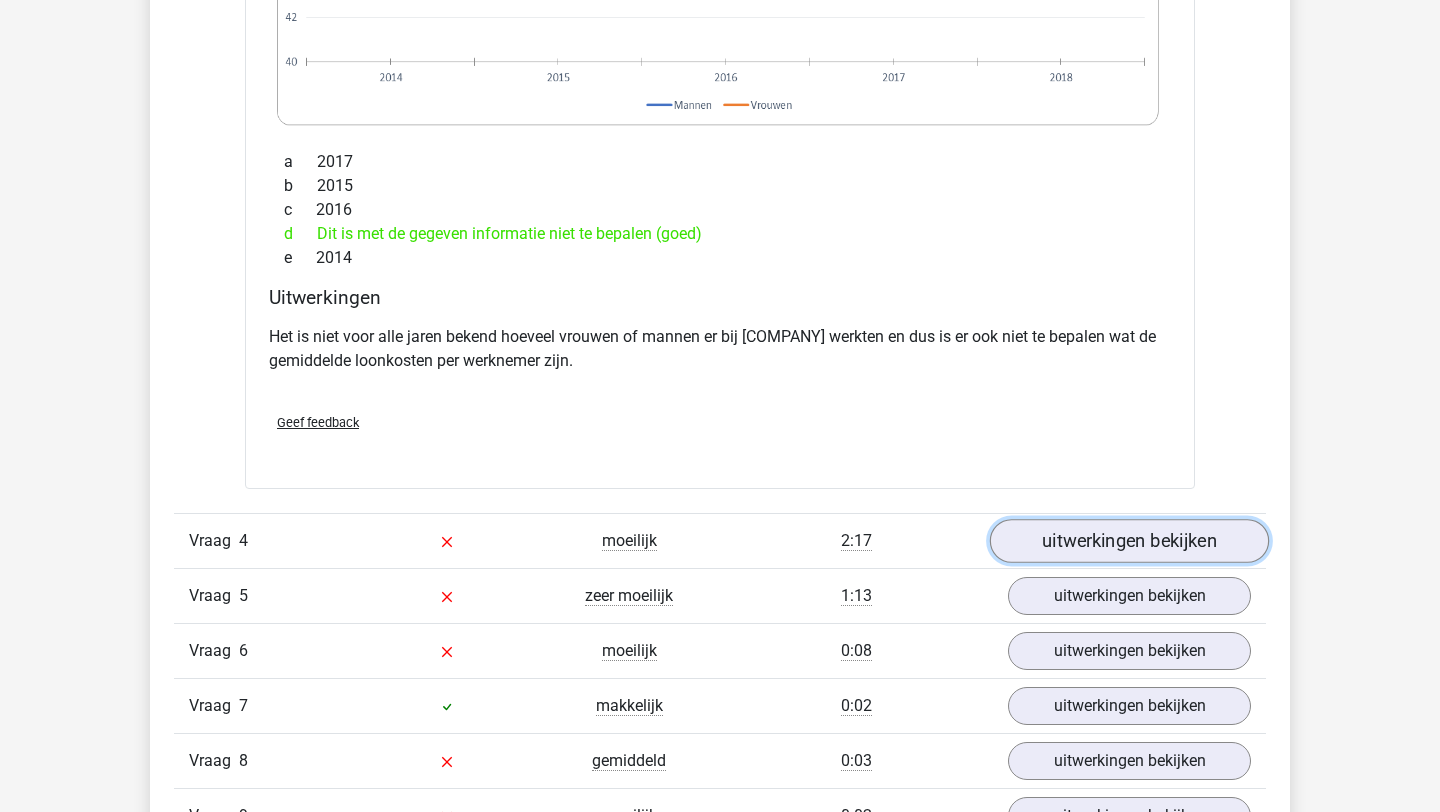 click on "uitwerkingen bekijken" at bounding box center (1129, 541) 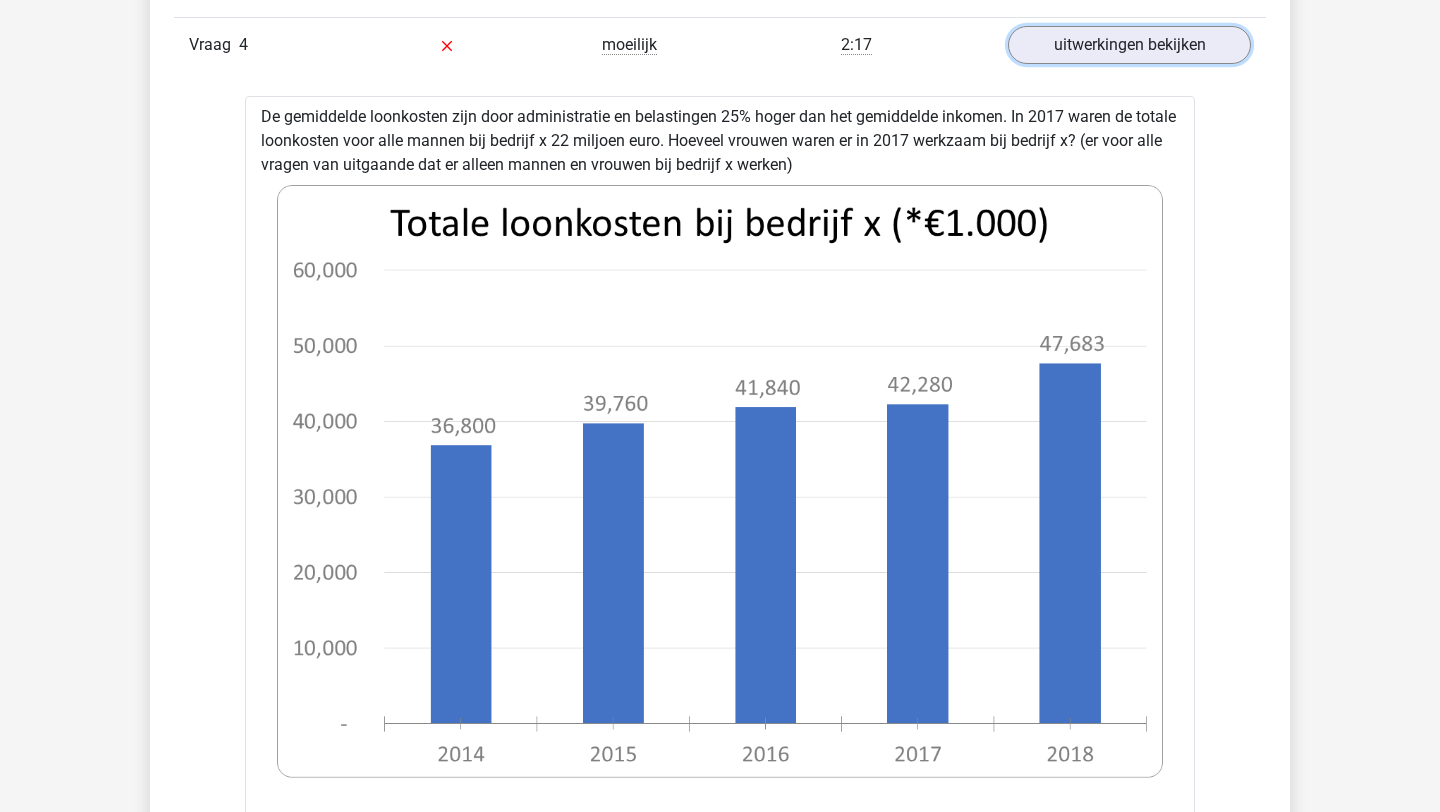 scroll, scrollTop: 6853, scrollLeft: 0, axis: vertical 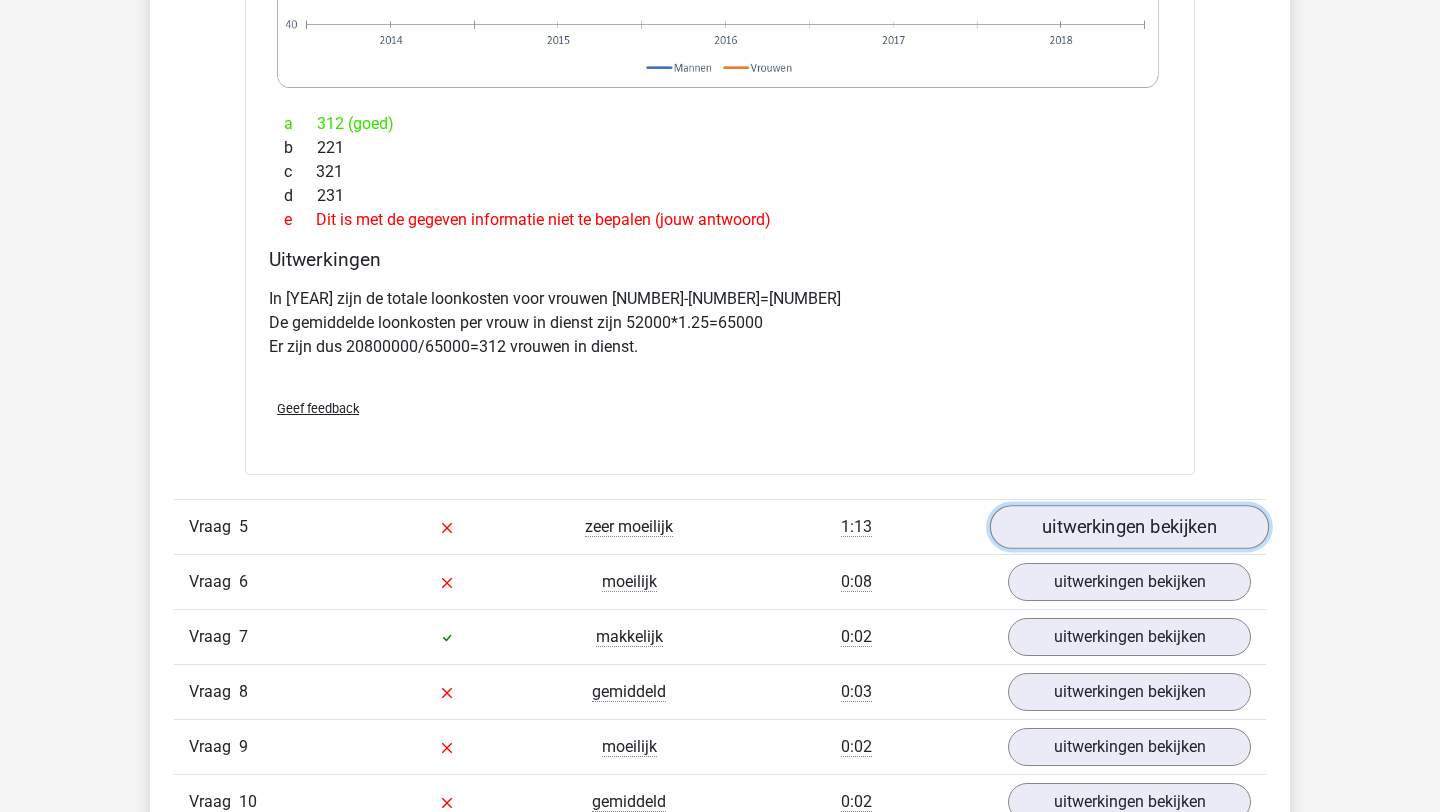 click on "uitwerkingen bekijken" at bounding box center [1129, 527] 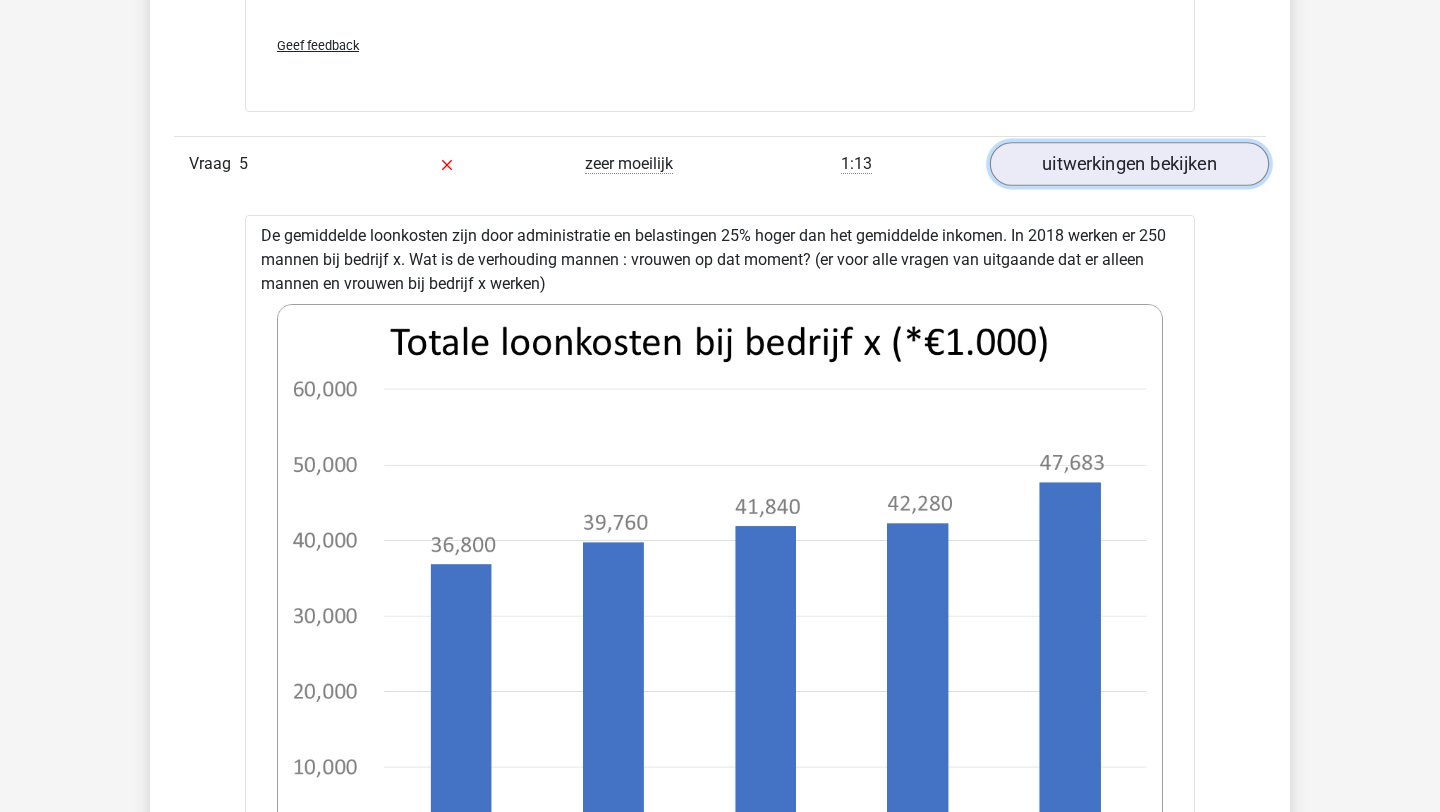 scroll, scrollTop: 8592, scrollLeft: 0, axis: vertical 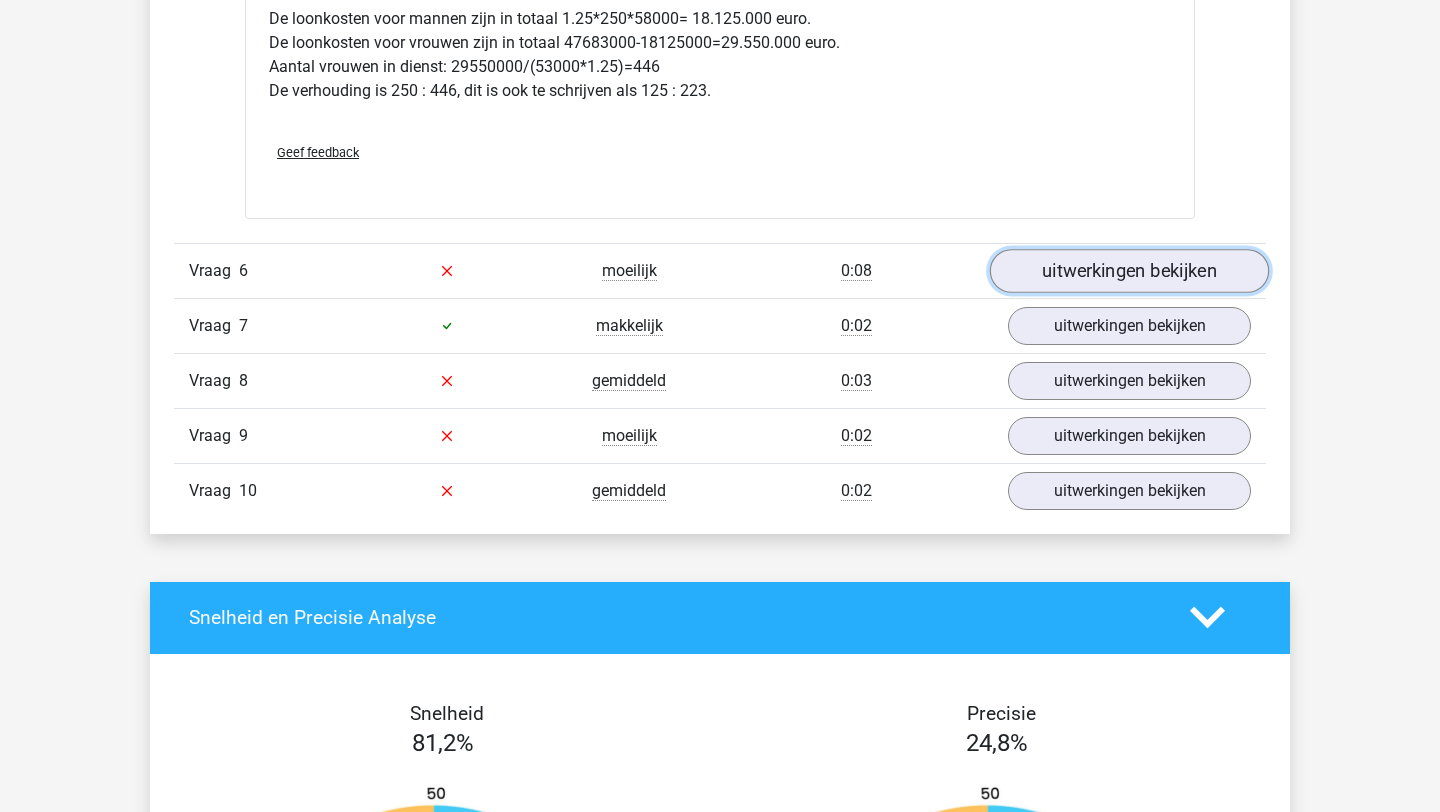 click on "uitwerkingen bekijken" at bounding box center [1129, 271] 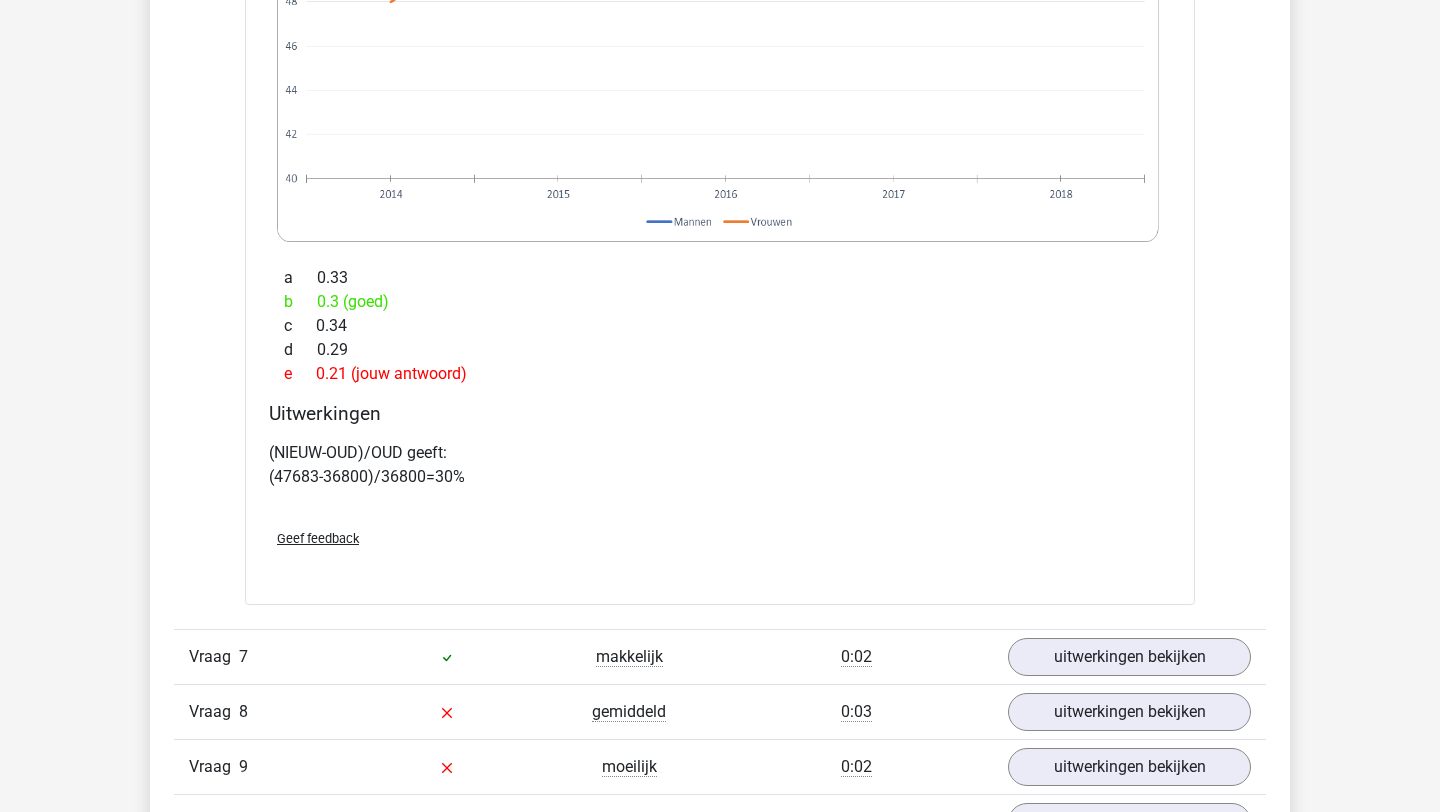 scroll, scrollTop: 11773, scrollLeft: 0, axis: vertical 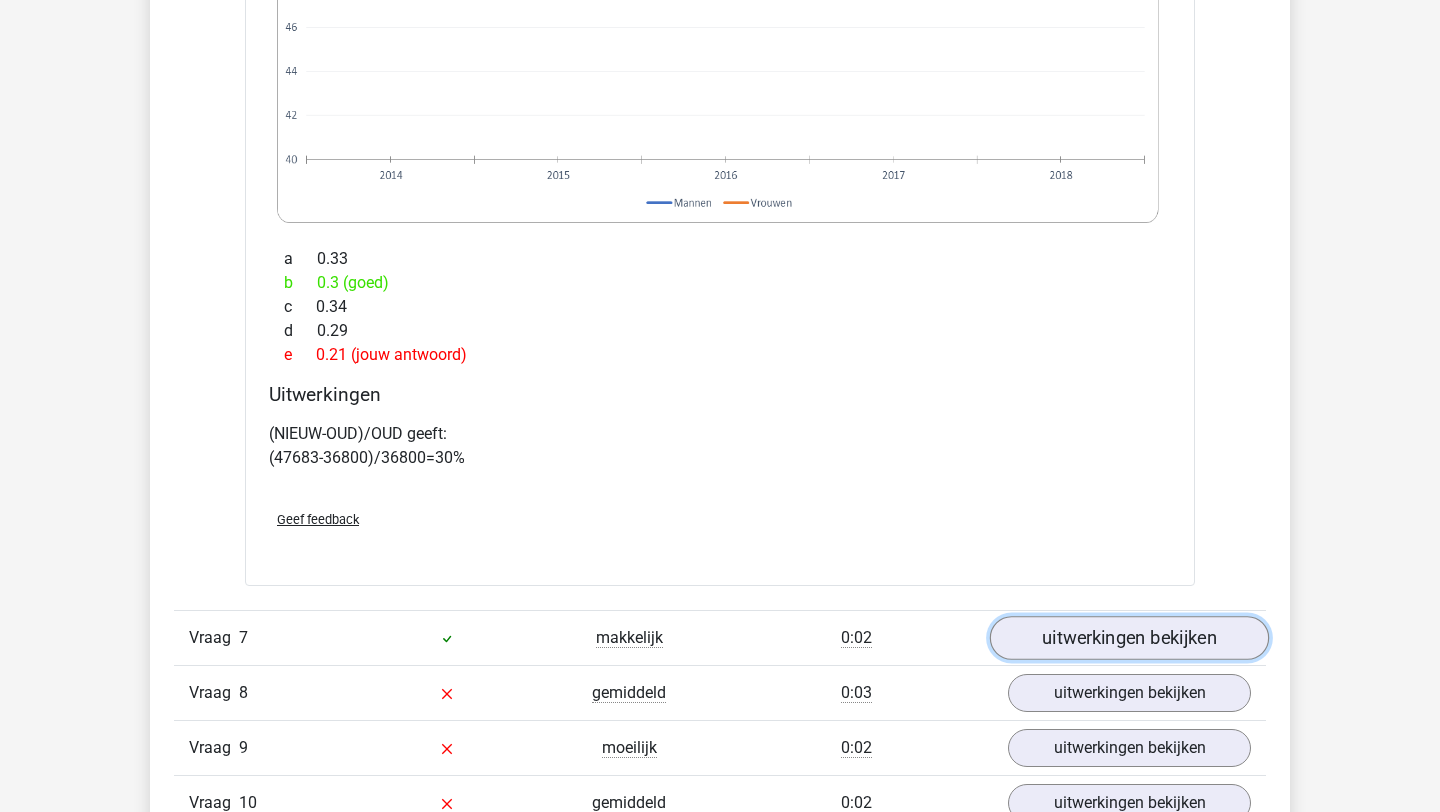 click on "uitwerkingen bekijken" at bounding box center (1129, 638) 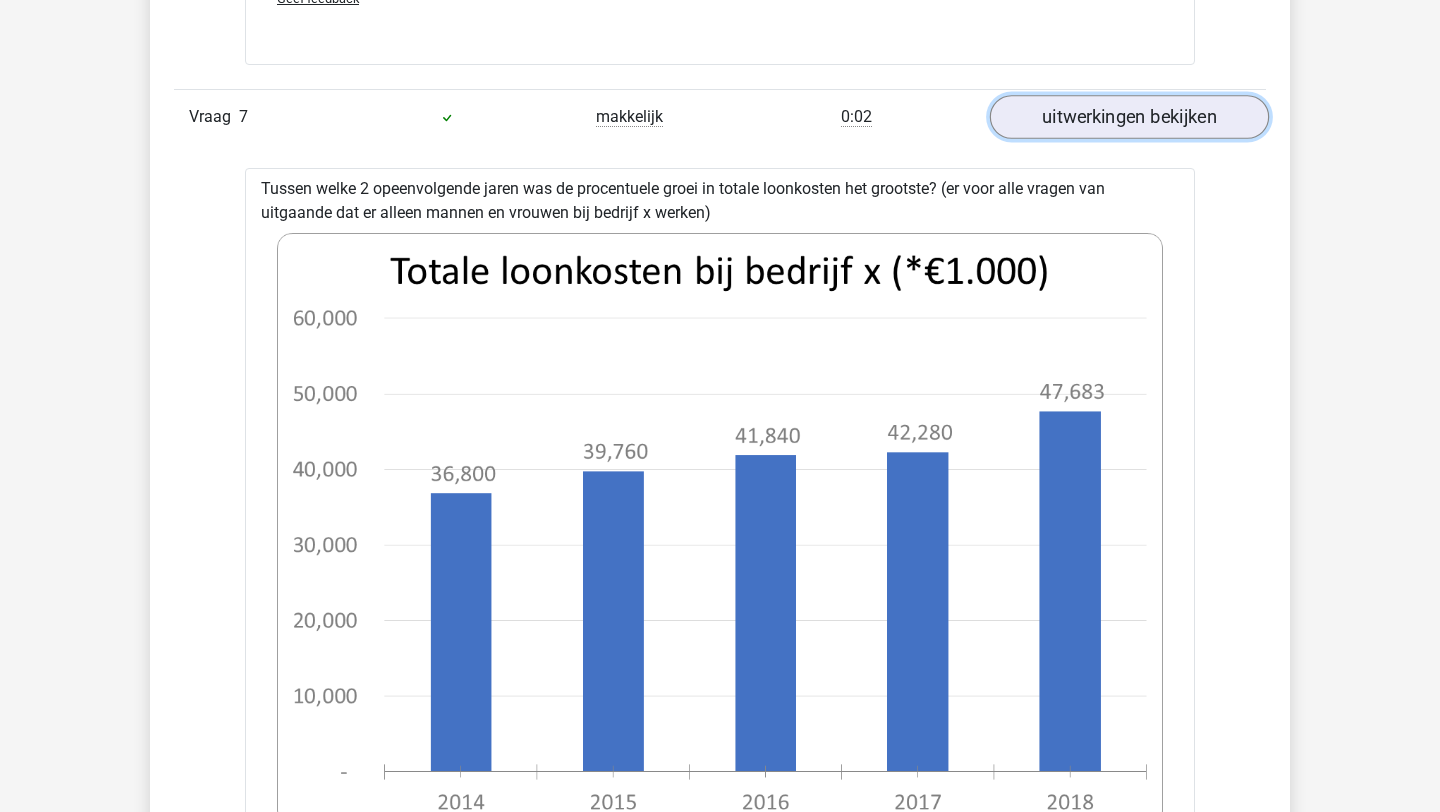 scroll, scrollTop: 12304, scrollLeft: 0, axis: vertical 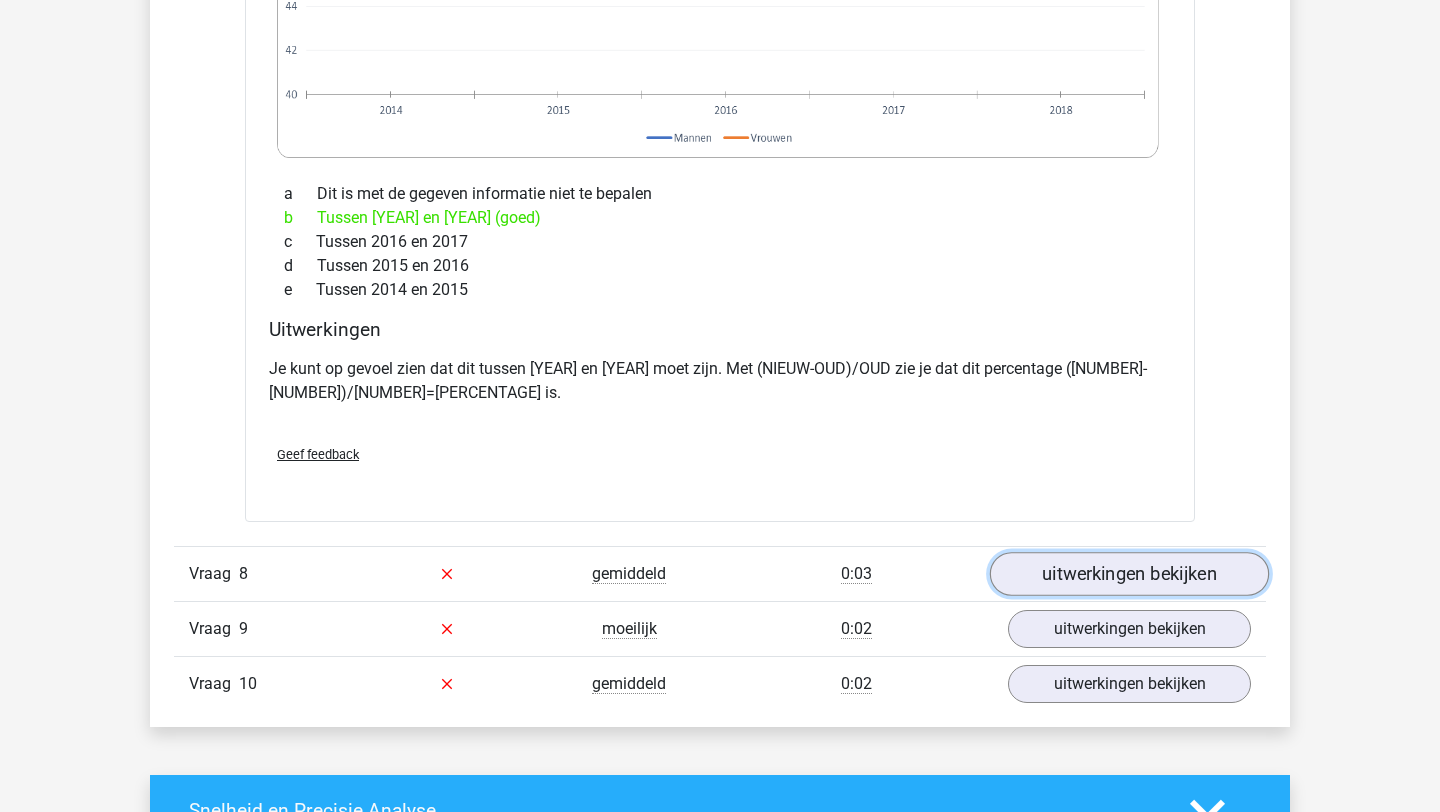 click on "uitwerkingen bekijken" at bounding box center [1129, 574] 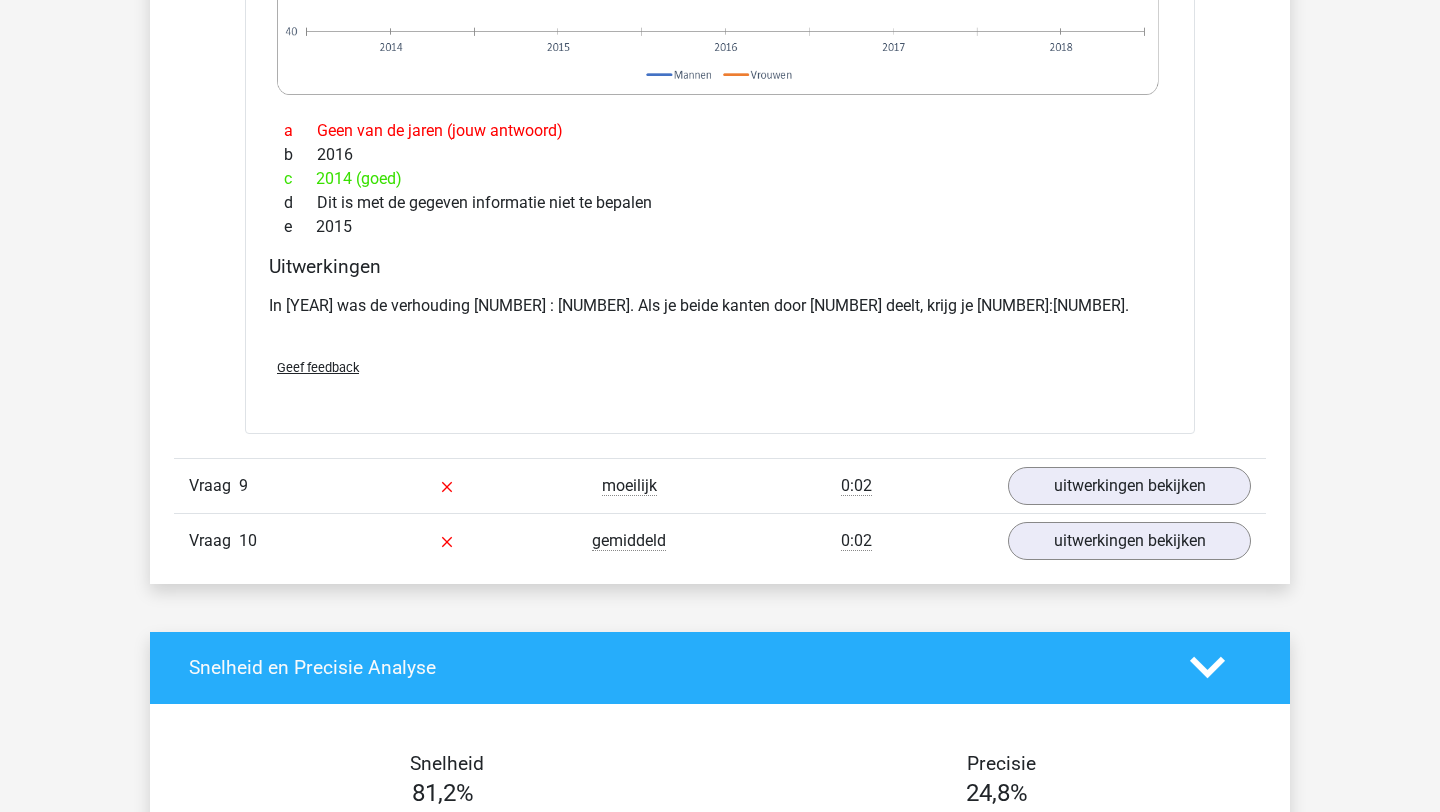 scroll, scrollTop: 15519, scrollLeft: 0, axis: vertical 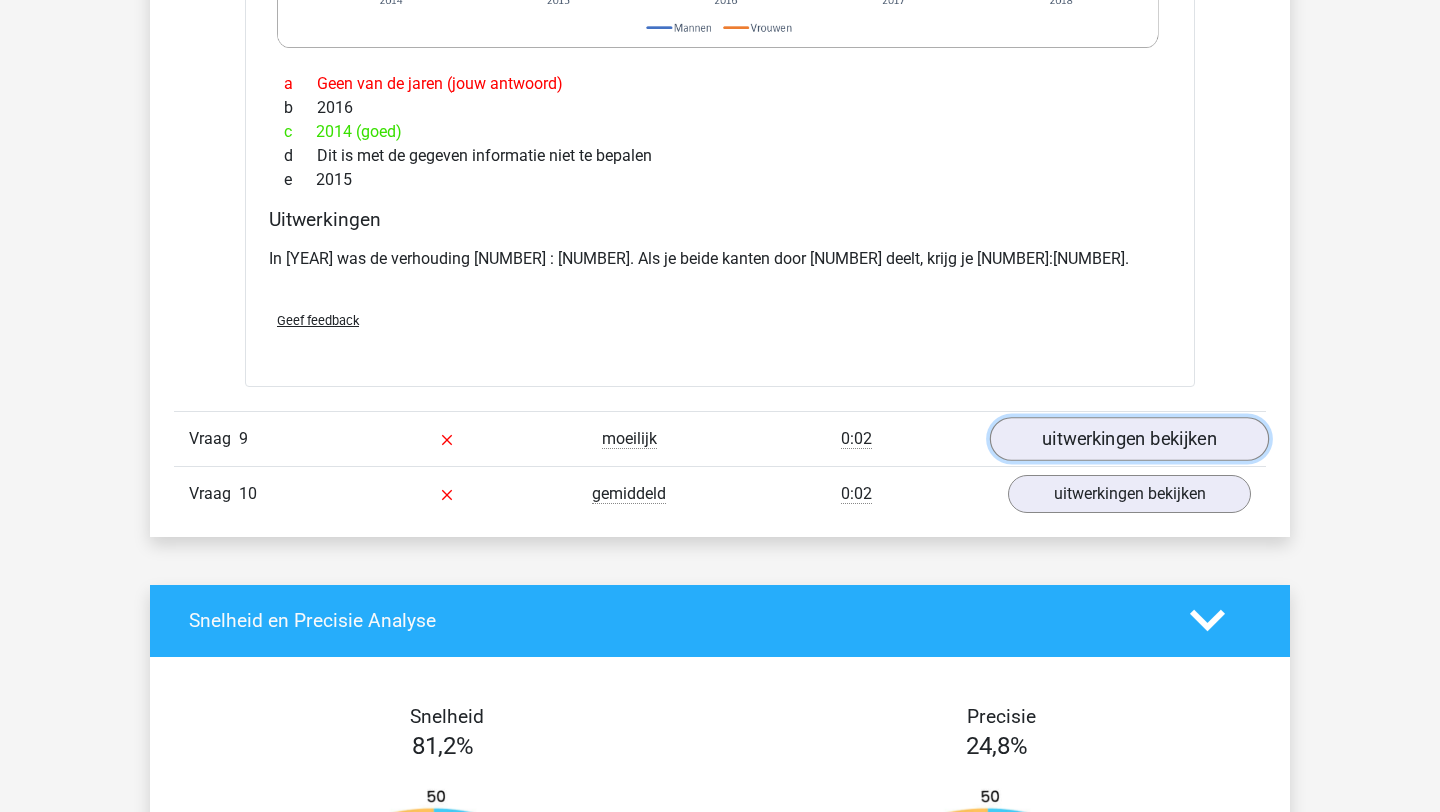 click on "uitwerkingen bekijken" at bounding box center (1129, 439) 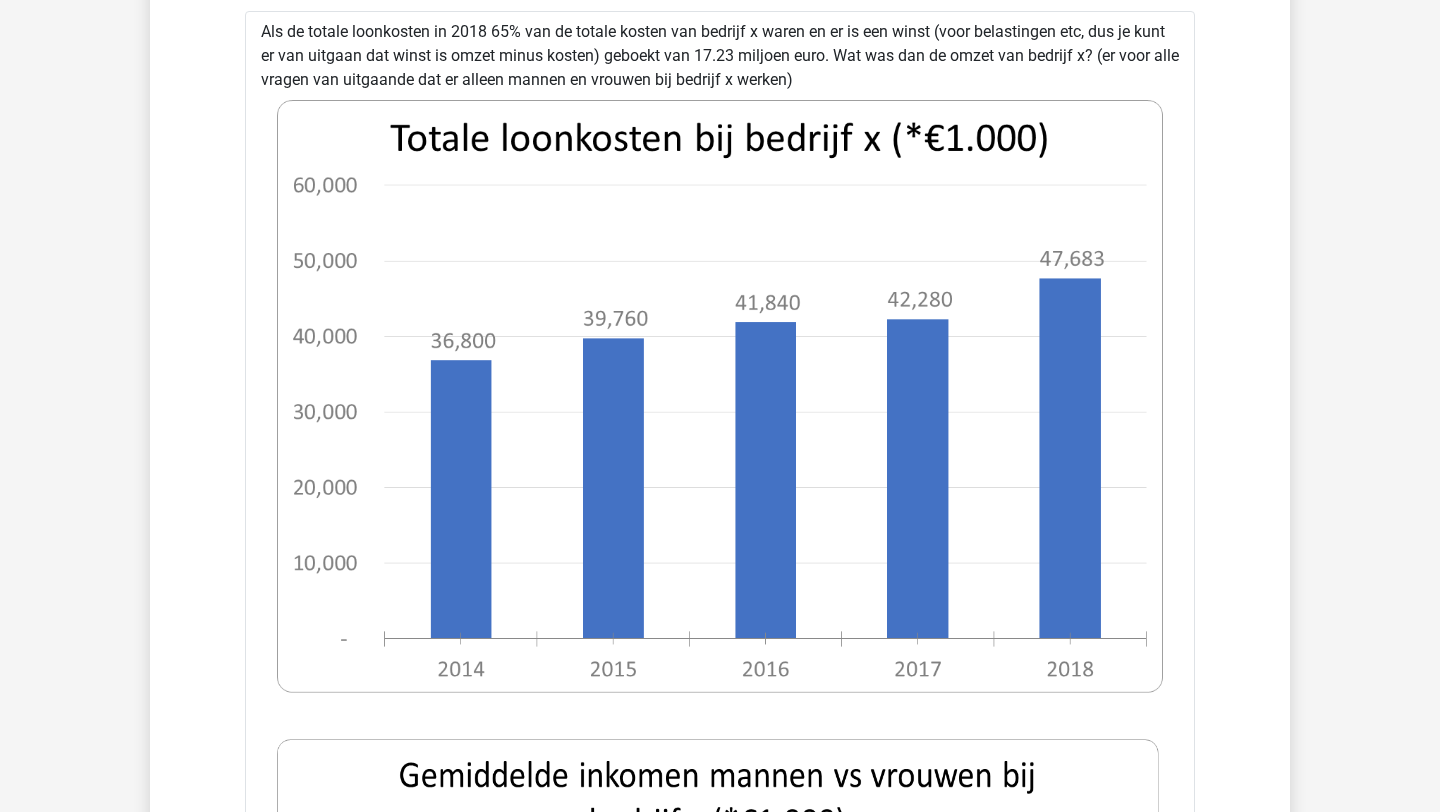 scroll, scrollTop: 15996, scrollLeft: 0, axis: vertical 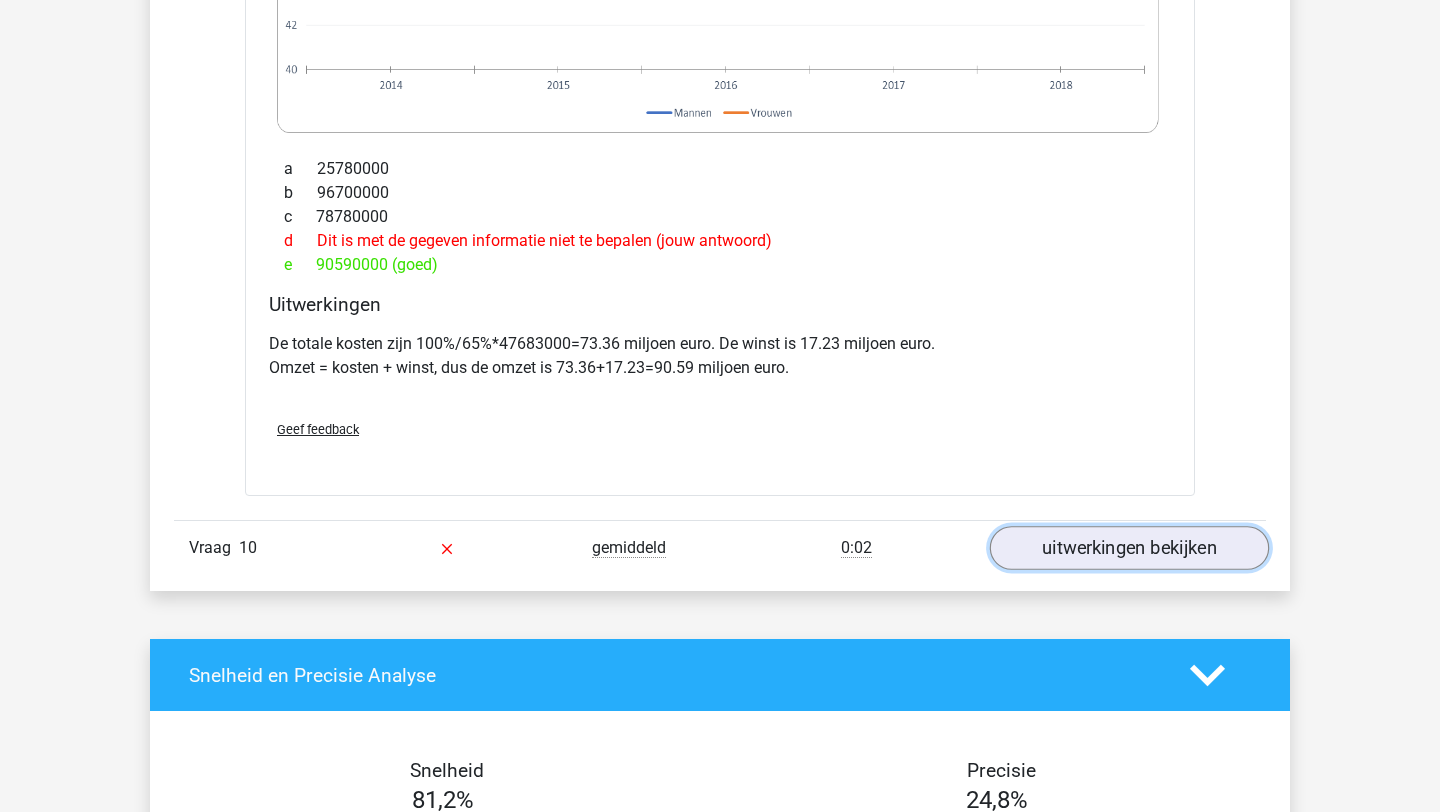 click on "uitwerkingen bekijken" at bounding box center (1129, 549) 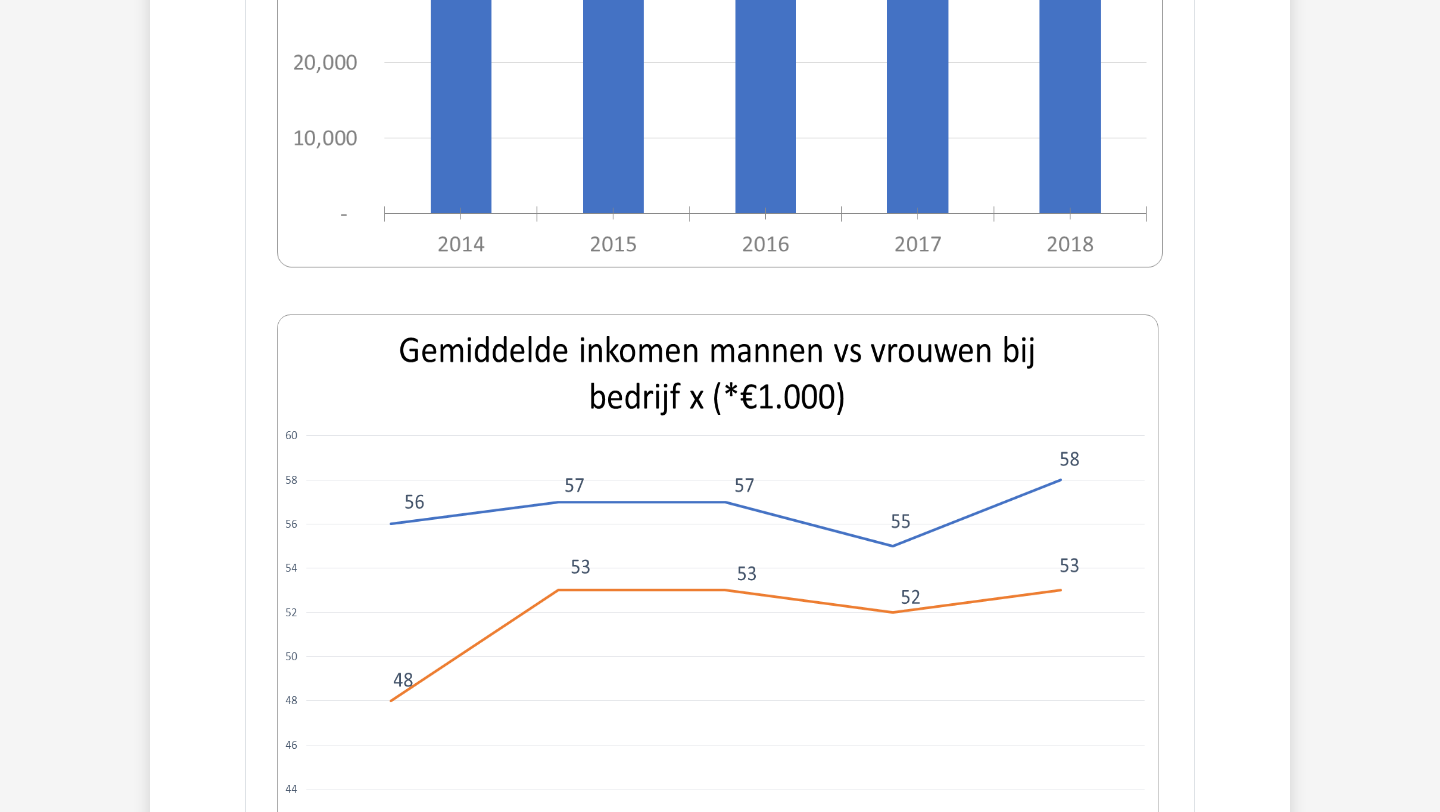 scroll, scrollTop: 0, scrollLeft: 0, axis: both 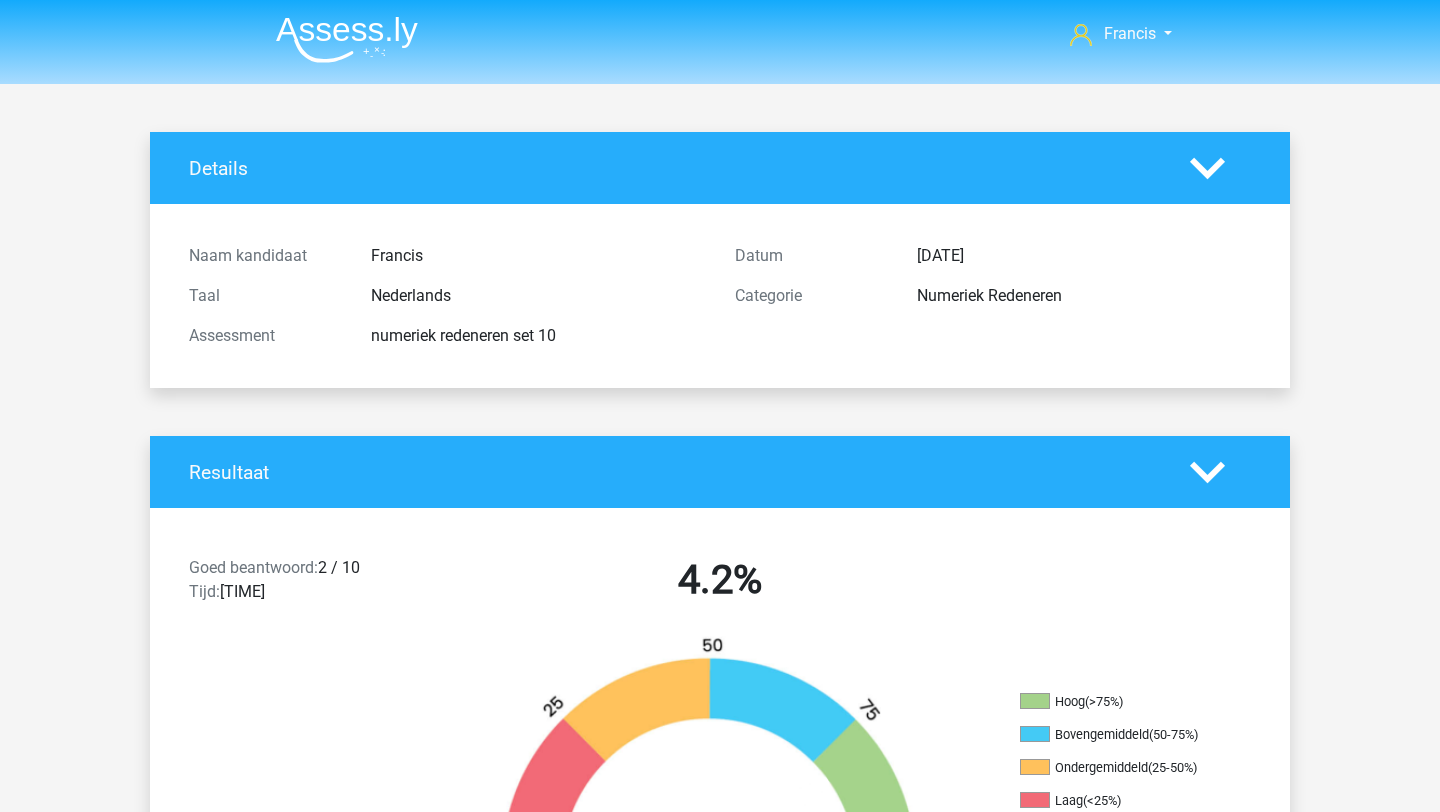 click at bounding box center [347, 39] 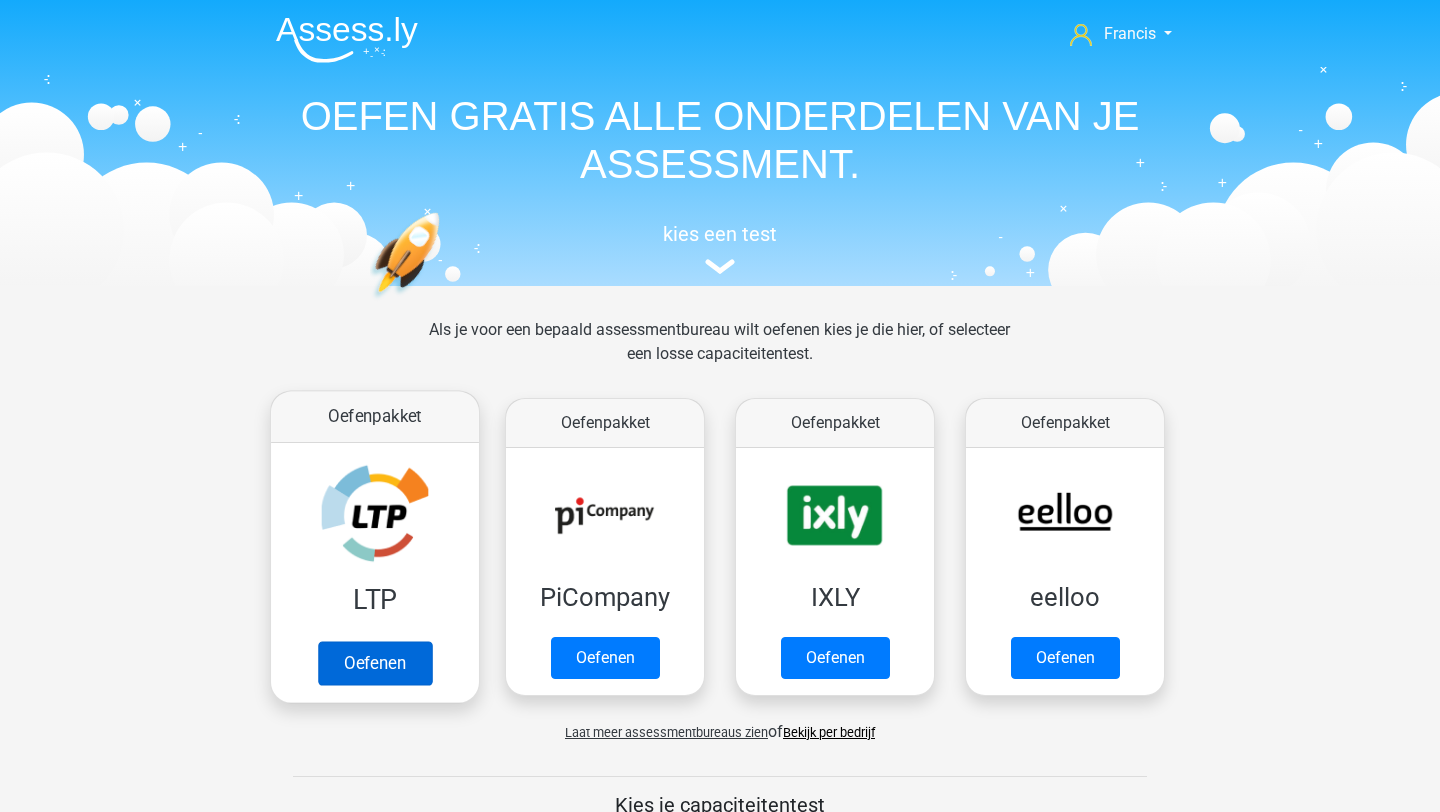 scroll, scrollTop: 0, scrollLeft: 0, axis: both 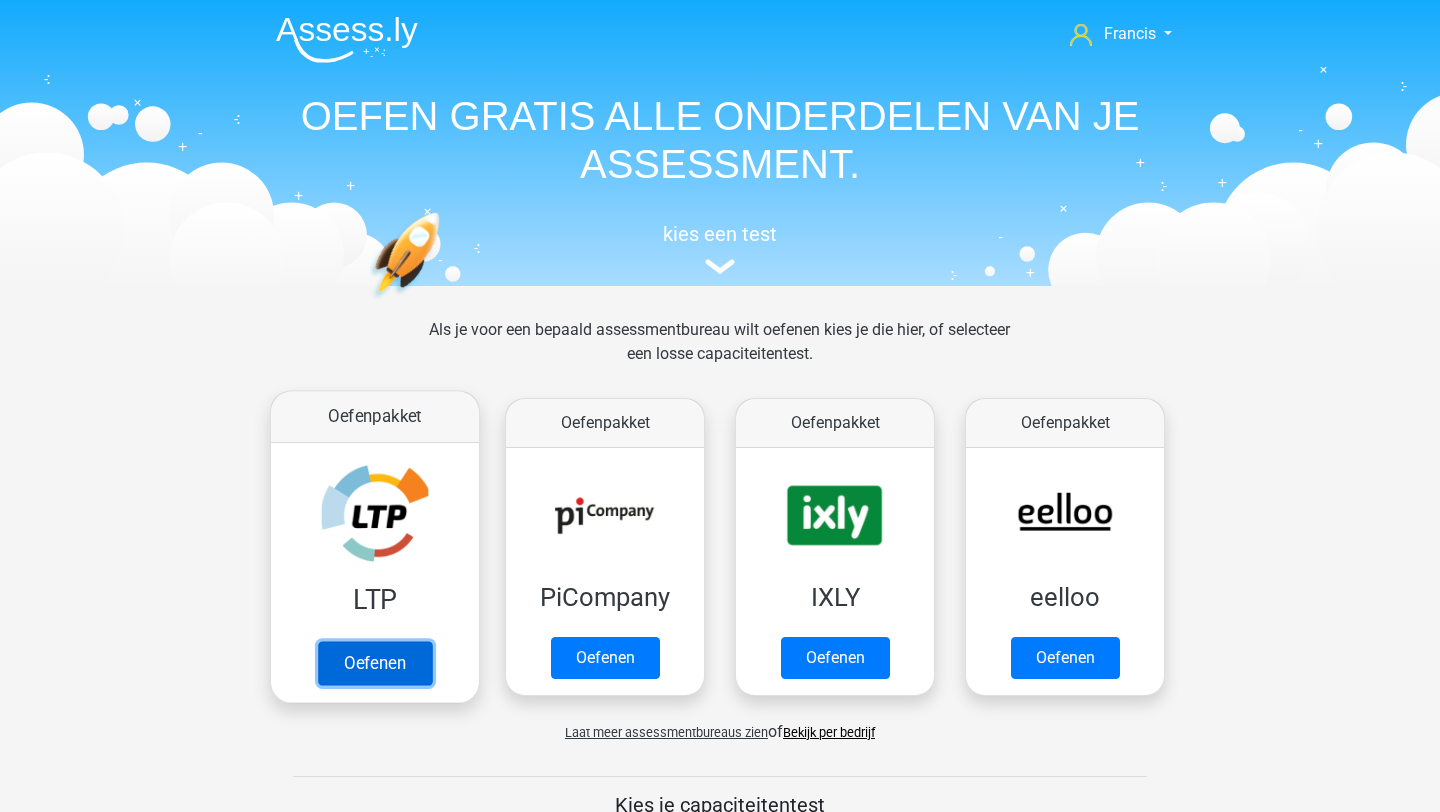 click on "Oefenen" at bounding box center [375, 663] 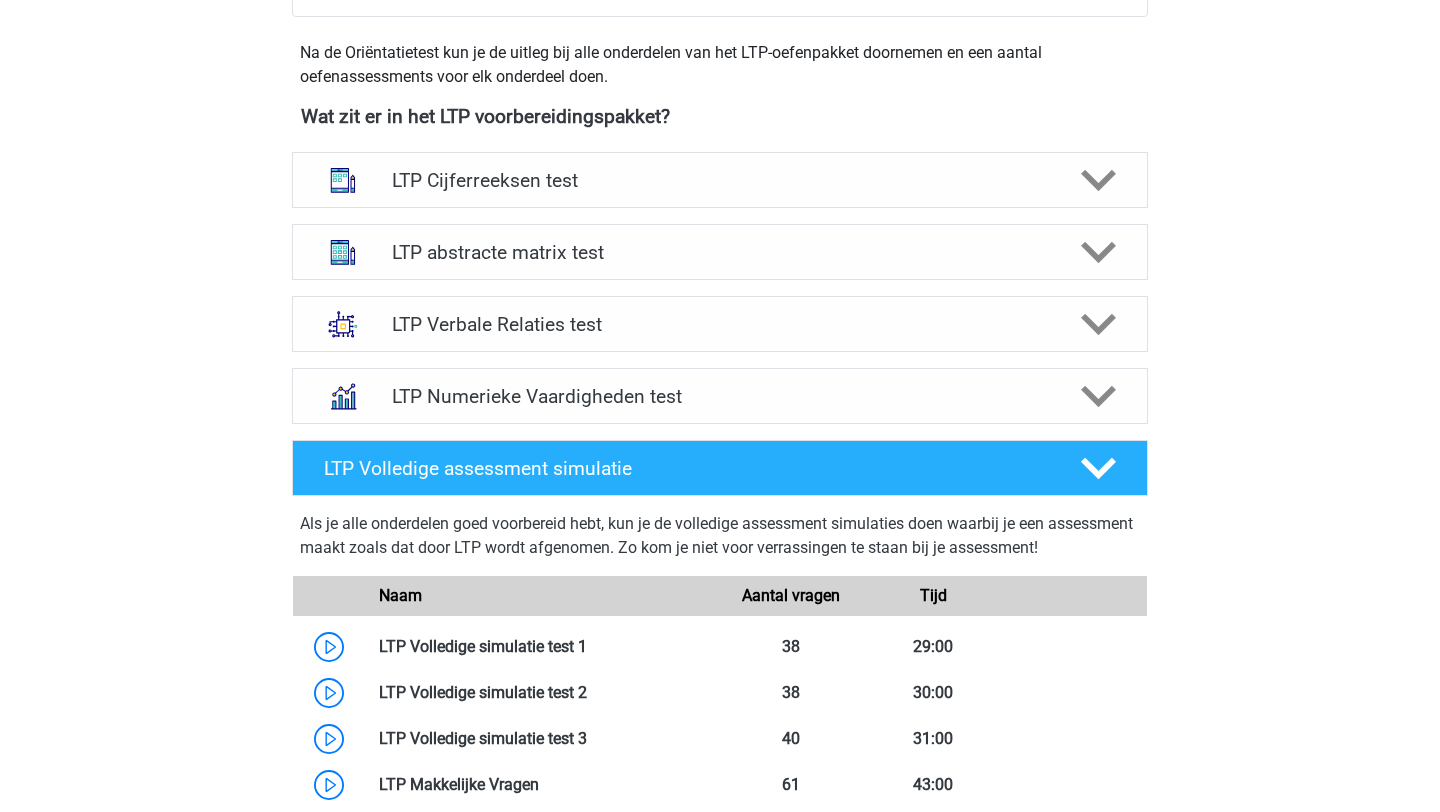 scroll, scrollTop: 698, scrollLeft: 0, axis: vertical 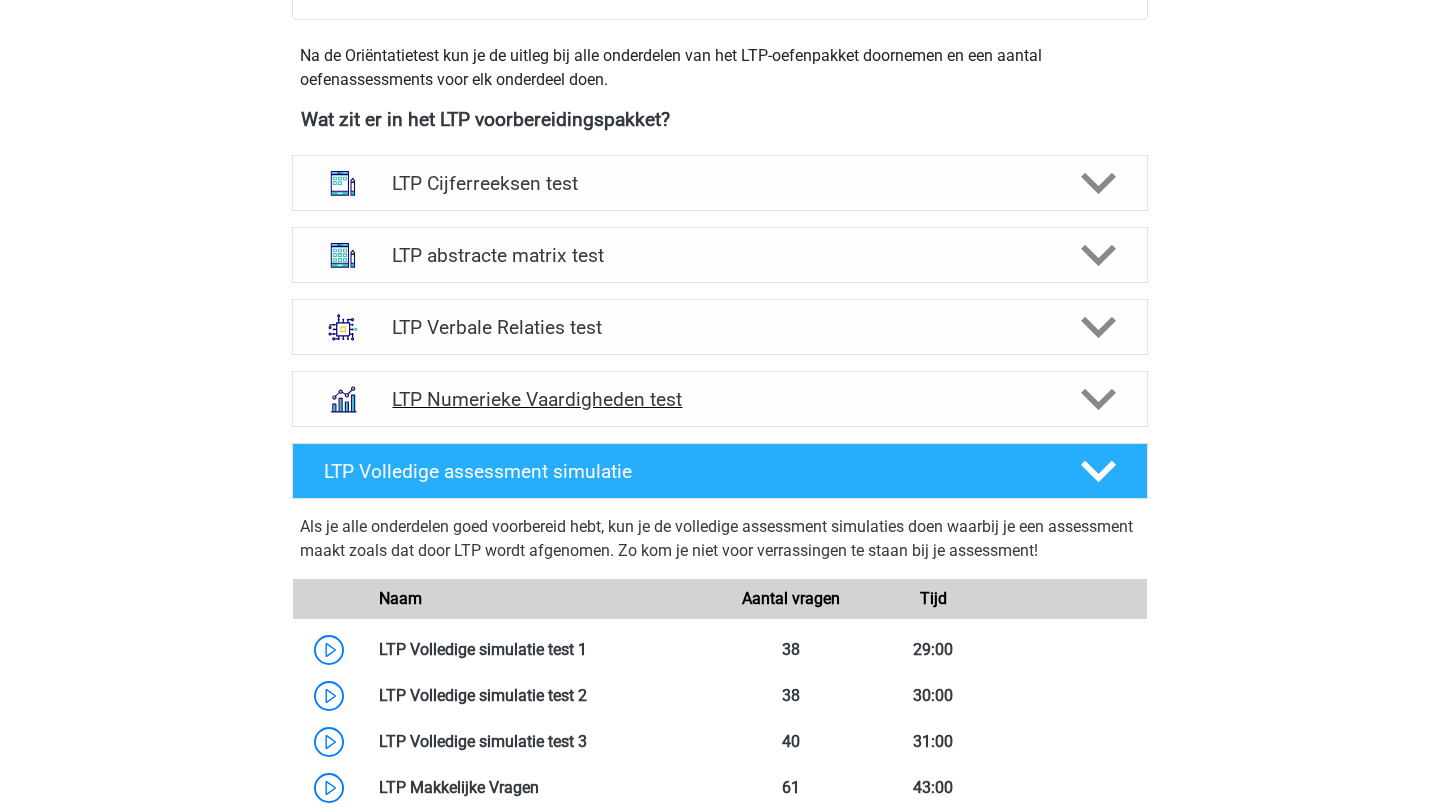 click on "LTP Numerieke Vaardigheden test" at bounding box center (719, 399) 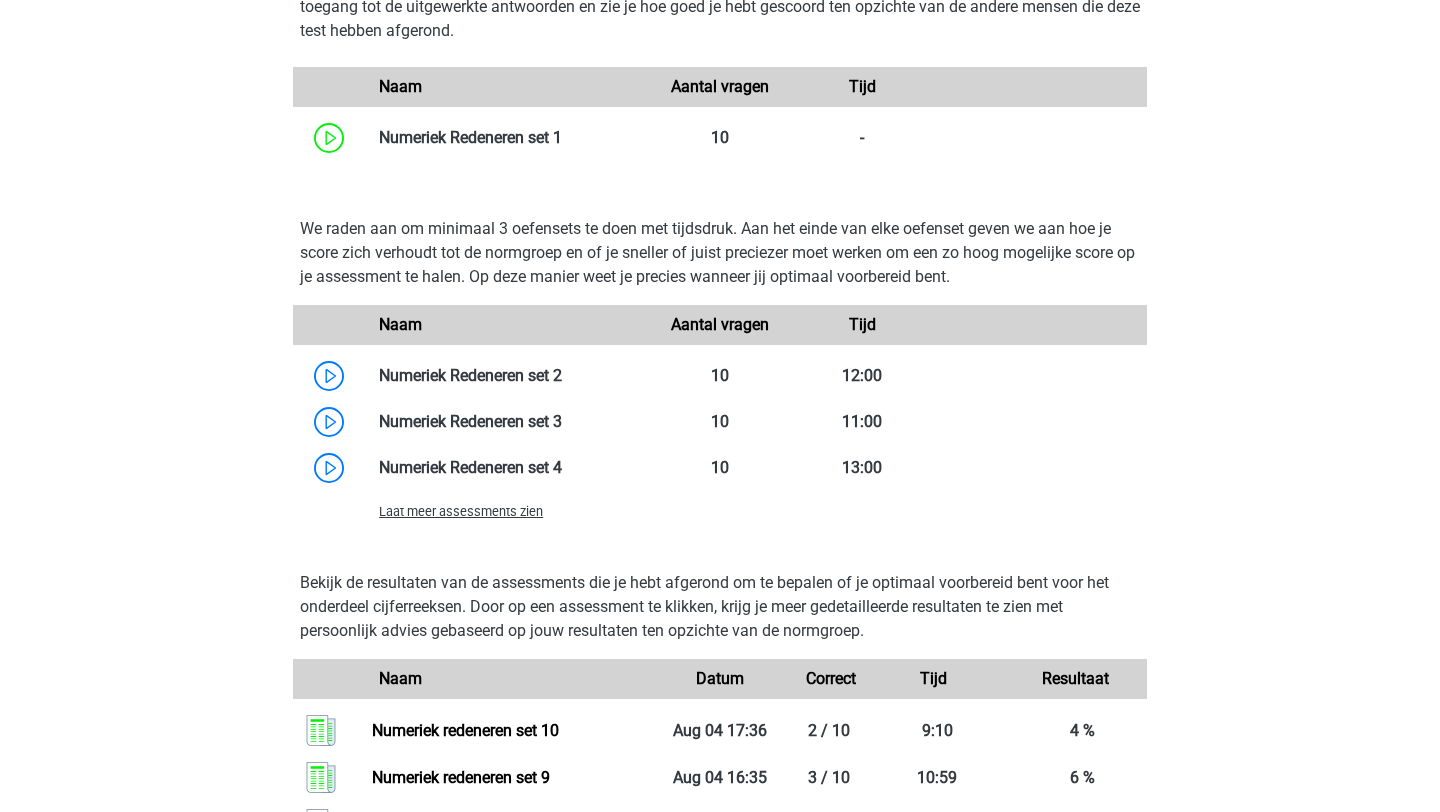 scroll, scrollTop: 1291, scrollLeft: 0, axis: vertical 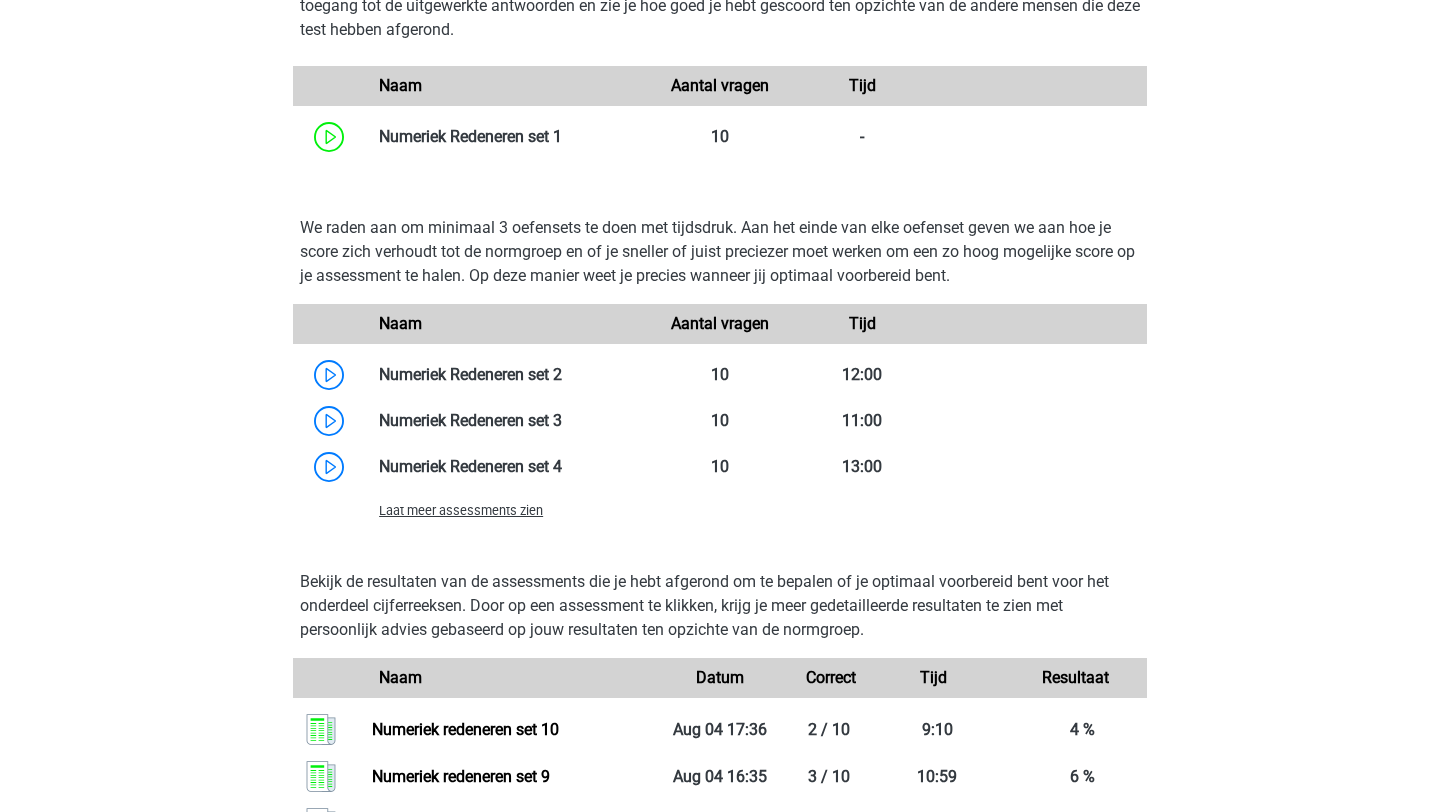 click on "Laat meer assessments zien" at bounding box center [461, 510] 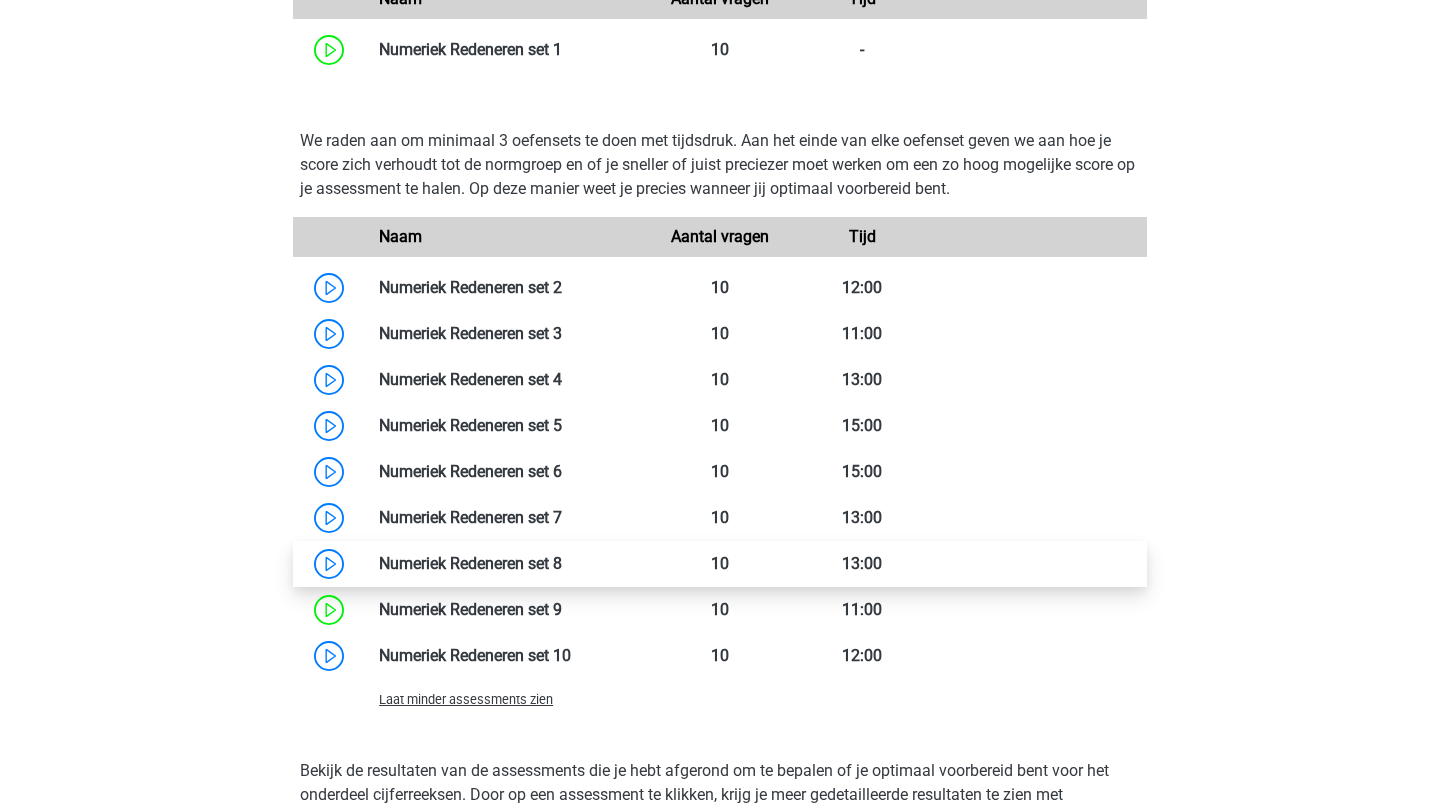 scroll, scrollTop: 1379, scrollLeft: 0, axis: vertical 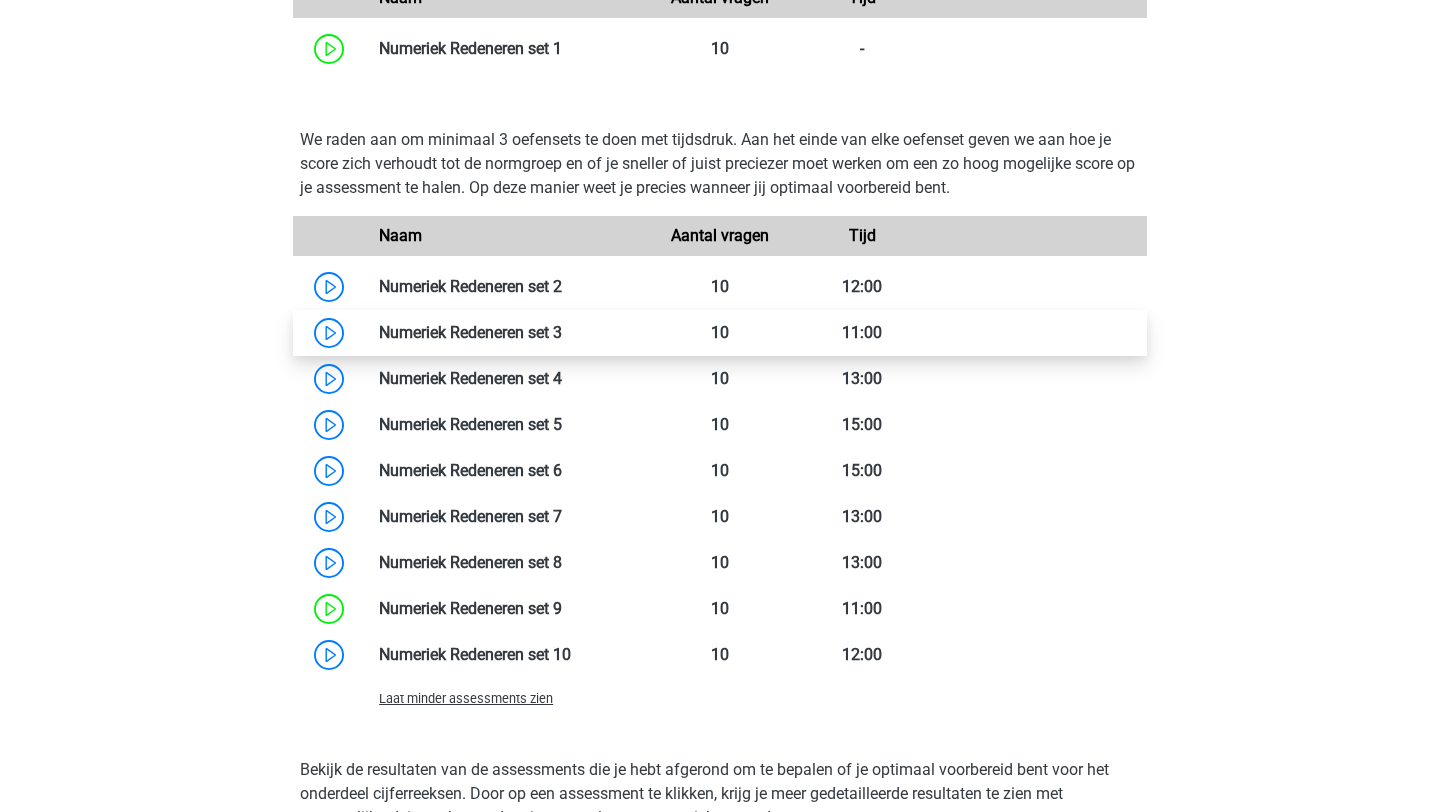 click at bounding box center [562, 332] 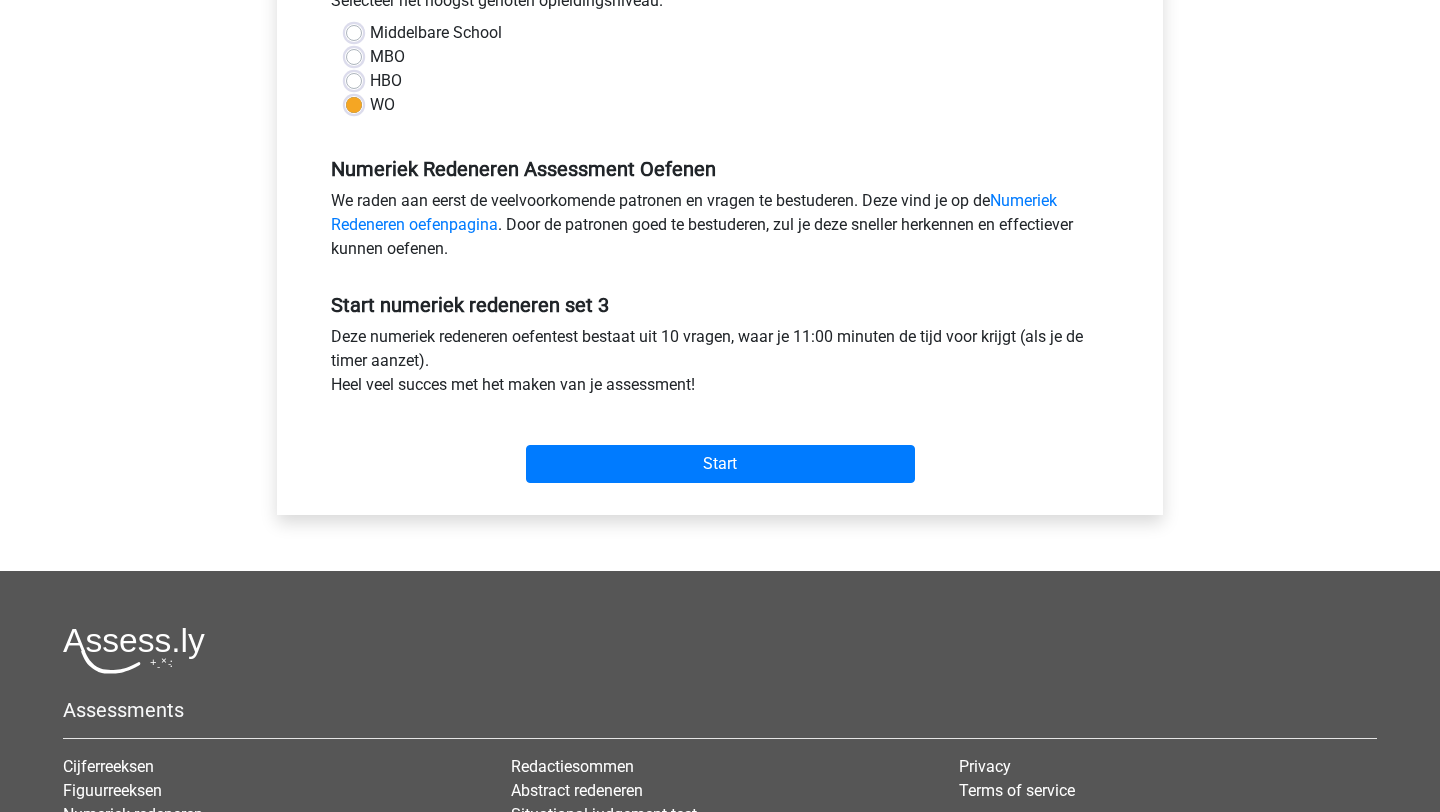 scroll, scrollTop: 679, scrollLeft: 0, axis: vertical 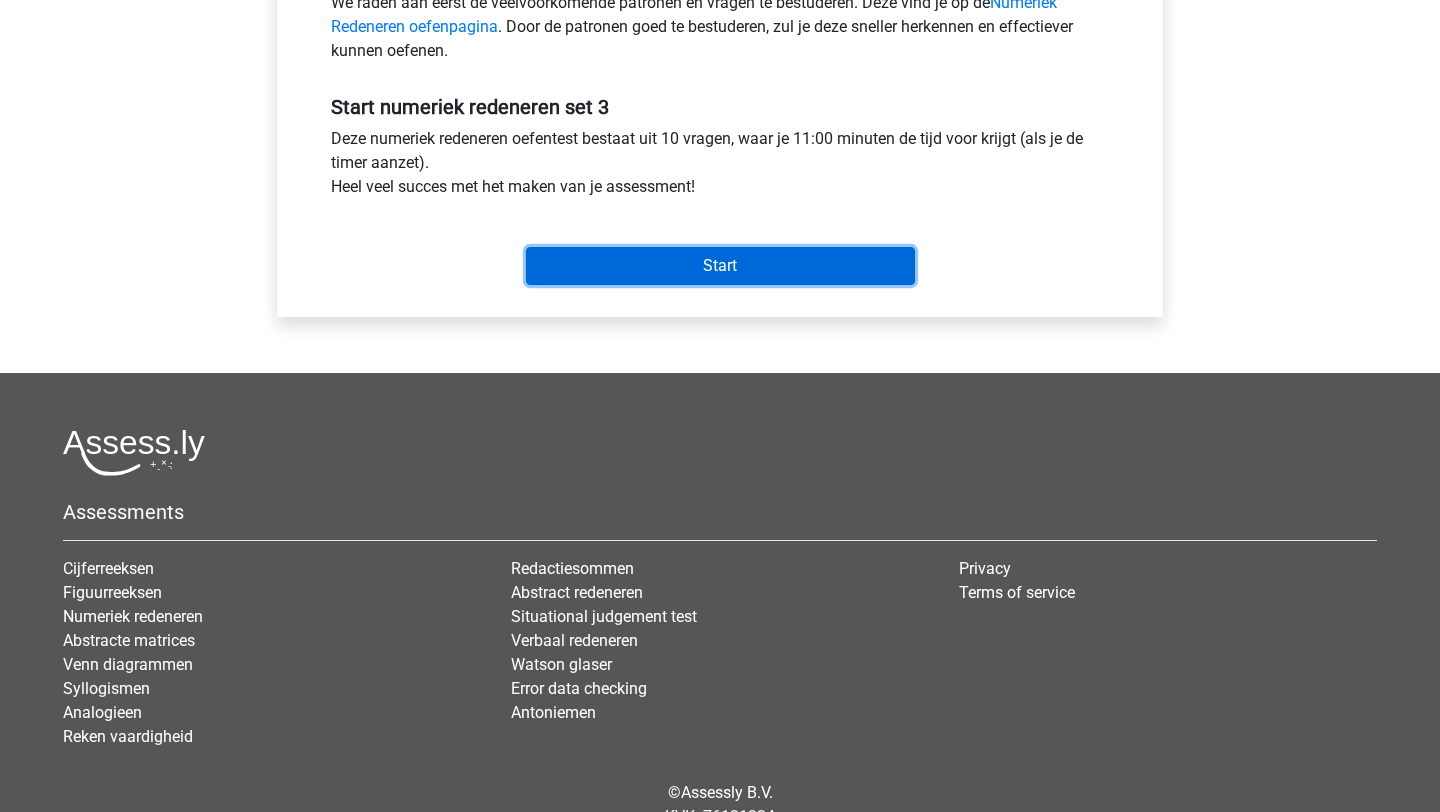 click on "Start" at bounding box center (720, 266) 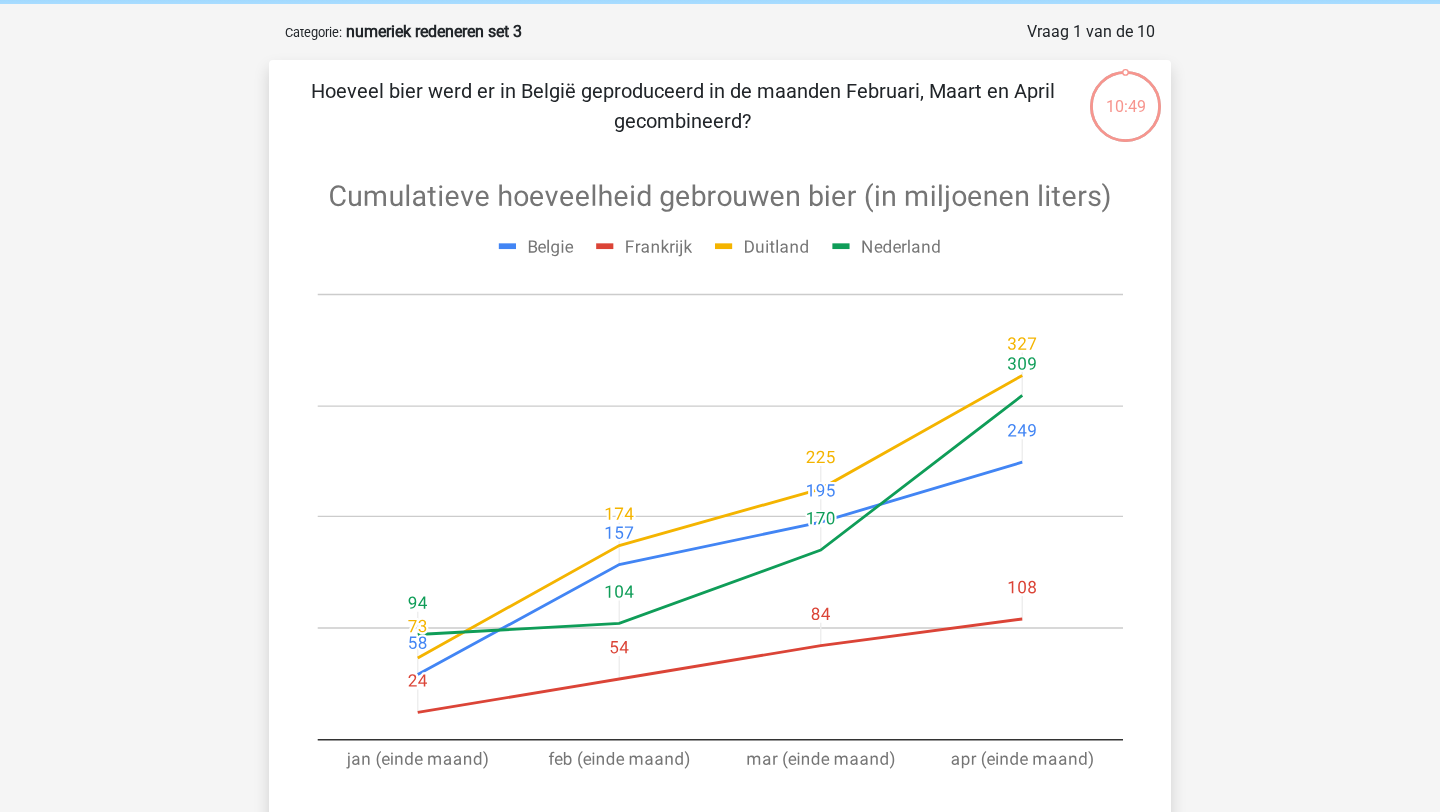 scroll, scrollTop: 83, scrollLeft: 0, axis: vertical 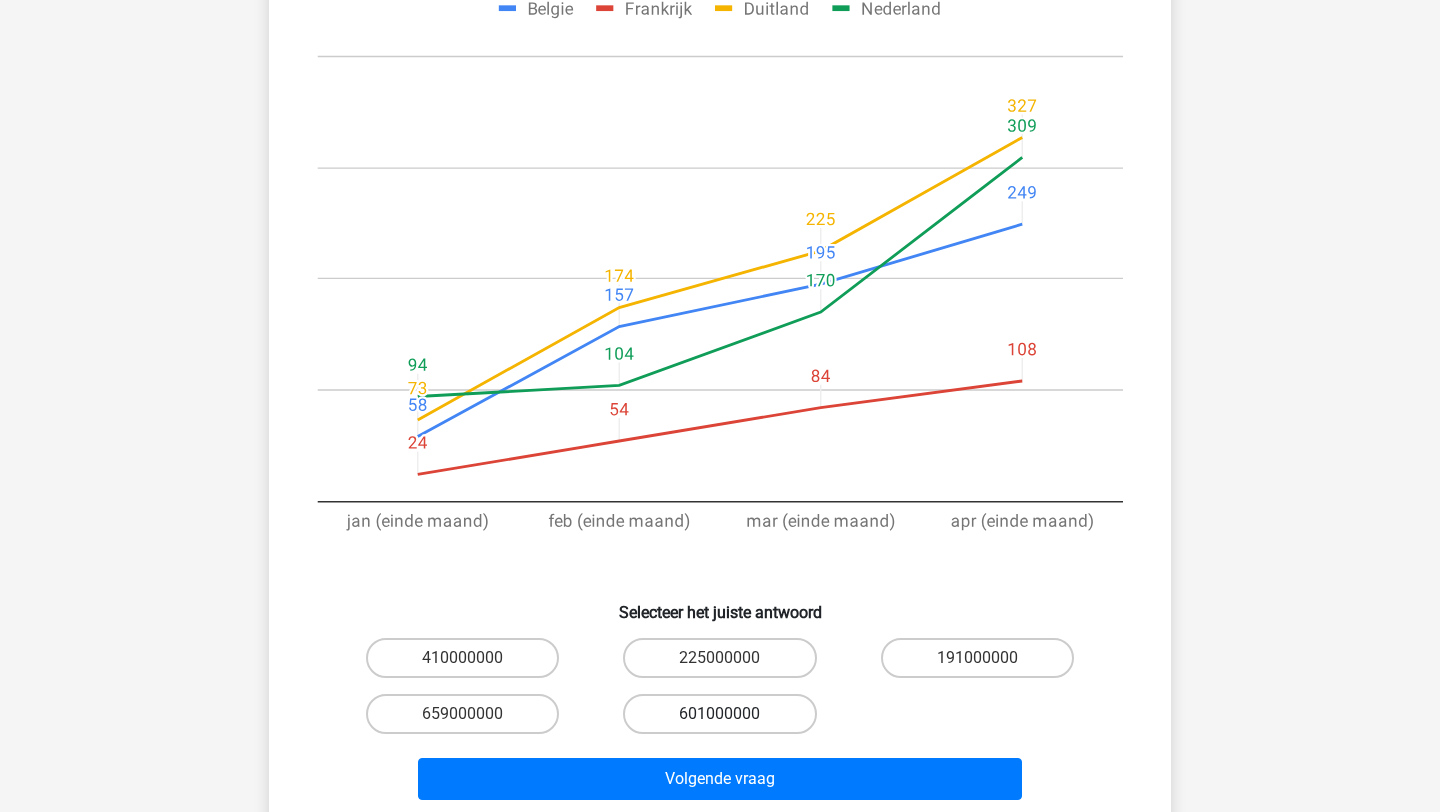 click on "601000000" at bounding box center [719, 714] 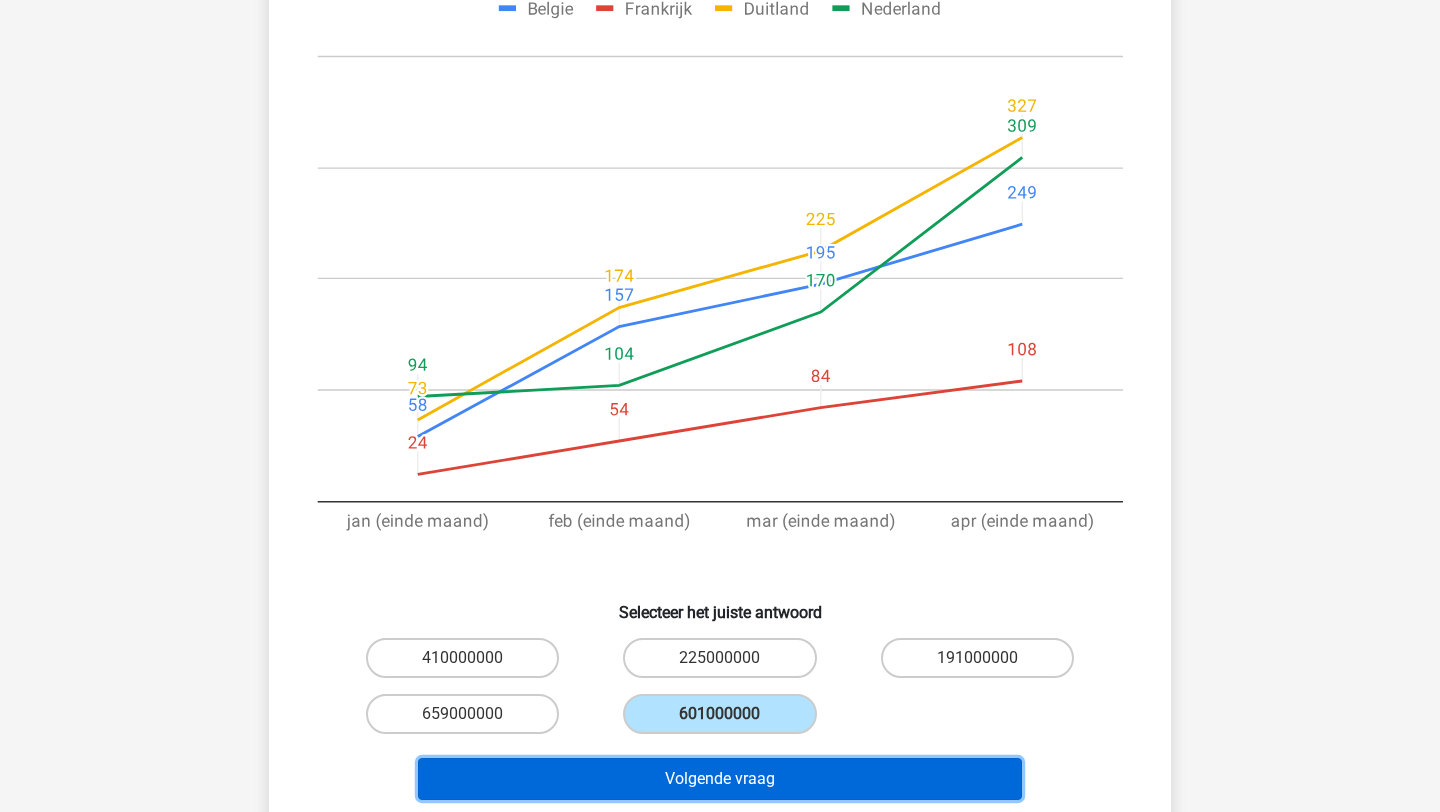 click on "Volgende vraag" at bounding box center (720, 779) 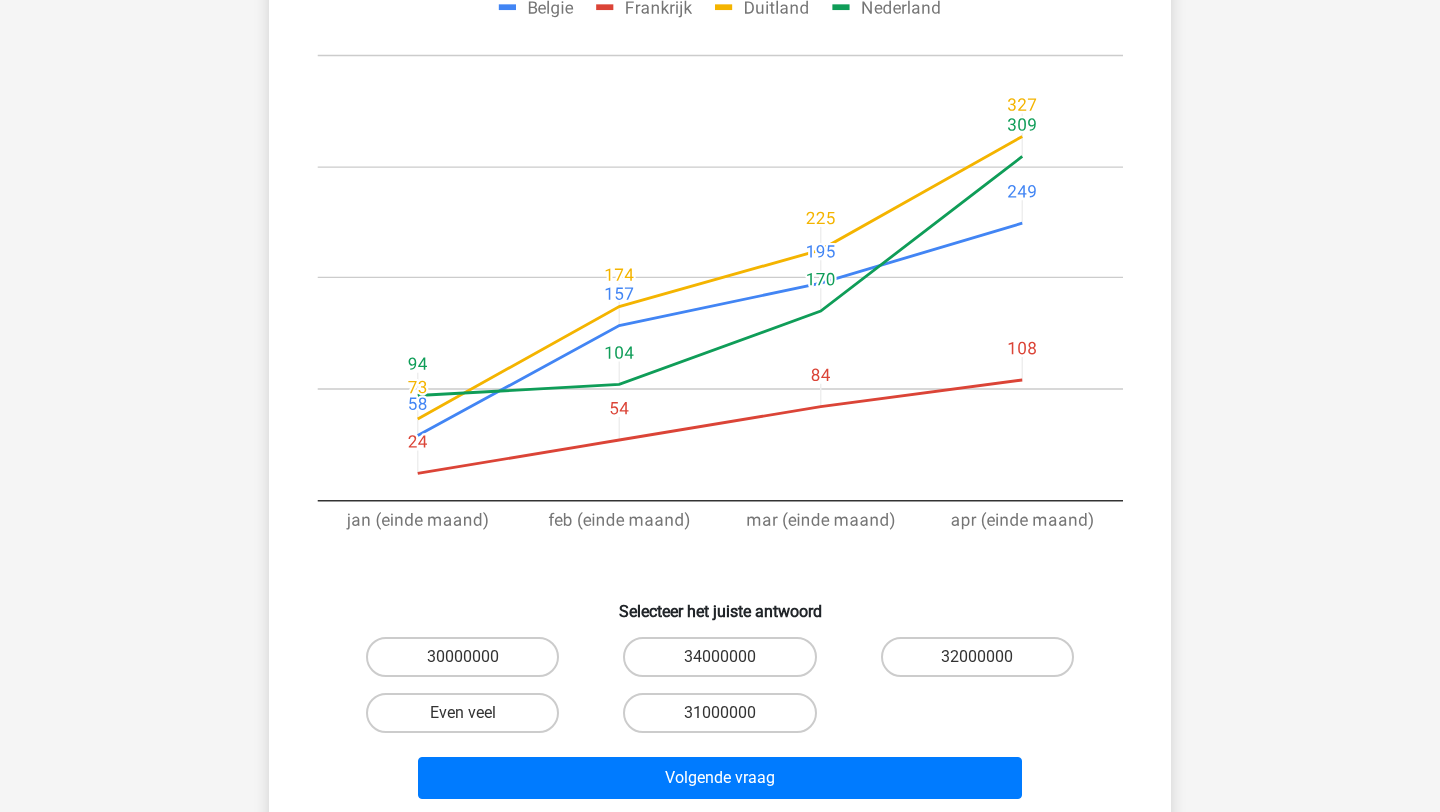 scroll, scrollTop: 321, scrollLeft: 0, axis: vertical 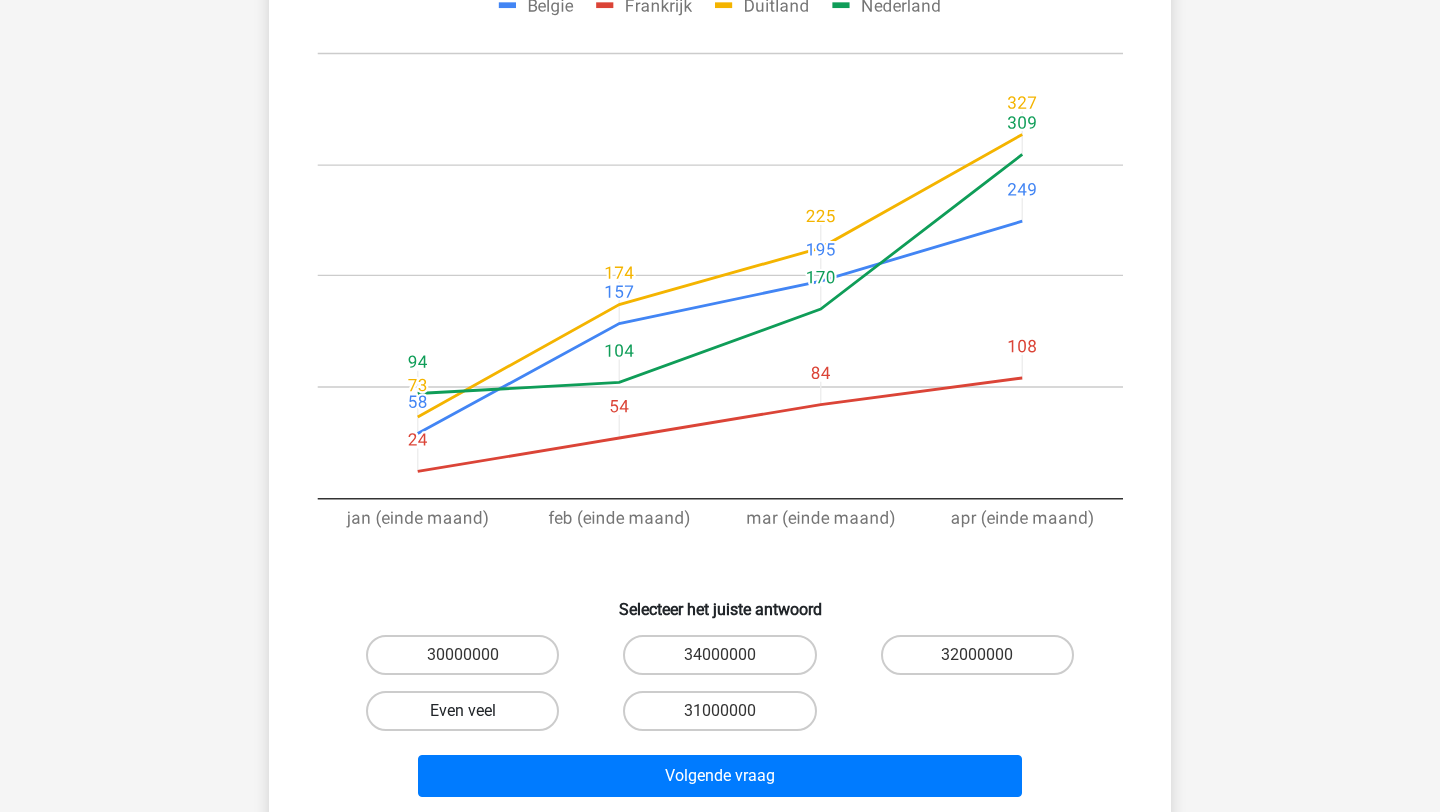 click on "Even veel" at bounding box center [462, 711] 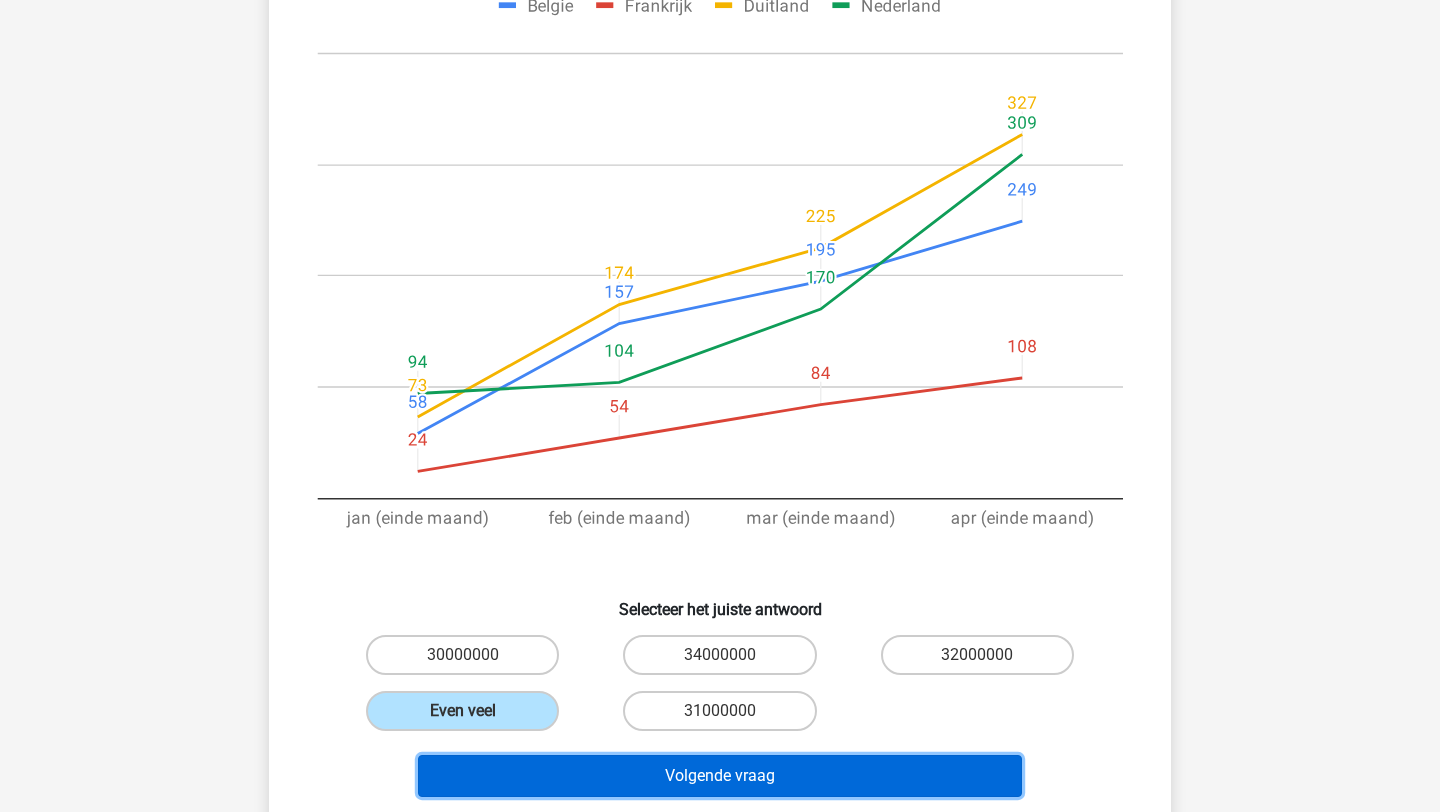 click on "Volgende vraag" at bounding box center (720, 776) 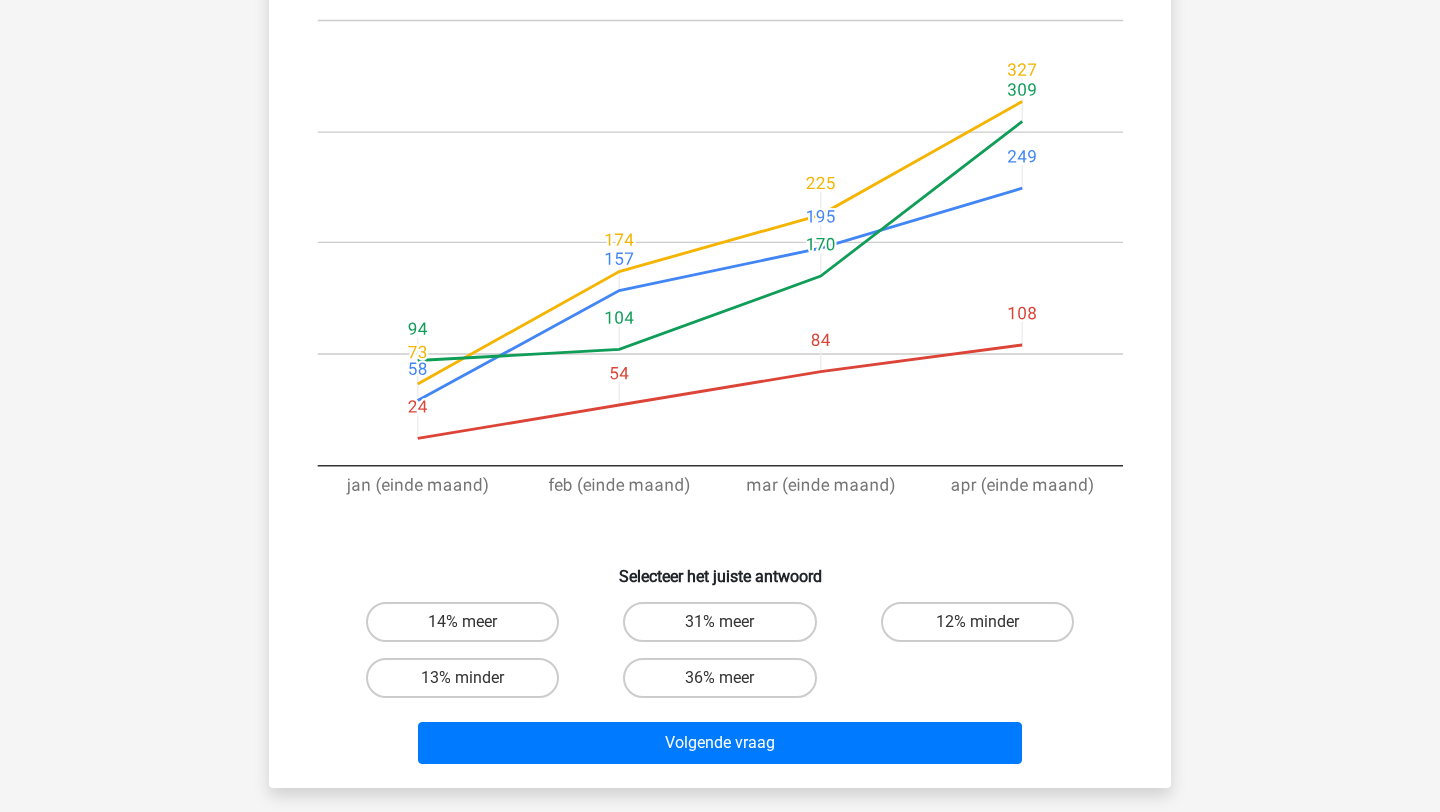 scroll, scrollTop: 387, scrollLeft: 0, axis: vertical 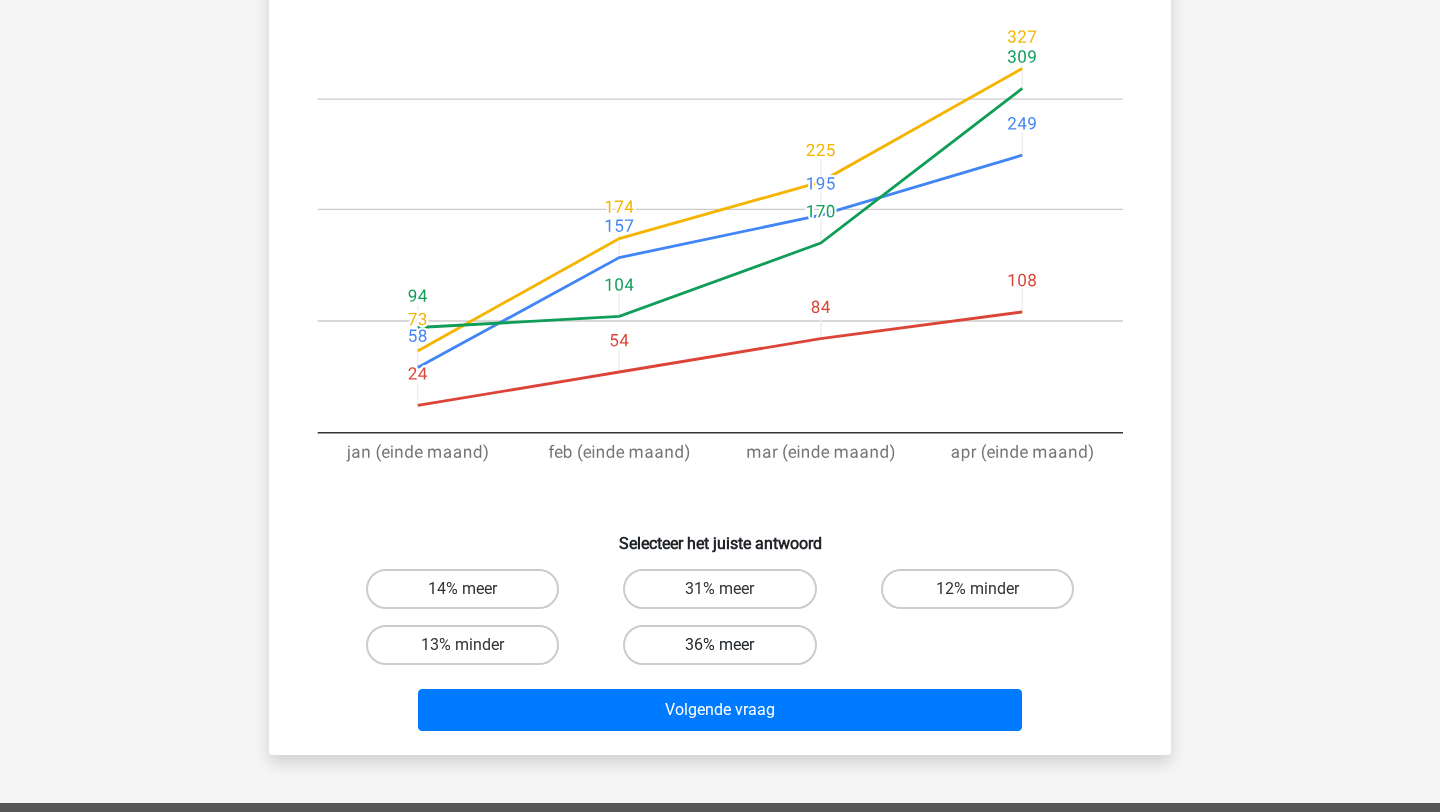 click on "36% meer" at bounding box center (719, 645) 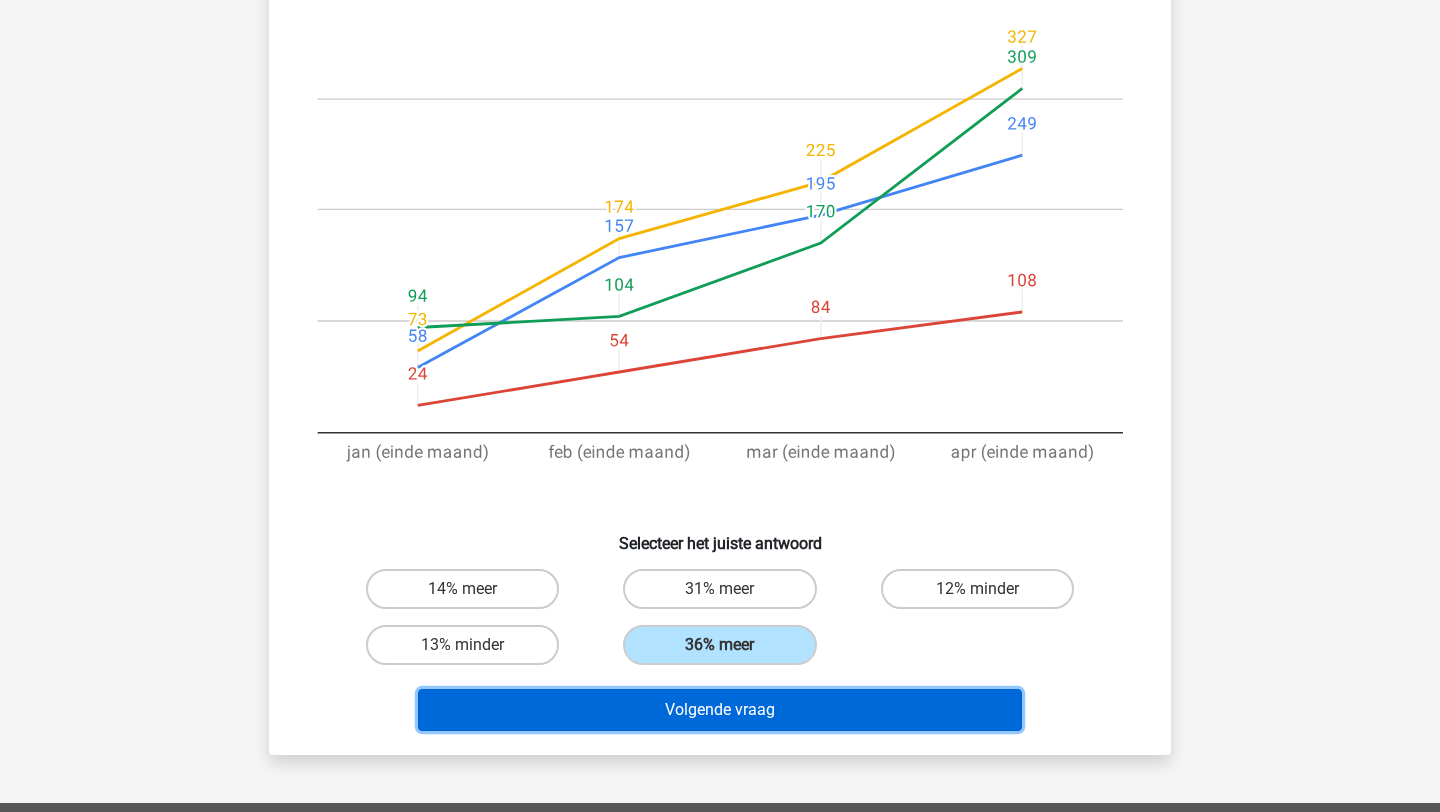 click on "Volgende vraag" at bounding box center (720, 710) 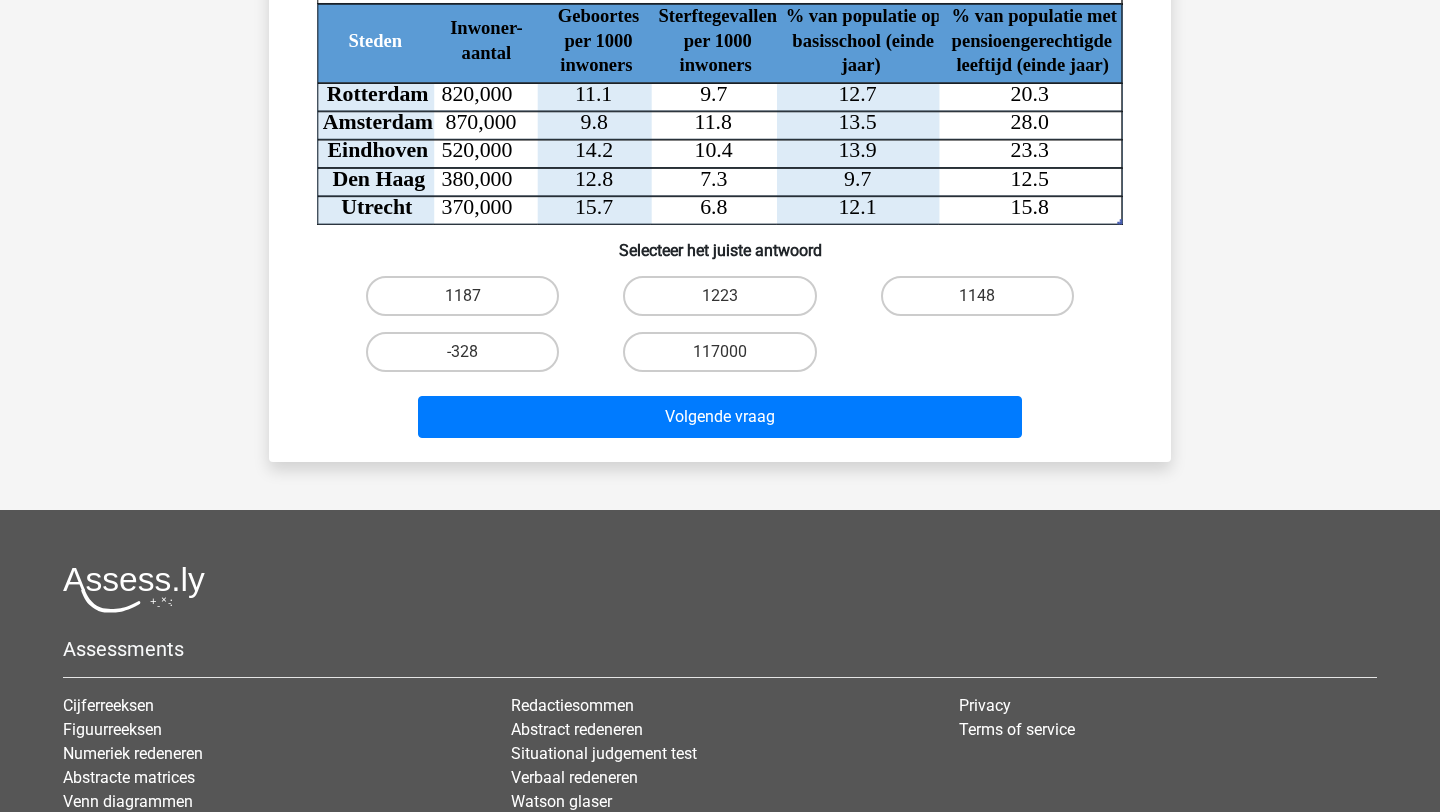 scroll, scrollTop: 258, scrollLeft: 0, axis: vertical 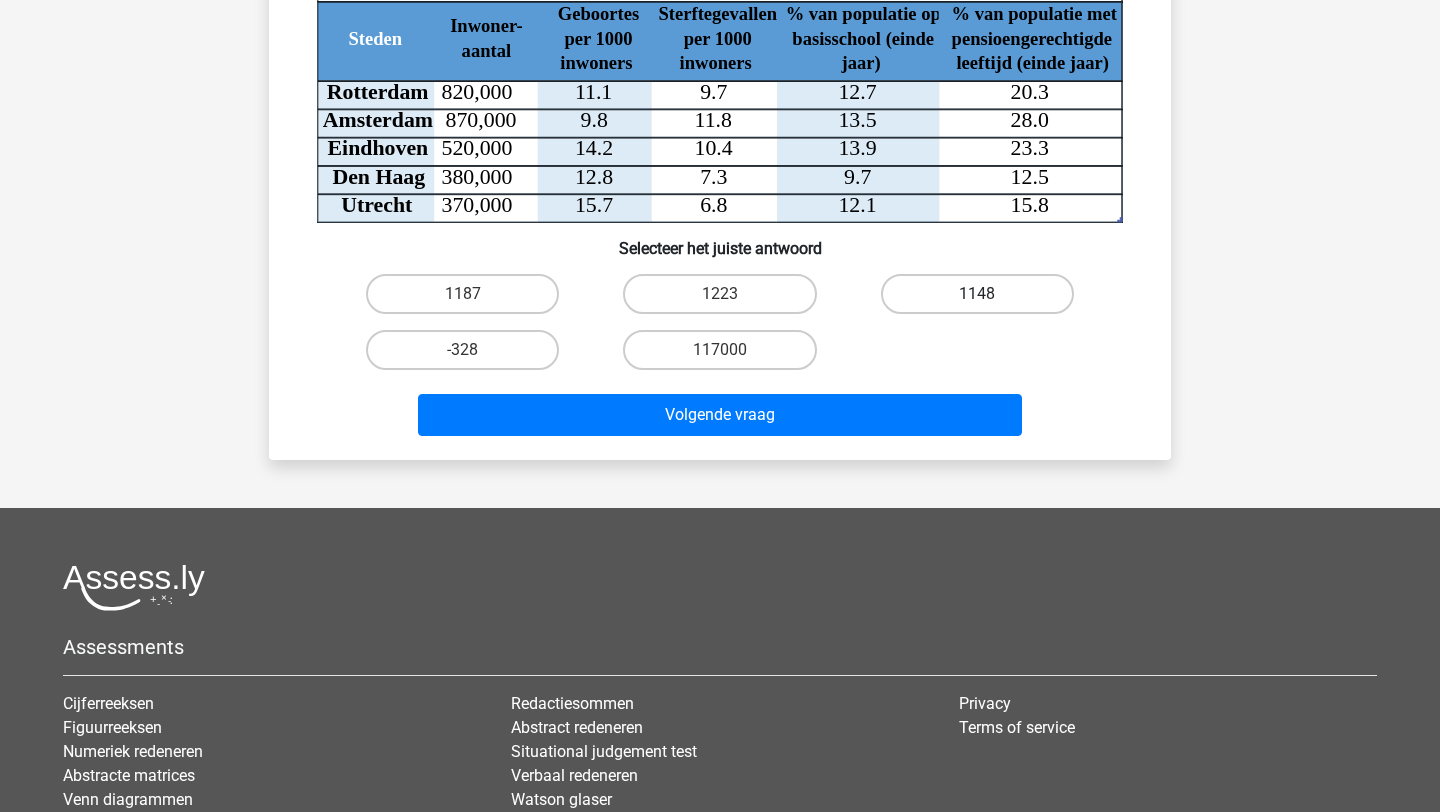 click on "1148" at bounding box center [977, 294] 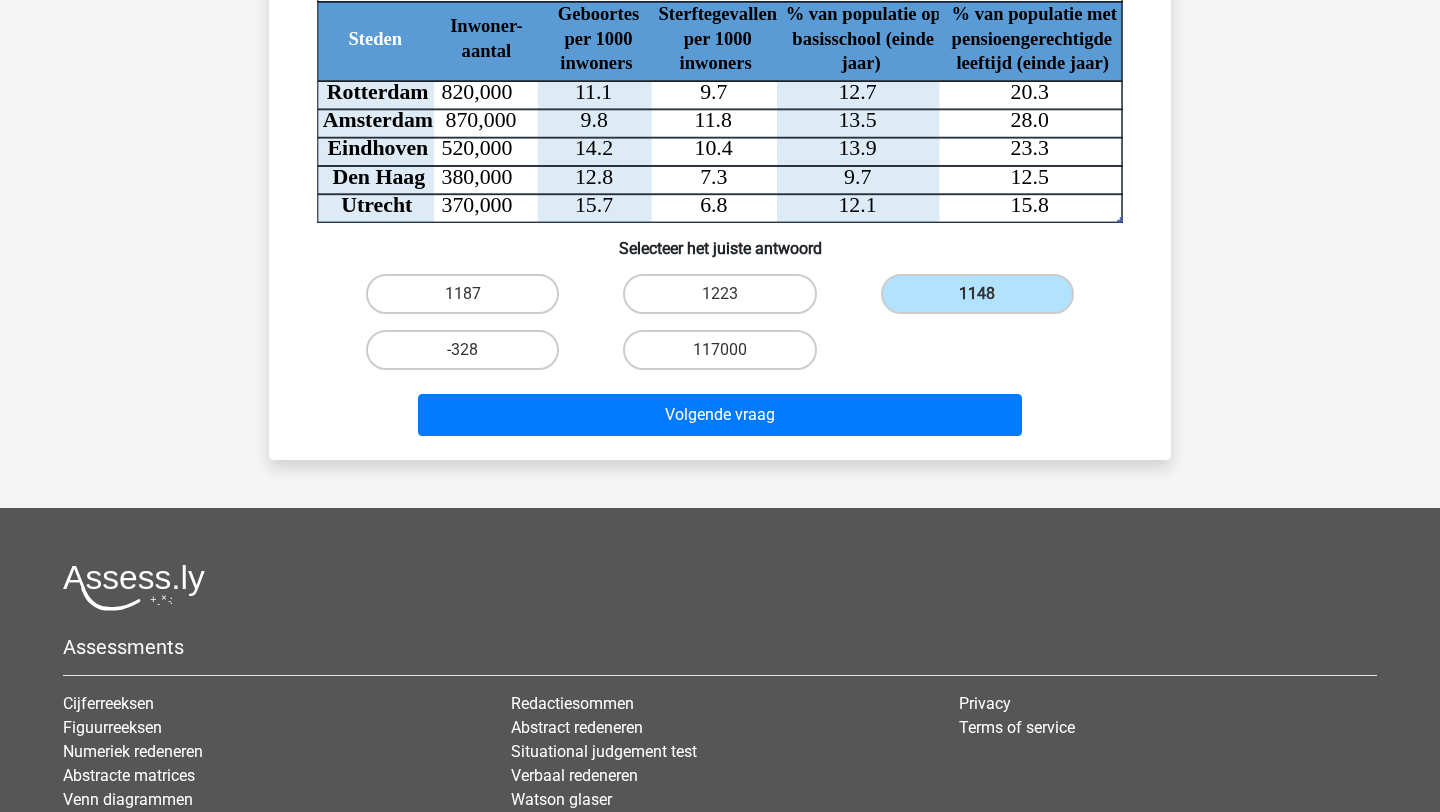 click on "Hoeveel mensen zijn er netto bijgekomen in Rotterdam in het jaar 2014 als we alleen de invloed van geboortes en sterfte meerekenen?
Steden Inwoner- aantal Geboortes  per 1000  inwoners Sterftegevallen  per 1000  inwoners % van populatie op  basisschool (einde  jaar) % van populatie met  pensioengerechtigde leeftijd (einde jaar) Rotterdam 820,000 11.1 9.7 12.7 20.3 Amsterdam  870,000 9.8 11.8 13.5 28.0 Eindhoven 520,000 14.2 10.4 13.9 23.3 Den Haag 380,000 12.8 7.3 9.7 12.5 Utrecht 370,000 15.7 6.8 12.1 15.8 Demografische gegevens Nederlandse steden (2014)
Selecteer het juiste antwoord" at bounding box center [720, 171] 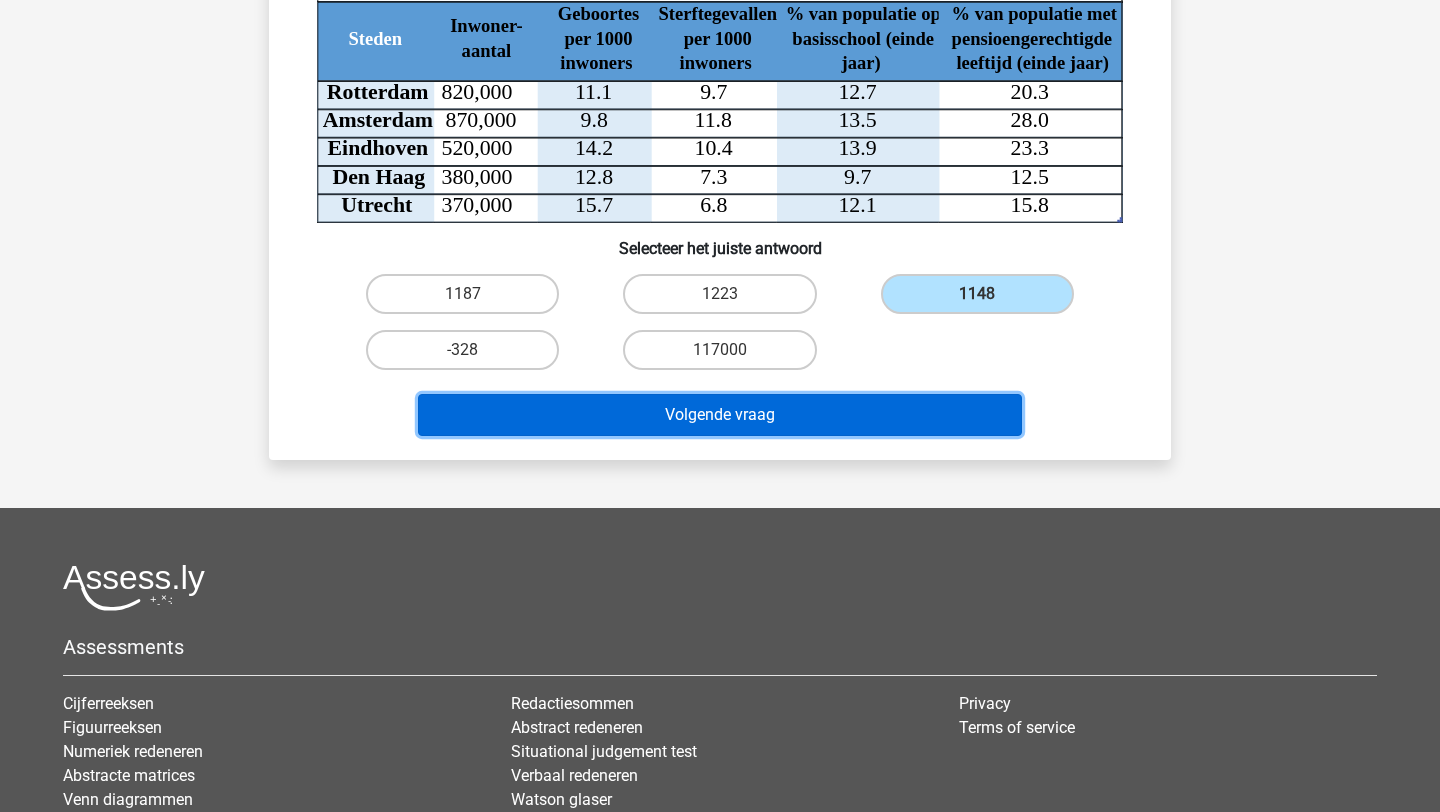click on "Volgende vraag" at bounding box center (720, 415) 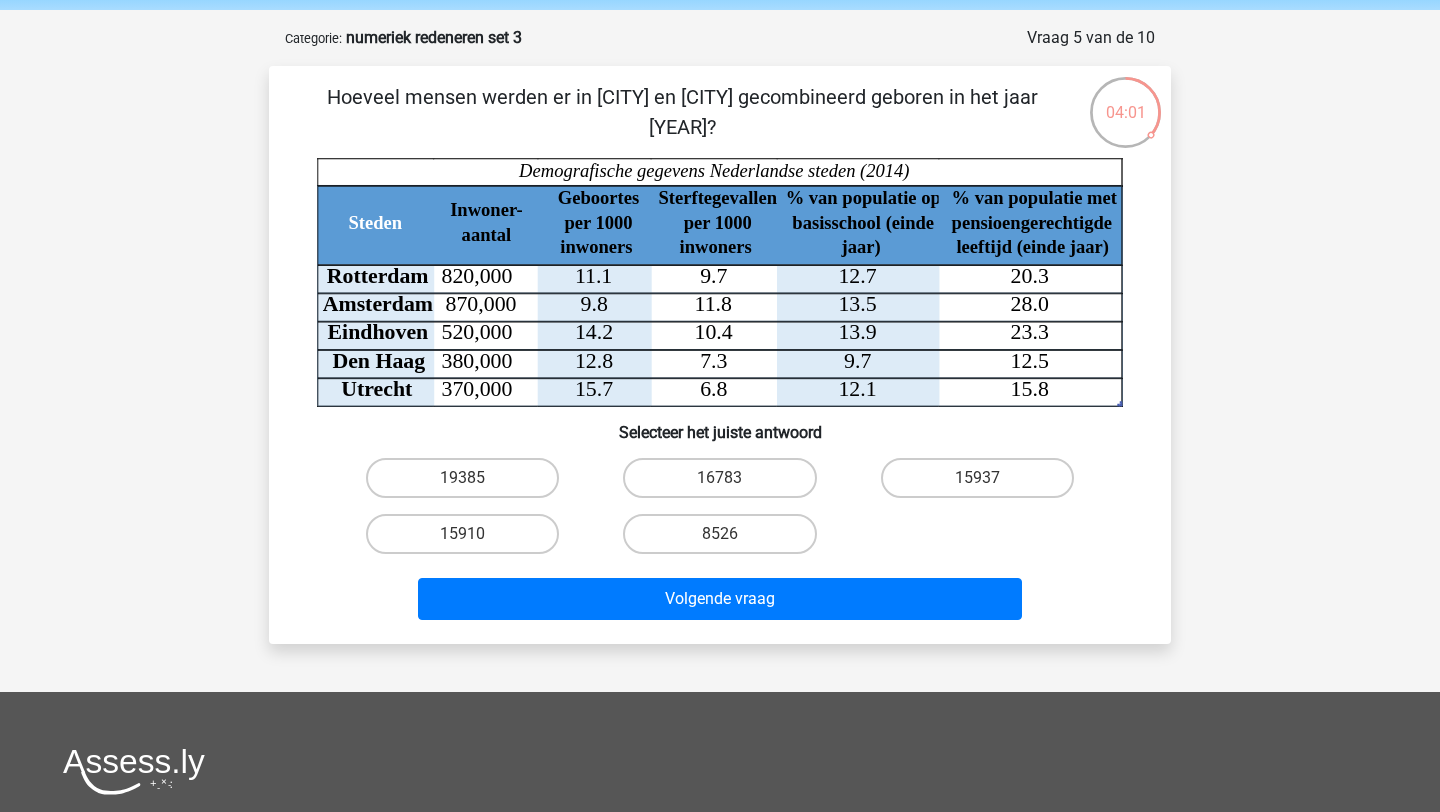 scroll, scrollTop: 75, scrollLeft: 0, axis: vertical 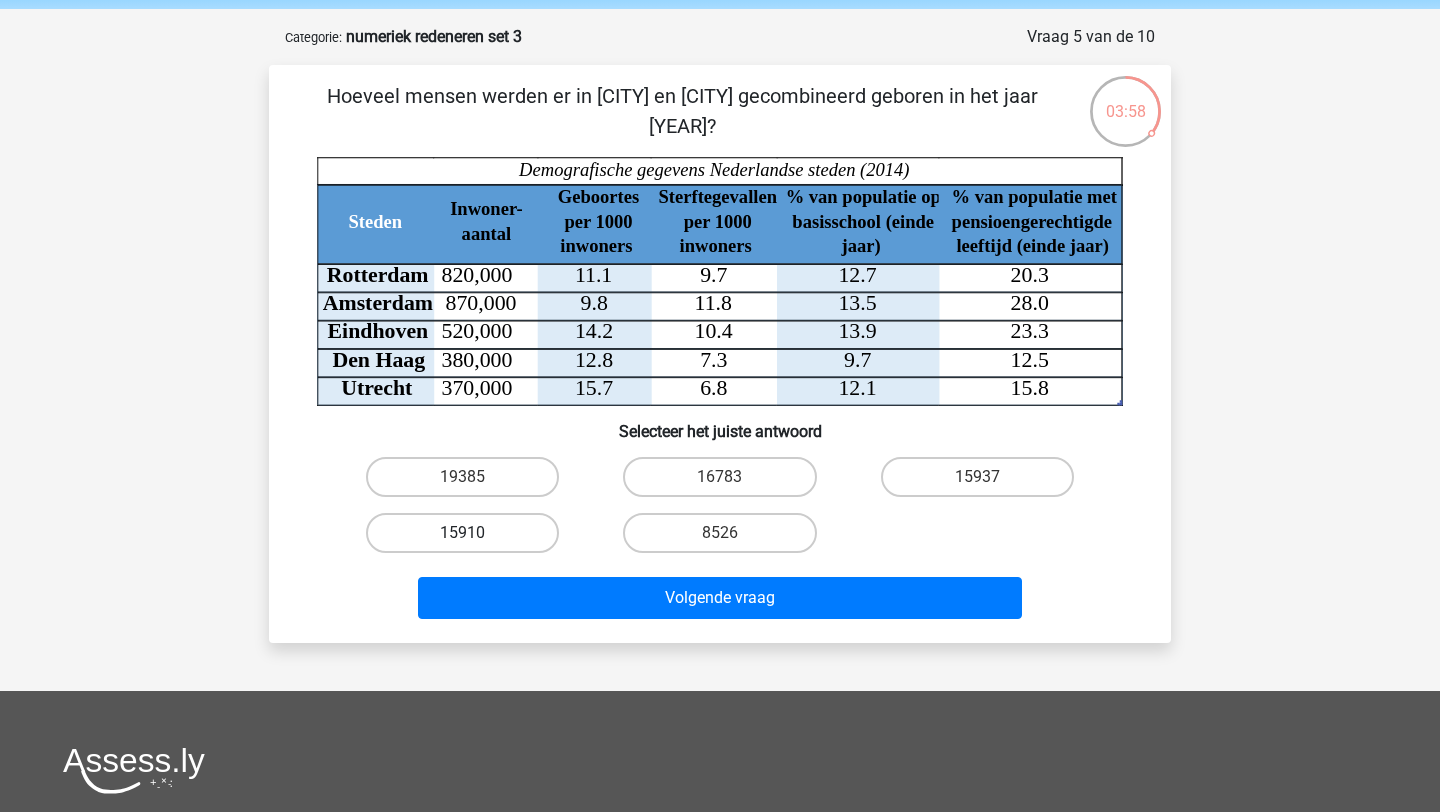 click on "15910" at bounding box center [462, 533] 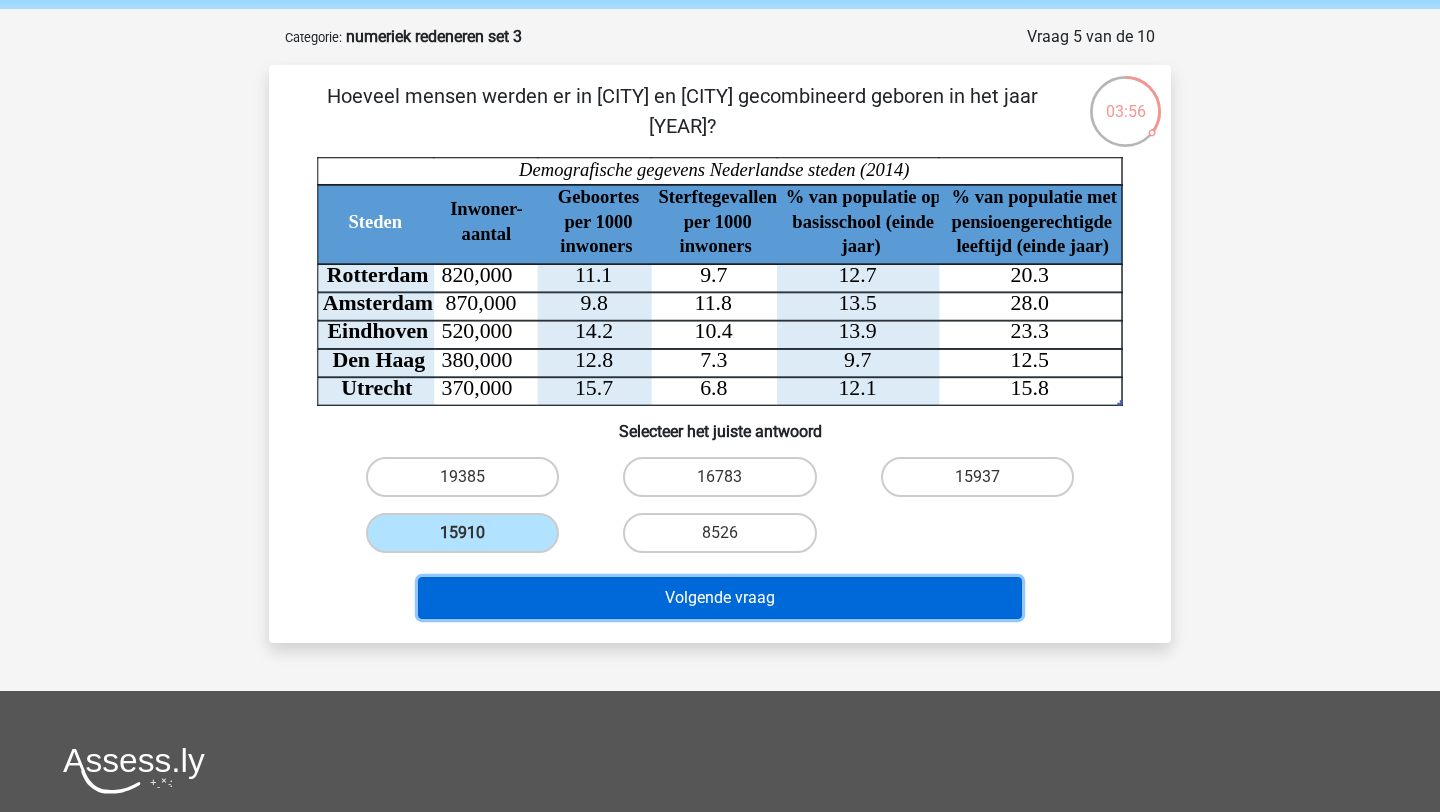 click on "Volgende vraag" at bounding box center (720, 598) 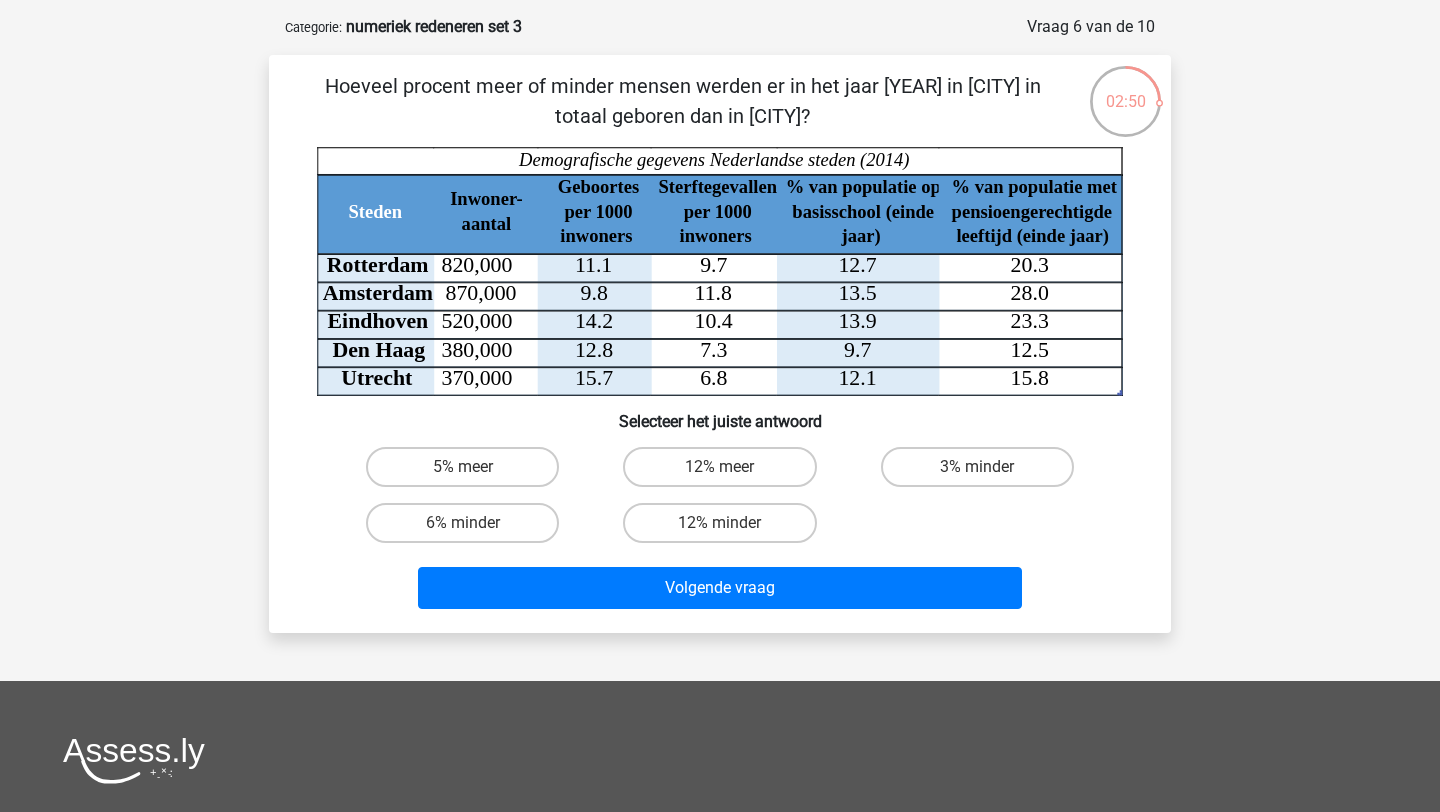 scroll, scrollTop: 78, scrollLeft: 0, axis: vertical 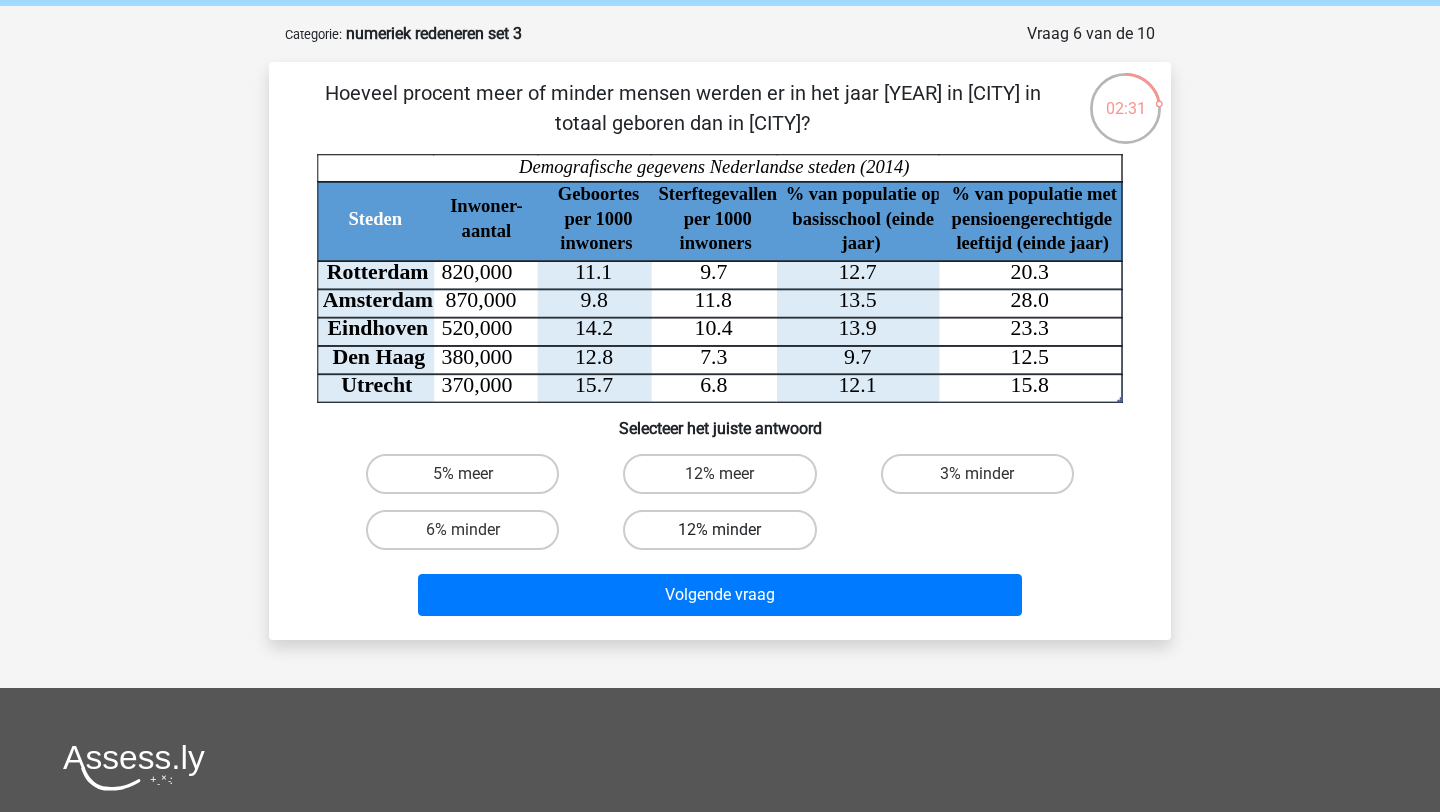 click on "12% minder" at bounding box center (719, 530) 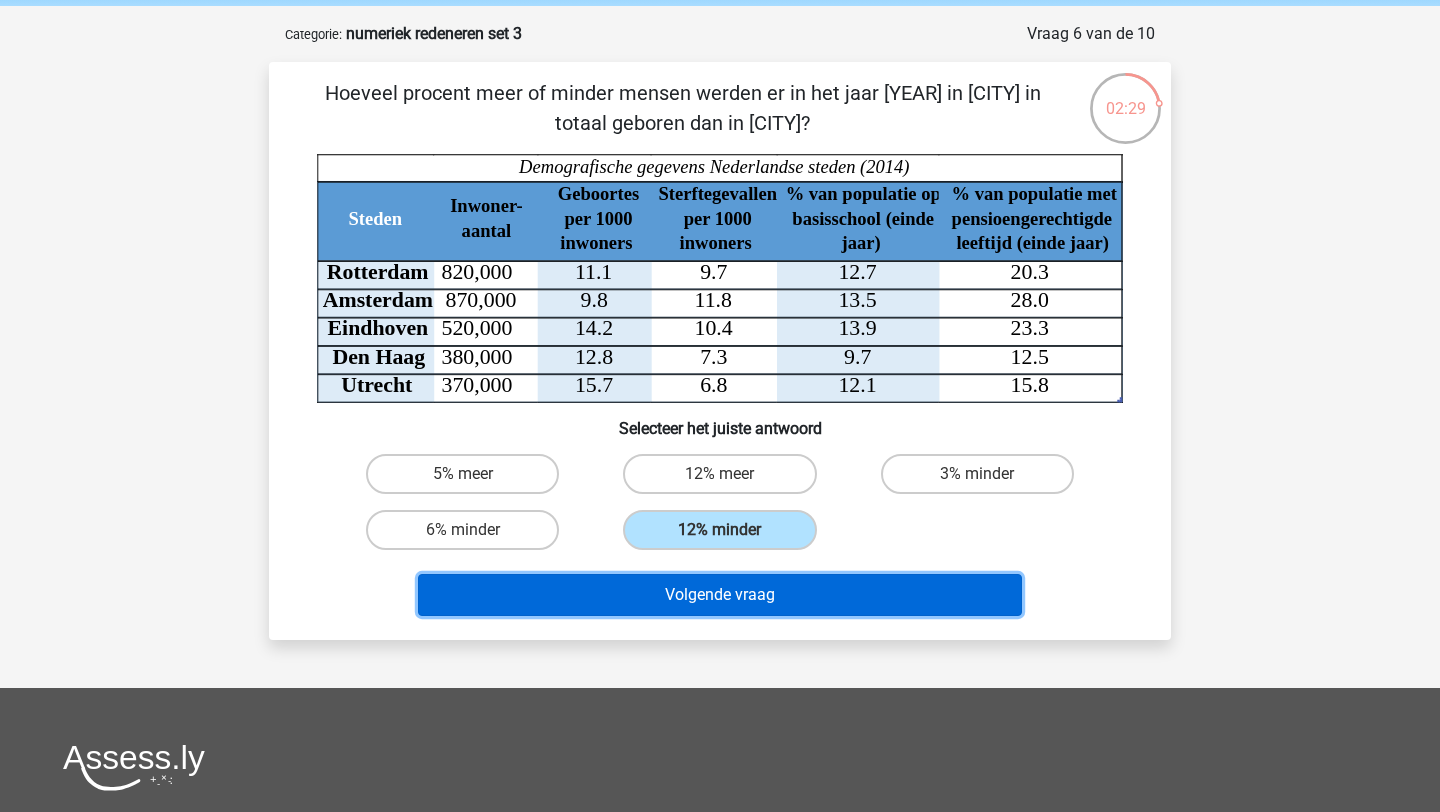 click on "Volgende vraag" at bounding box center (720, 595) 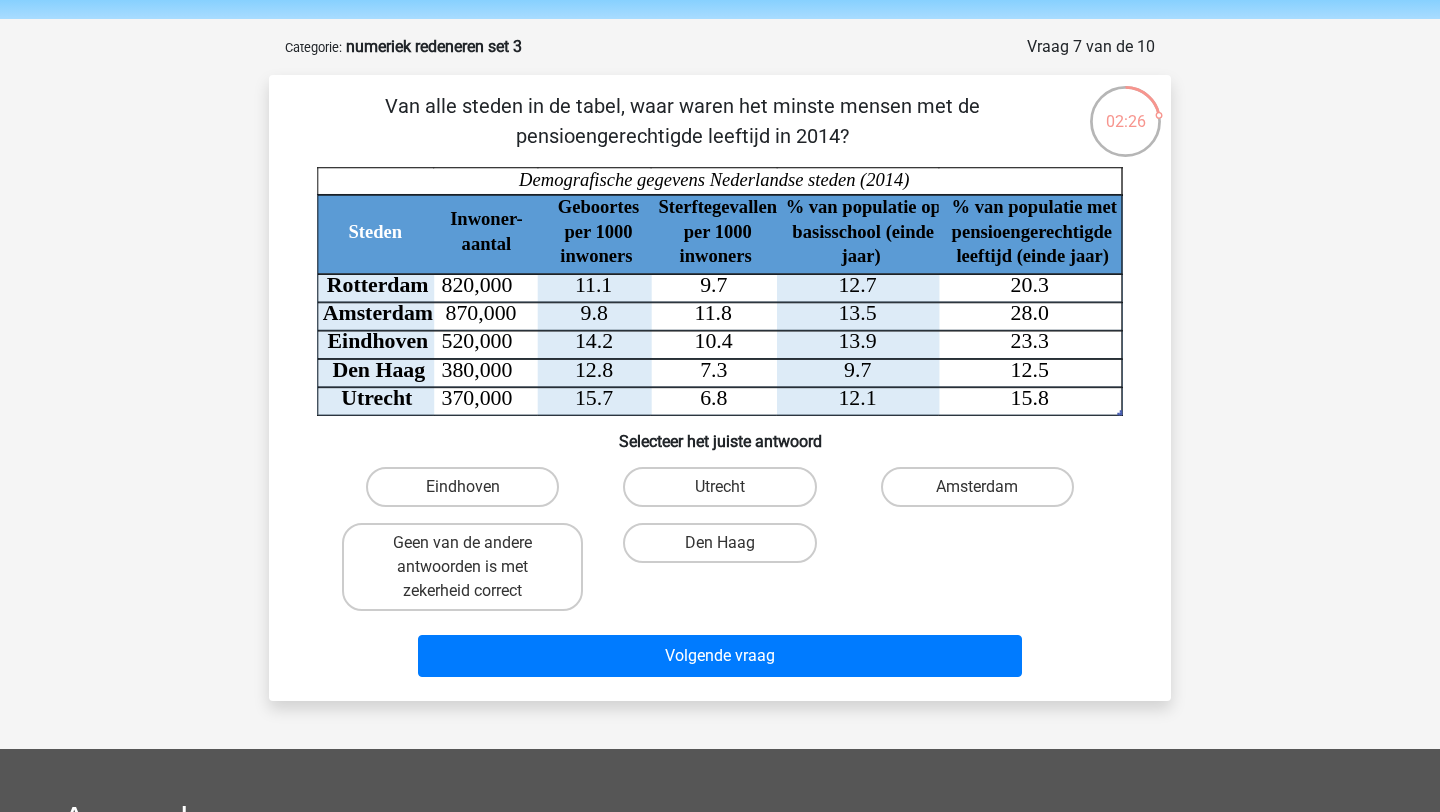 scroll, scrollTop: 51, scrollLeft: 0, axis: vertical 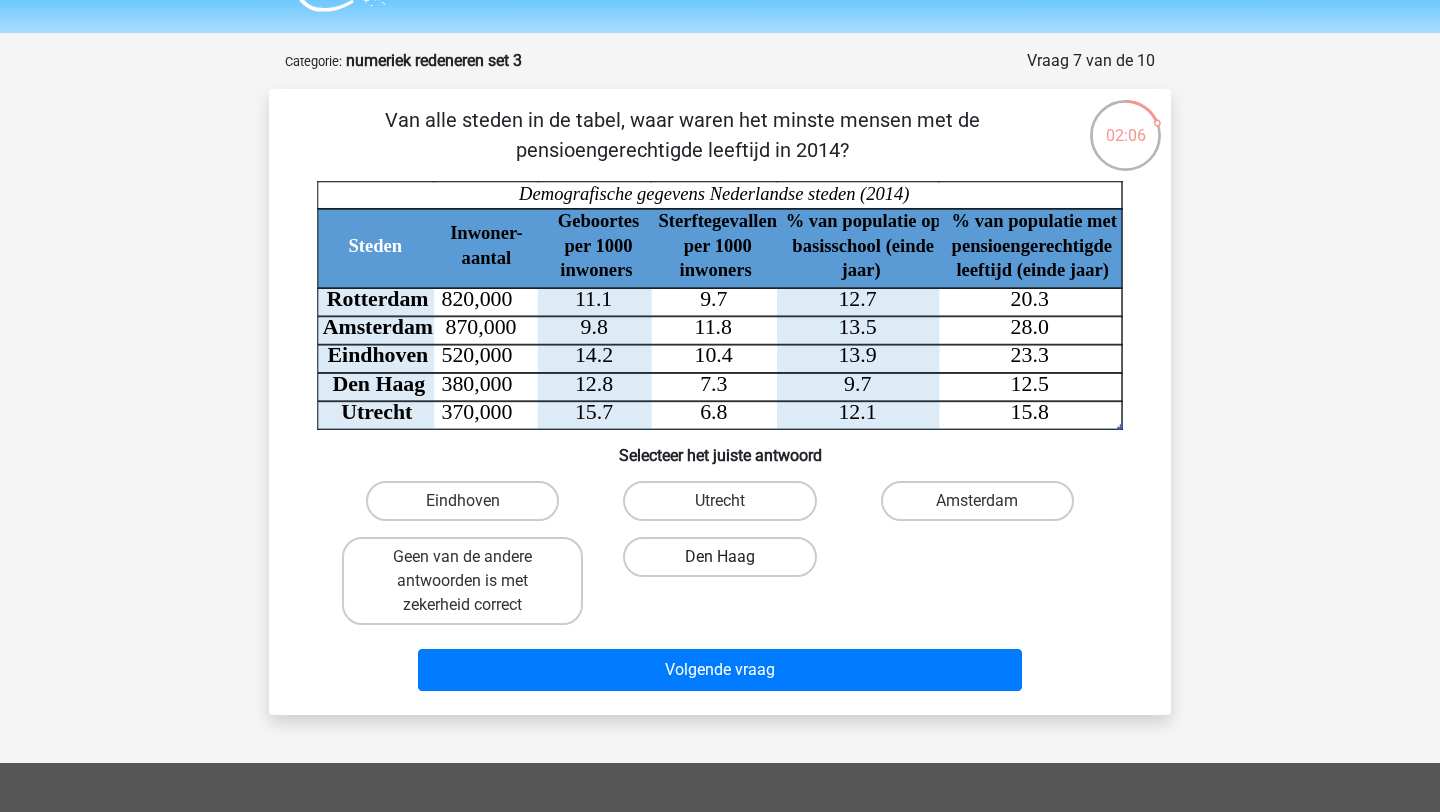 click on "Den Haag" at bounding box center (719, 557) 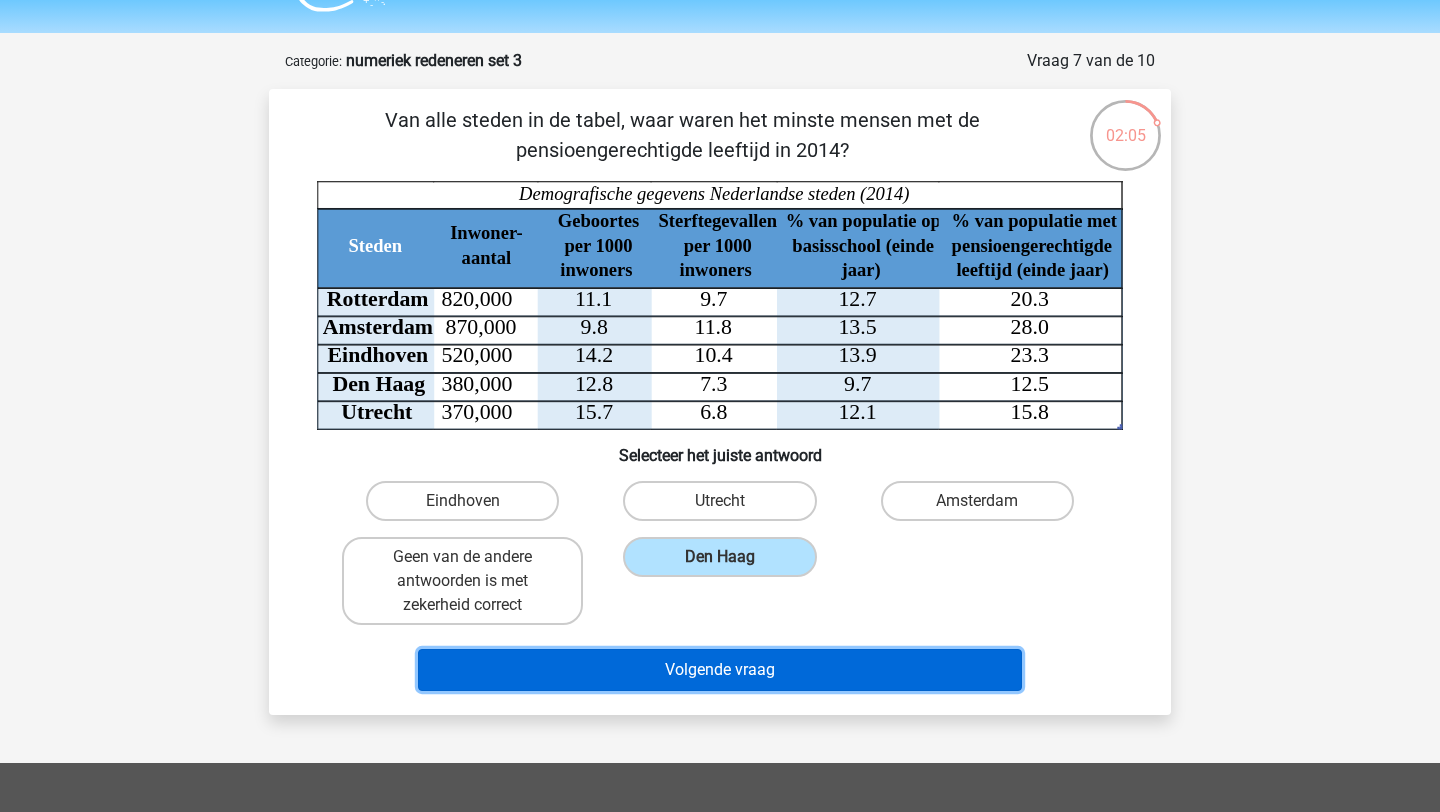 click on "Volgende vraag" at bounding box center [720, 670] 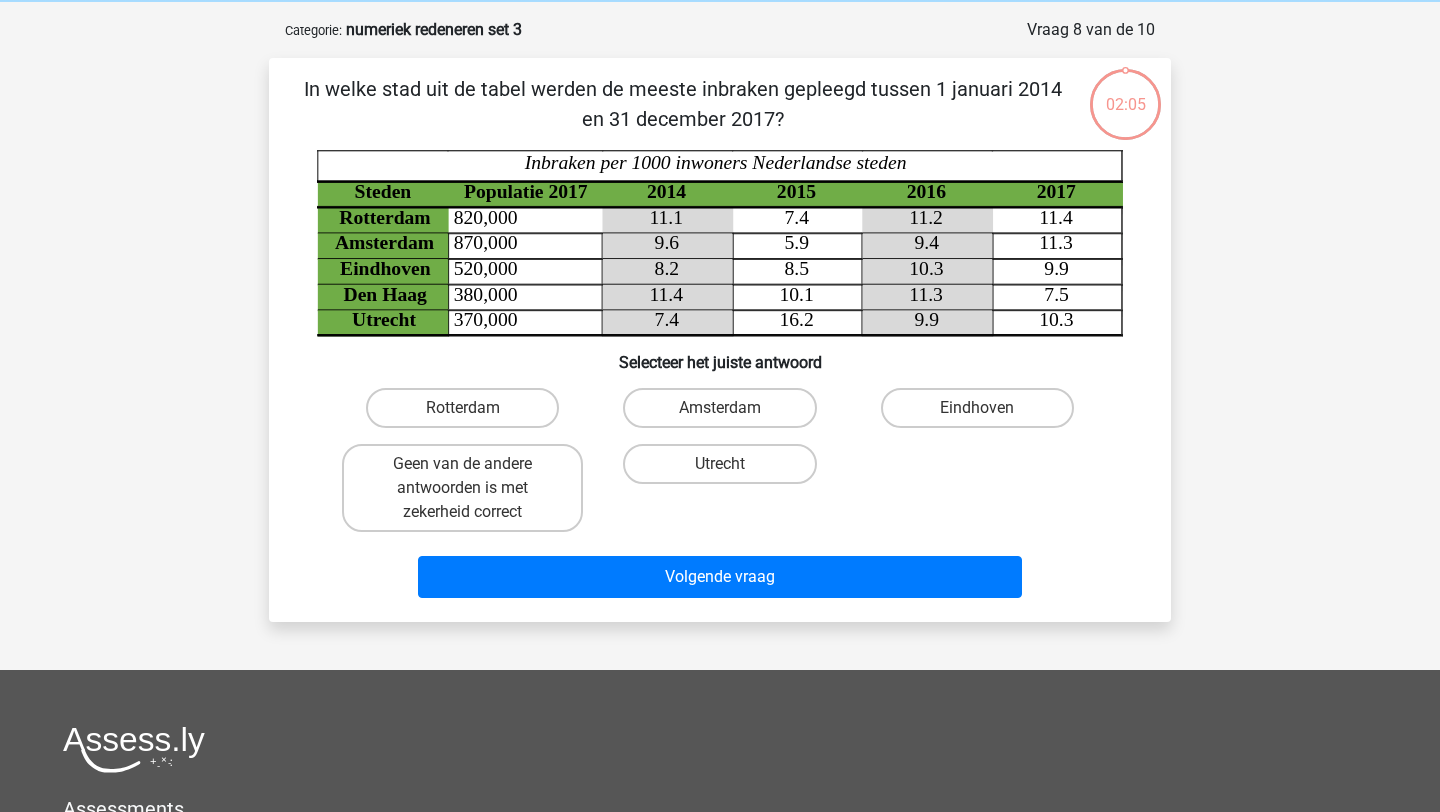 scroll, scrollTop: 70, scrollLeft: 0, axis: vertical 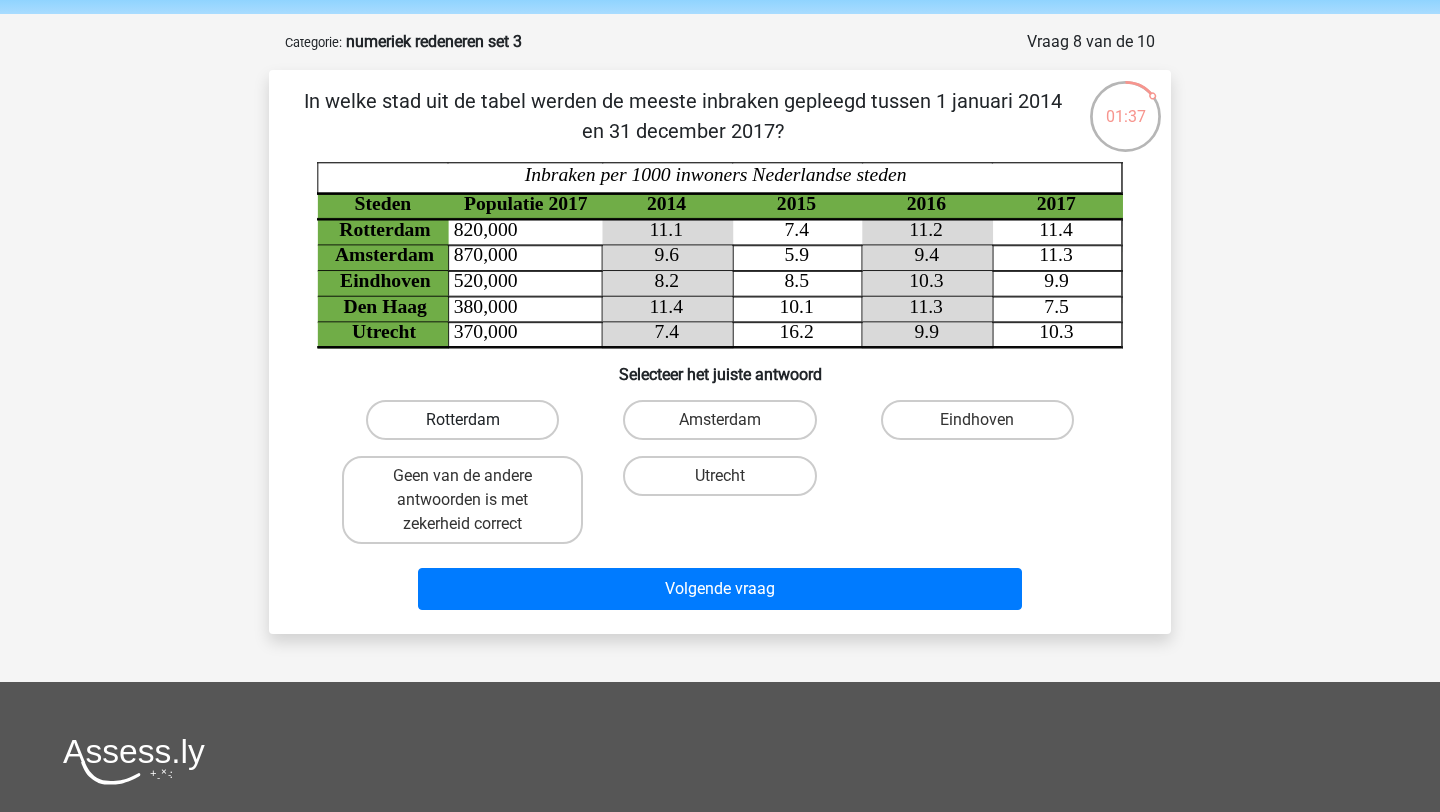 click on "Rotterdam" at bounding box center (462, 420) 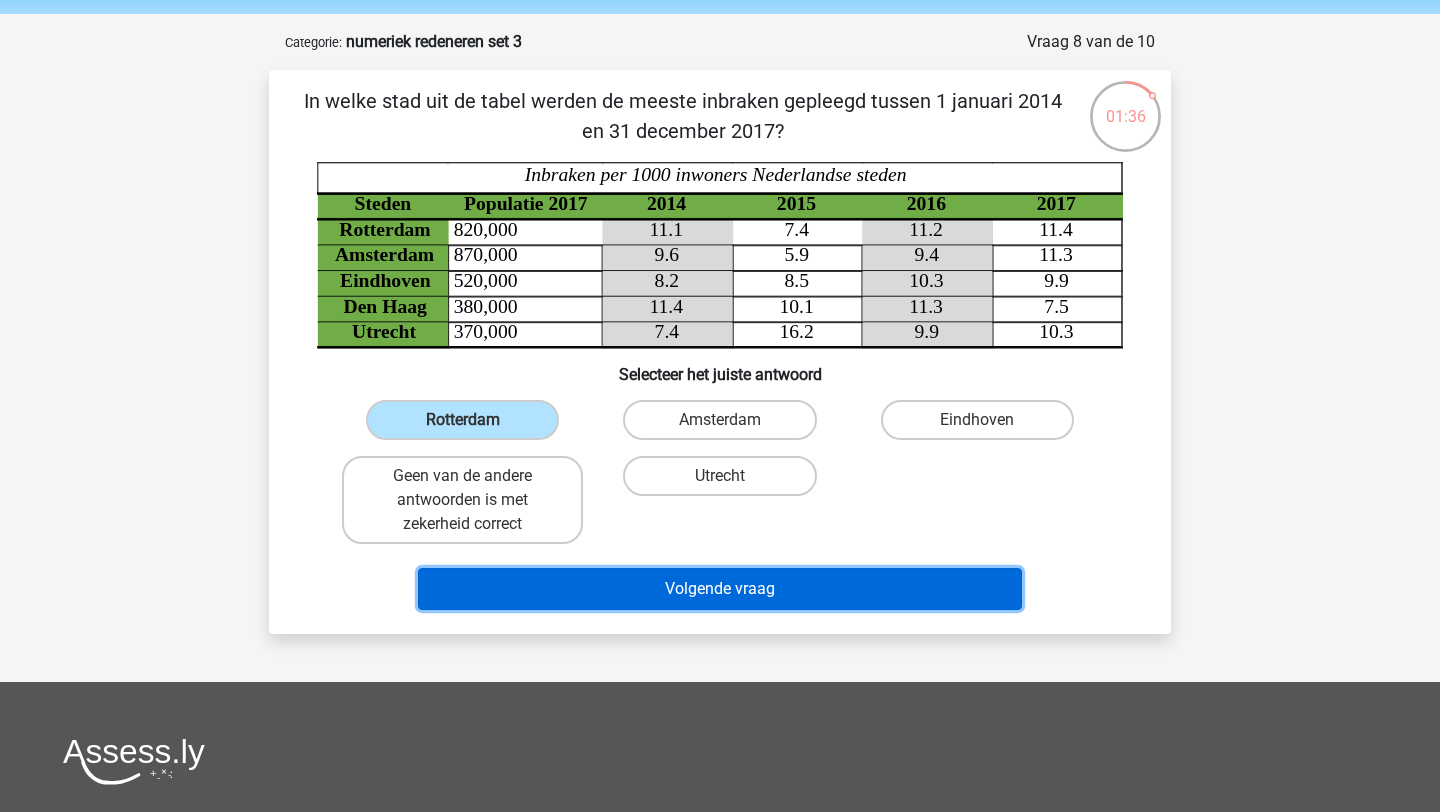 click on "Volgende vraag" at bounding box center [720, 589] 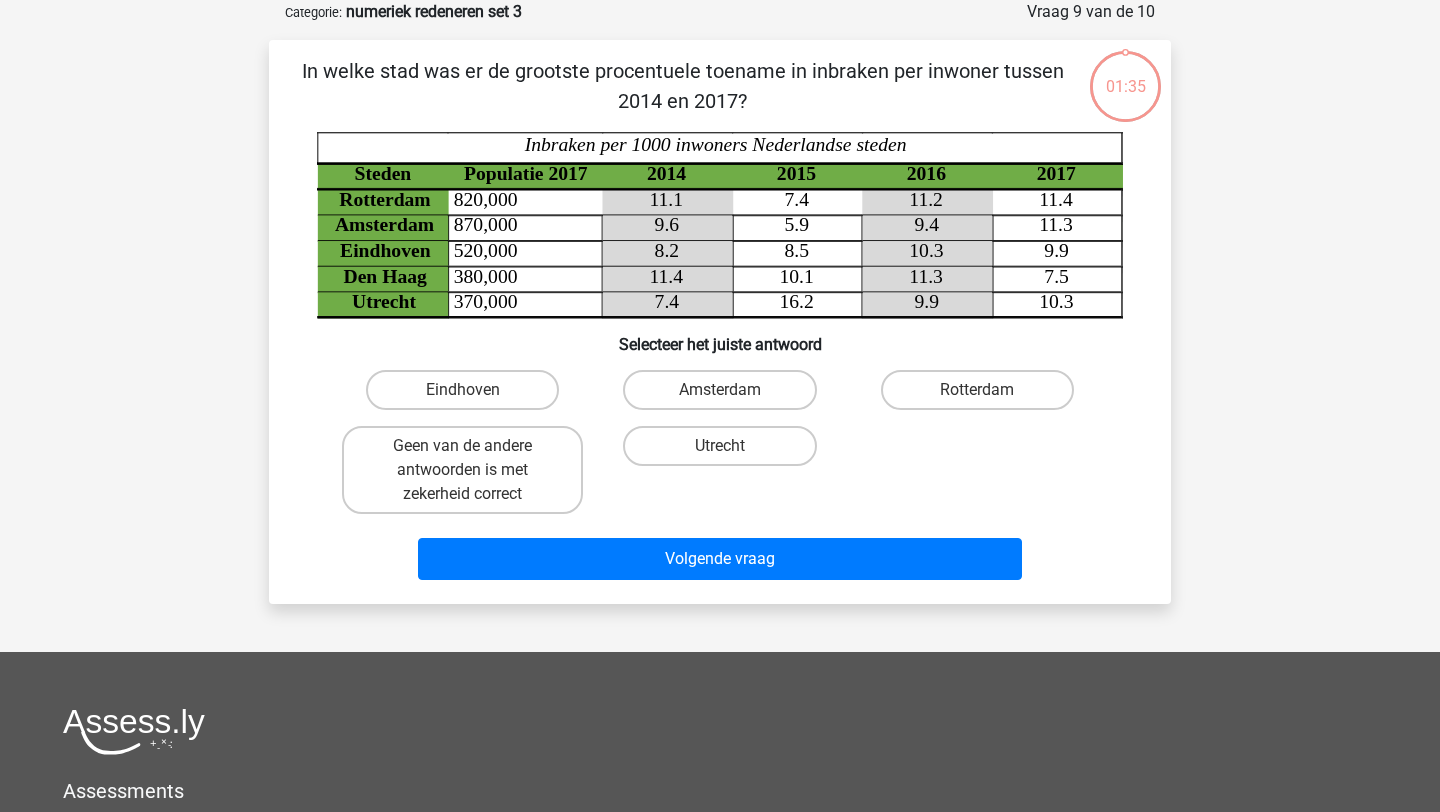 scroll, scrollTop: 85, scrollLeft: 0, axis: vertical 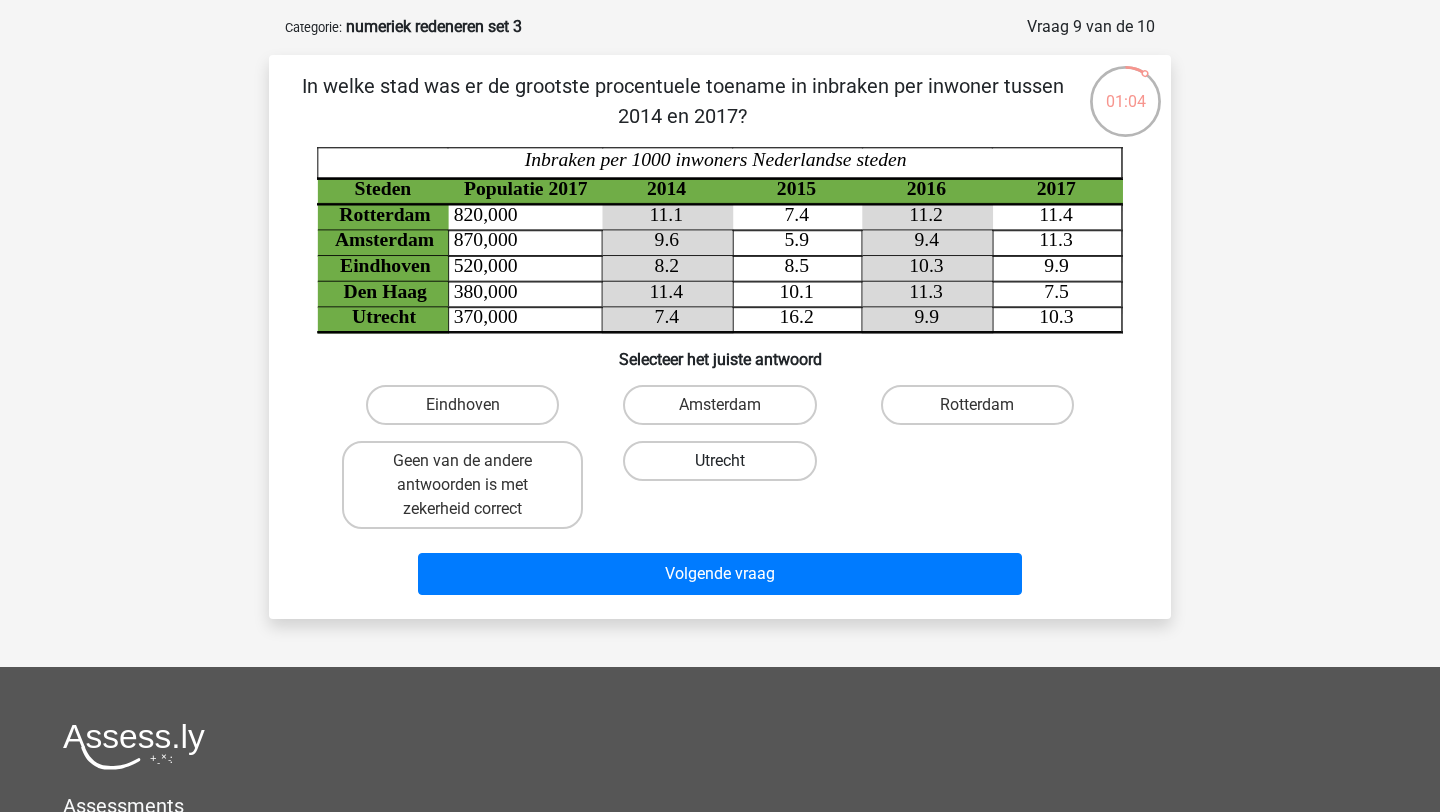 click on "Utrecht" at bounding box center (719, 461) 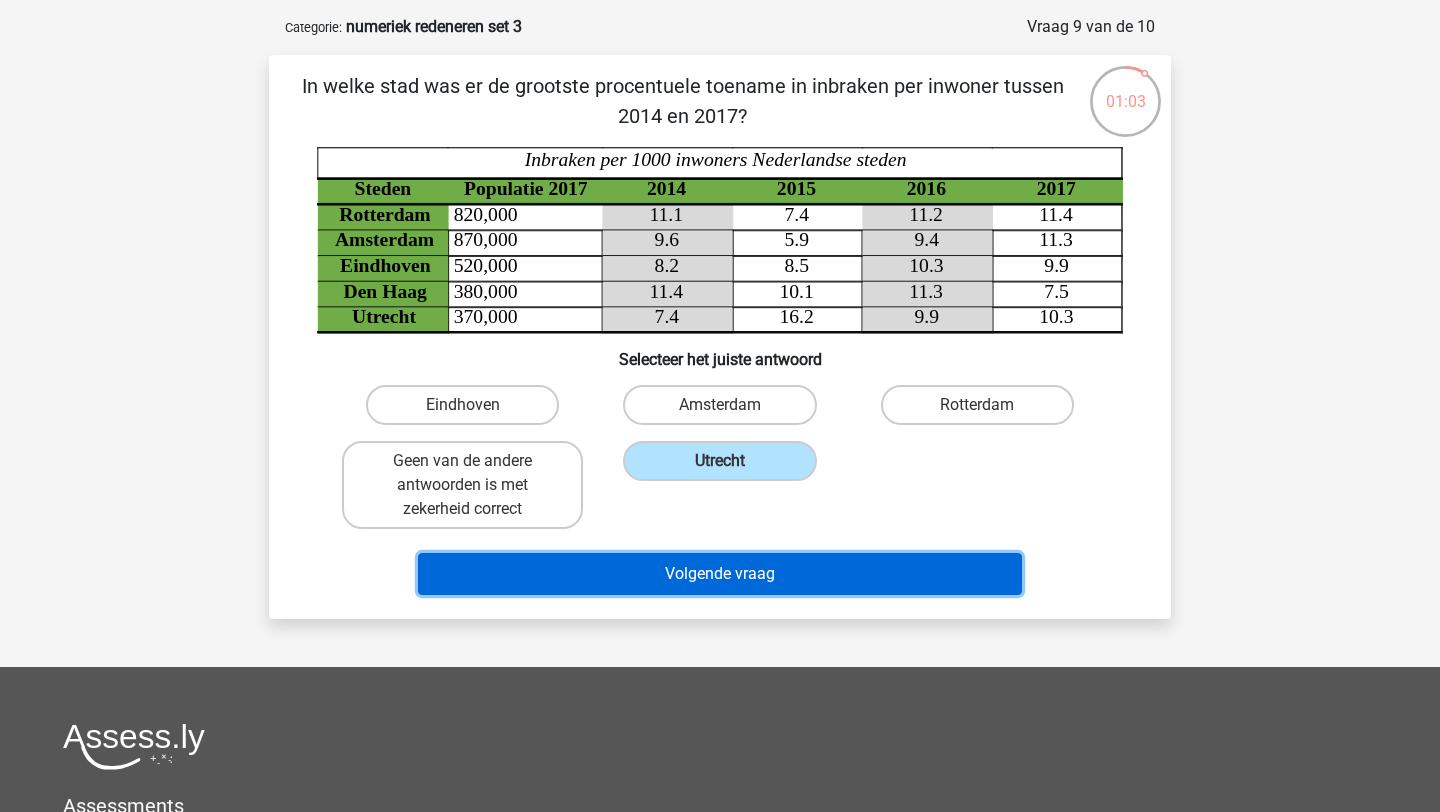 click on "Volgende vraag" at bounding box center [720, 574] 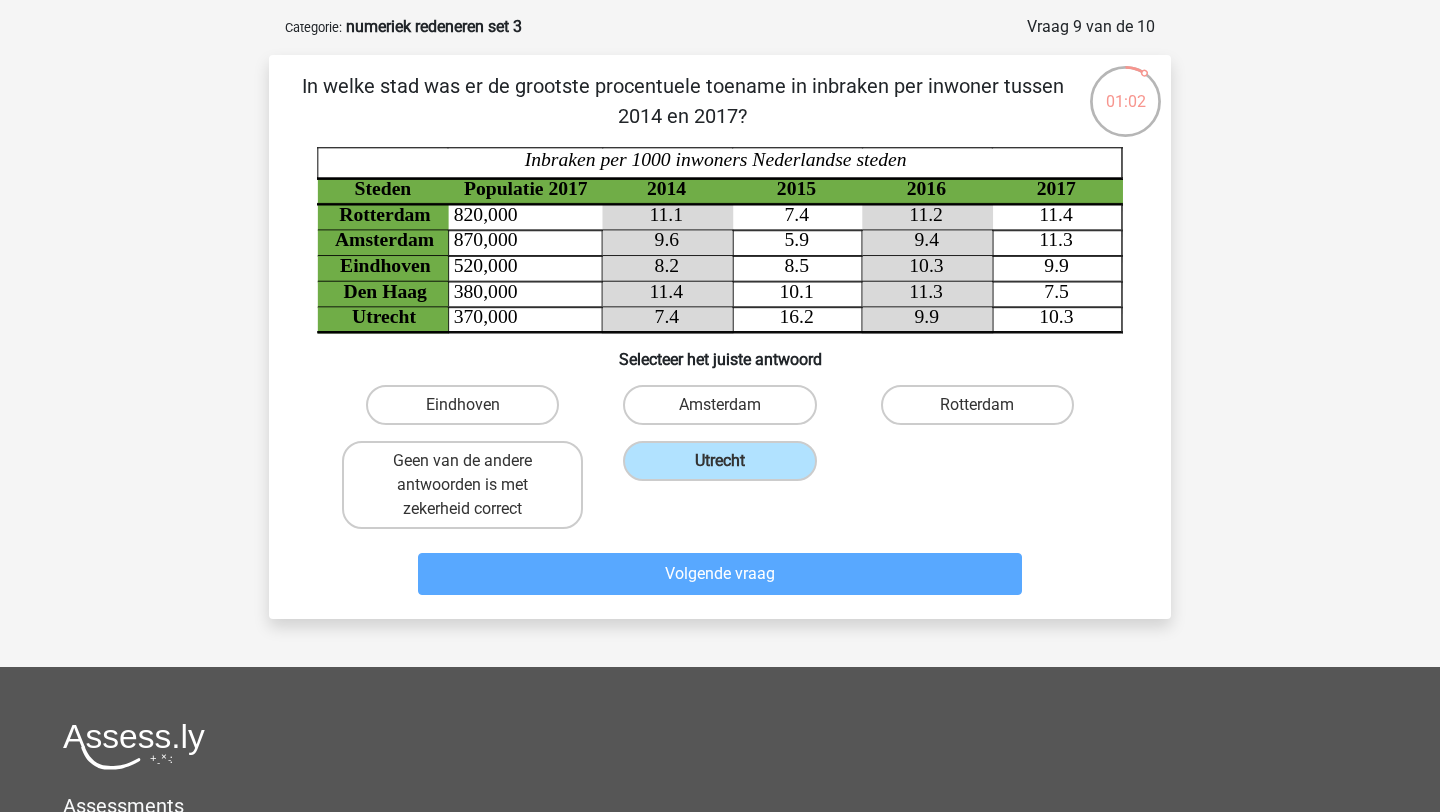 scroll, scrollTop: 100, scrollLeft: 0, axis: vertical 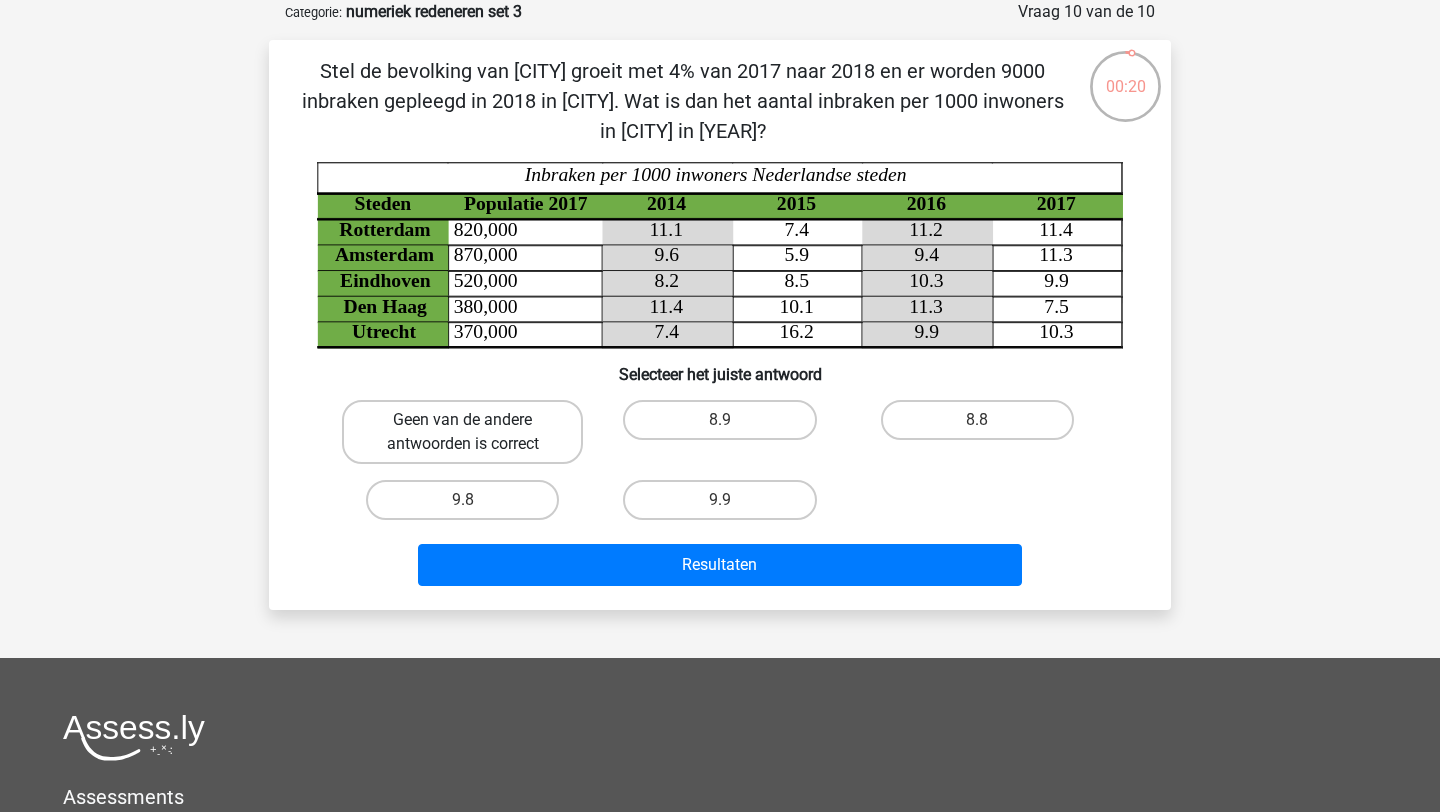click on "Geen van de andere antwoorden is correct" at bounding box center (462, 432) 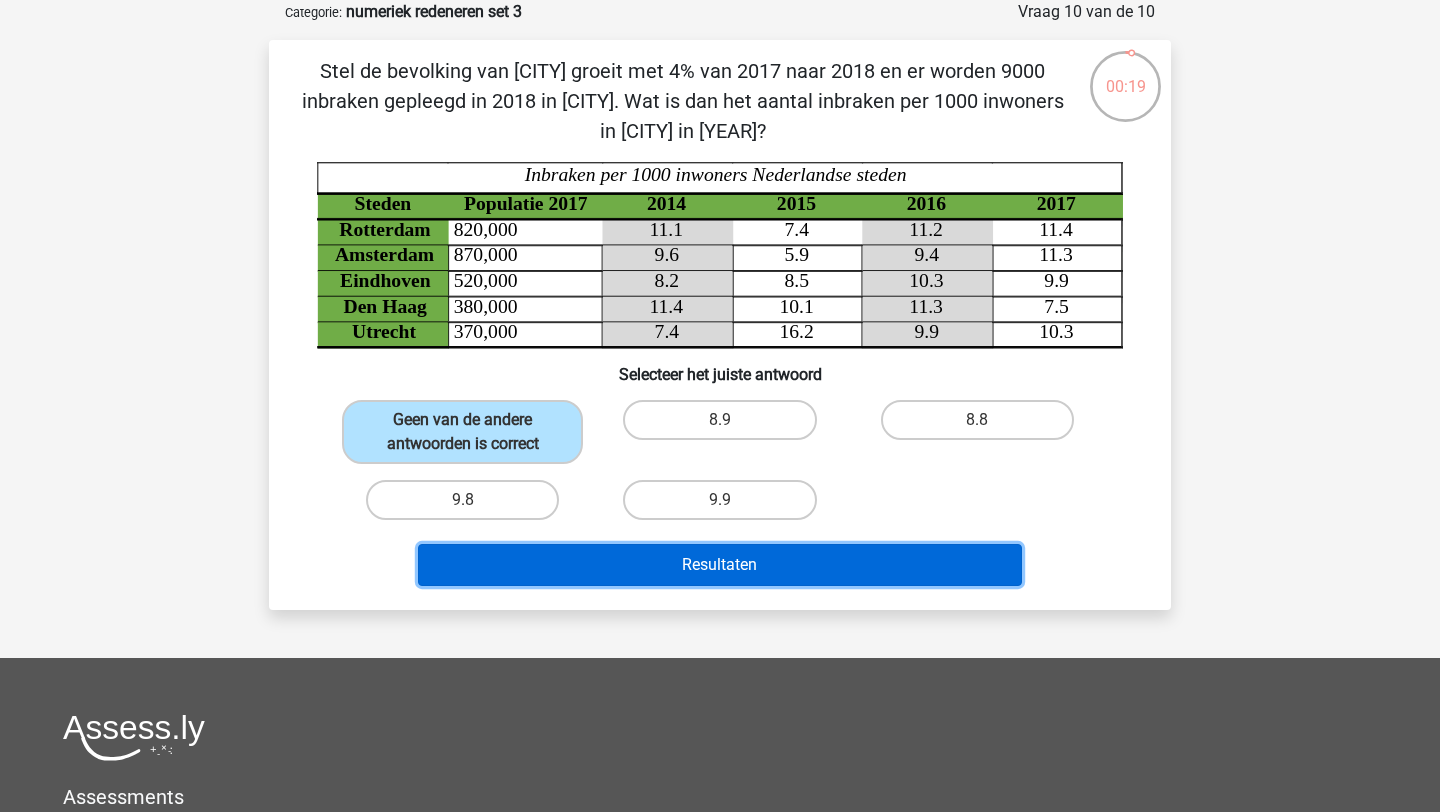 click on "Resultaten" at bounding box center (720, 565) 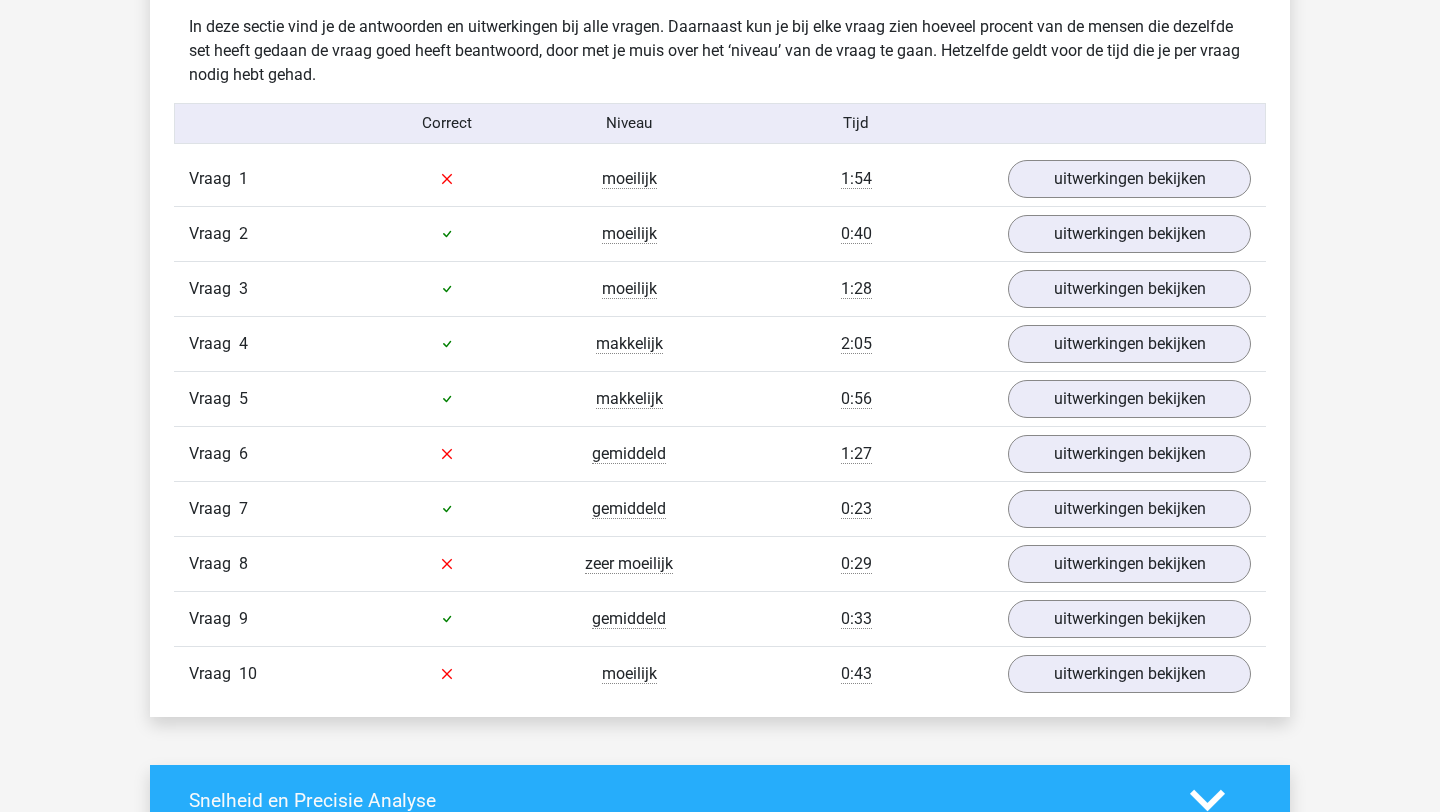 scroll, scrollTop: 1179, scrollLeft: 0, axis: vertical 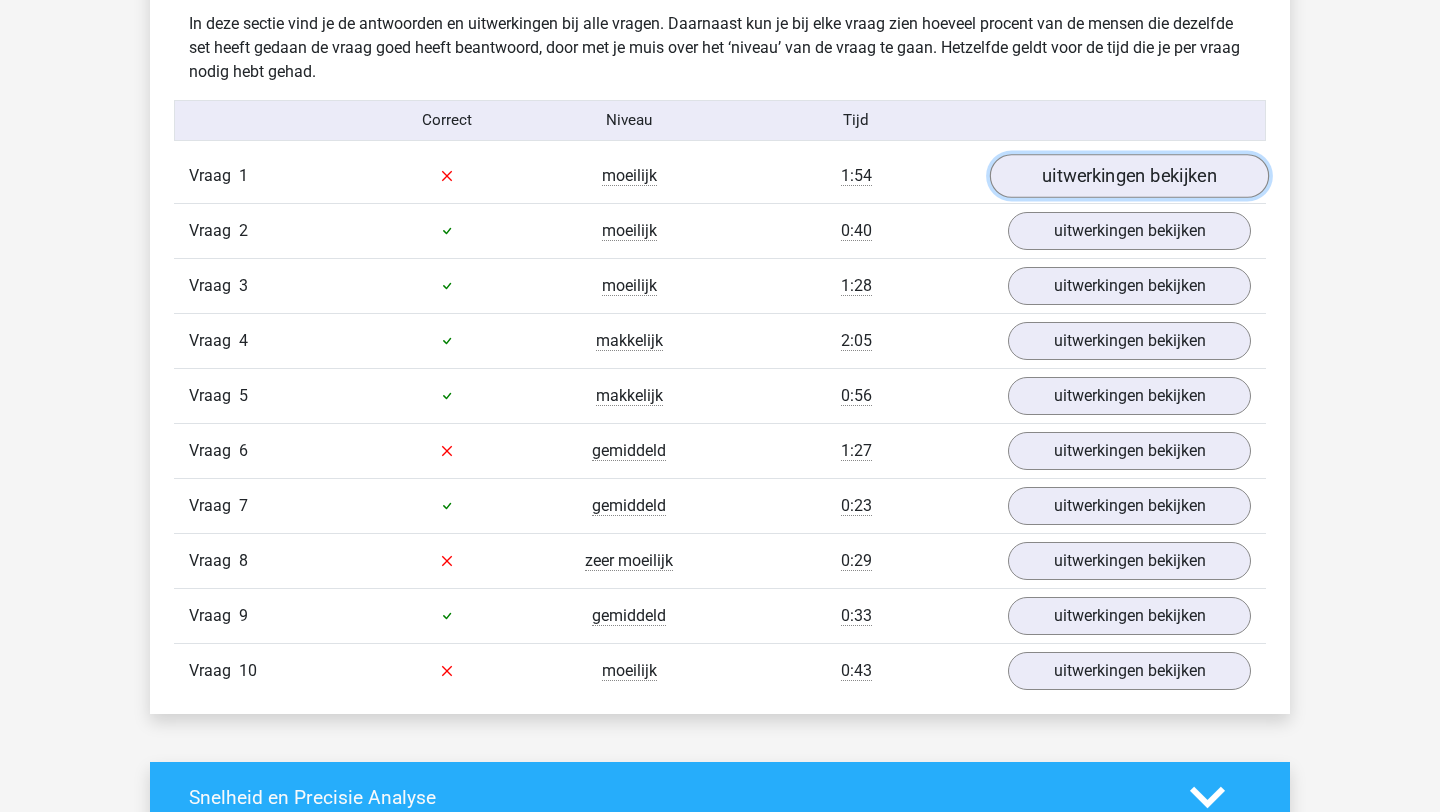 click on "uitwerkingen bekijken" at bounding box center (1129, 176) 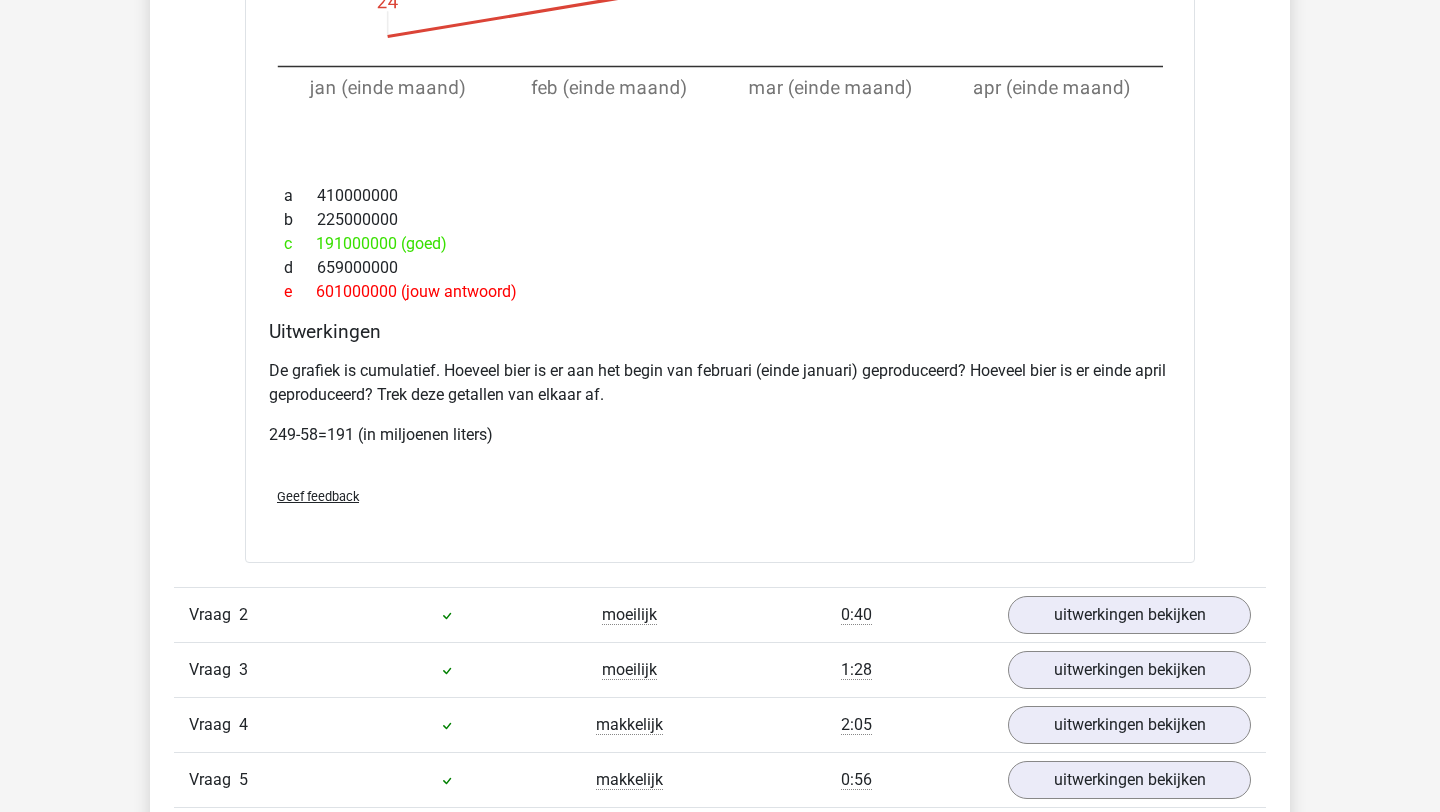 scroll, scrollTop: 2027, scrollLeft: 0, axis: vertical 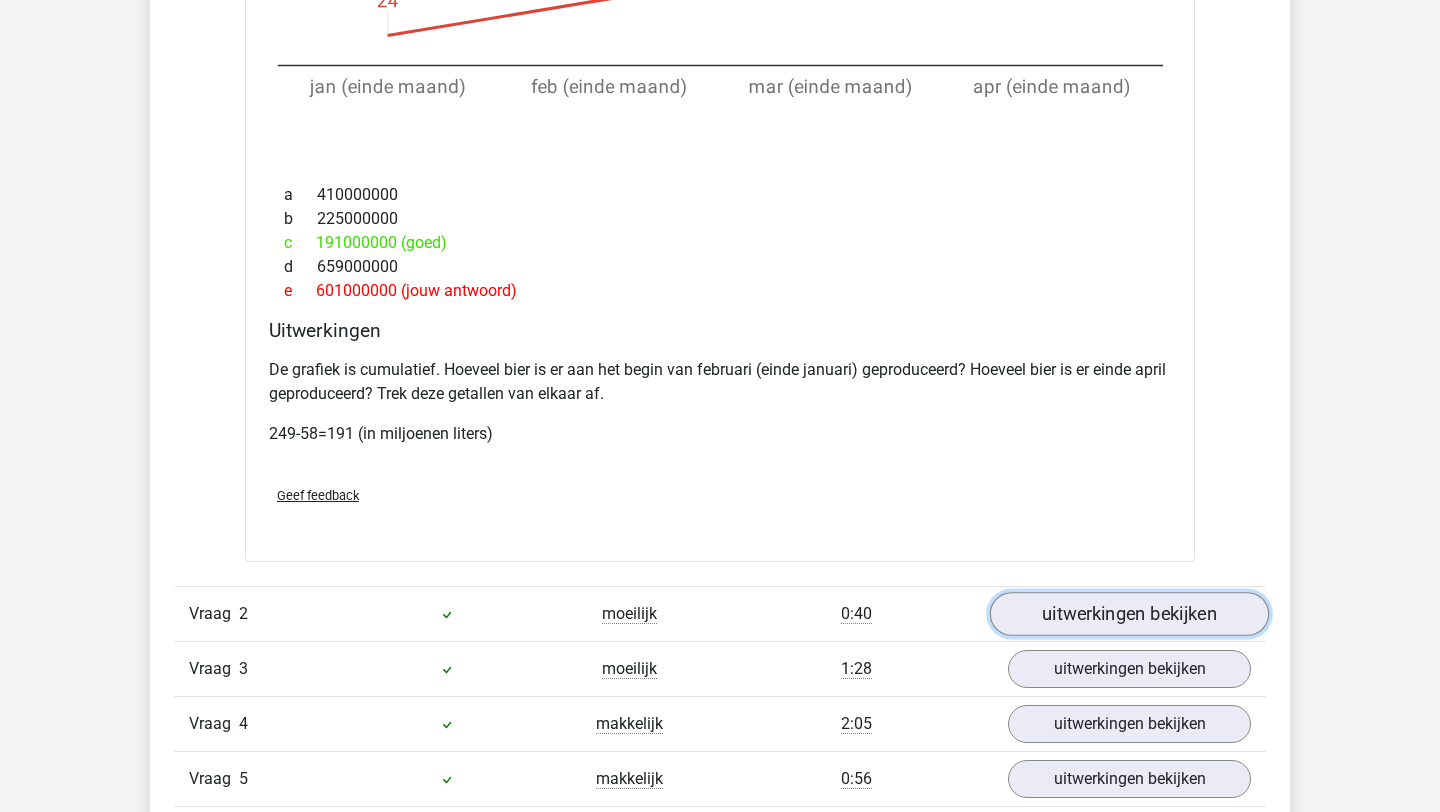 click on "uitwerkingen bekijken" at bounding box center [1129, 615] 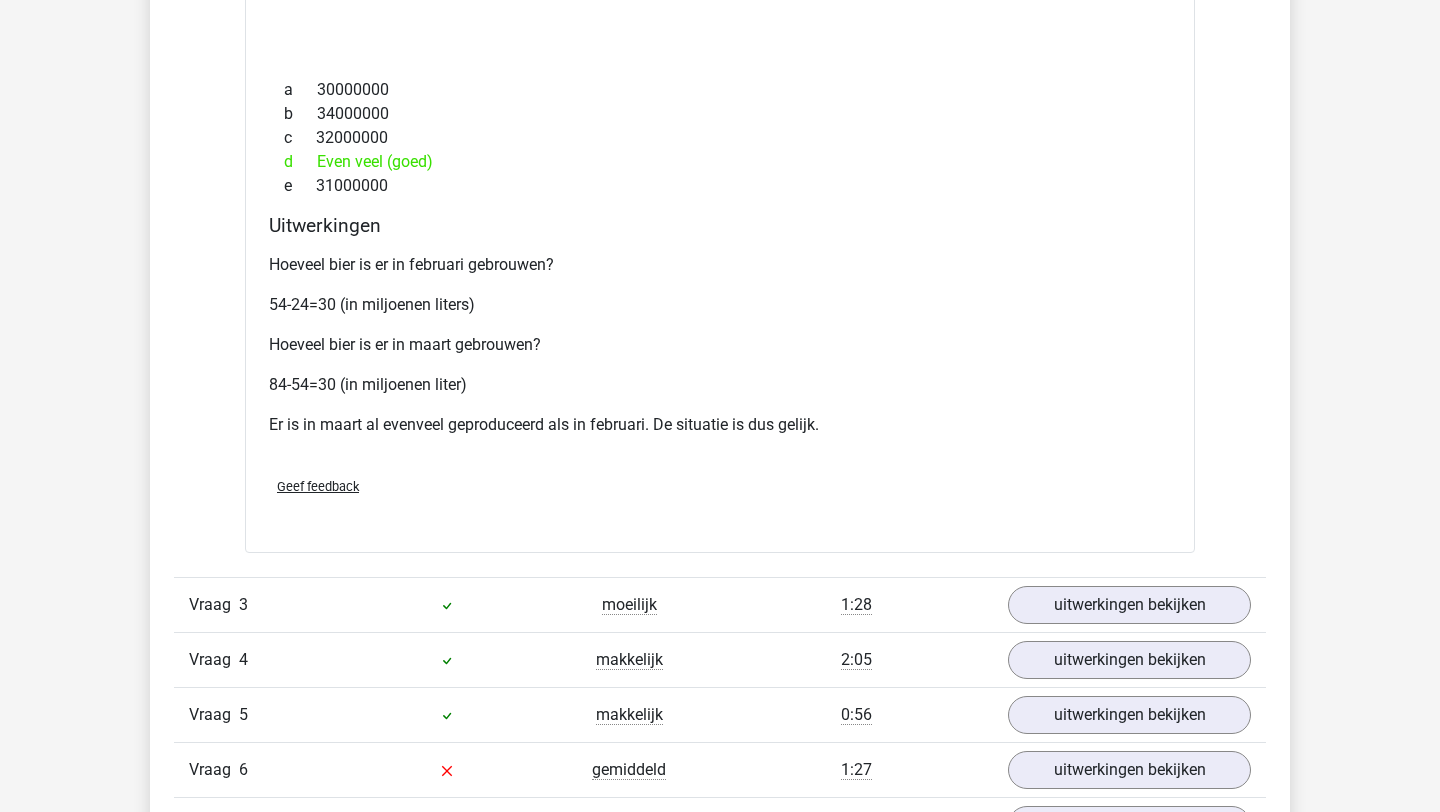 scroll, scrollTop: 3457, scrollLeft: 0, axis: vertical 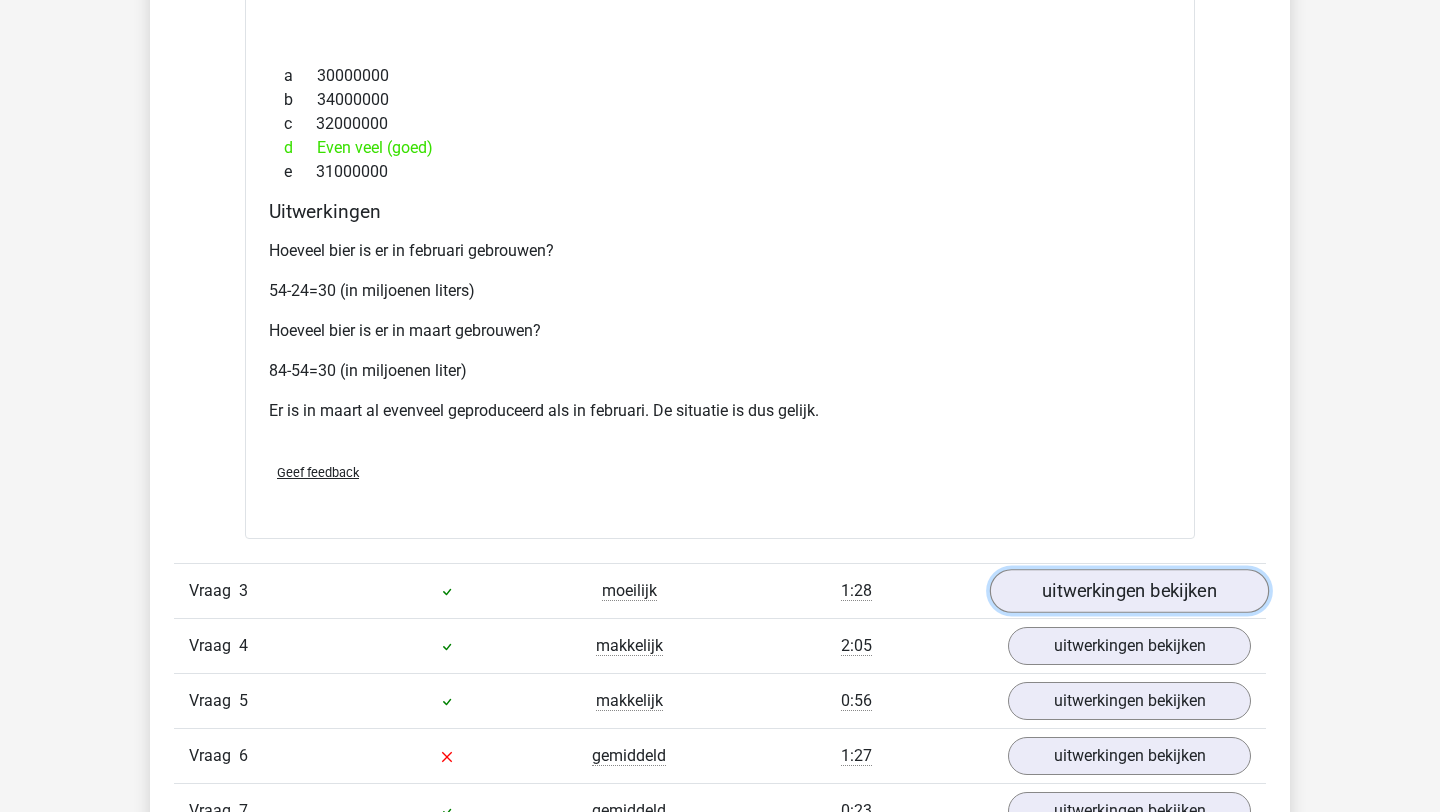 click on "uitwerkingen bekijken" at bounding box center (1129, 591) 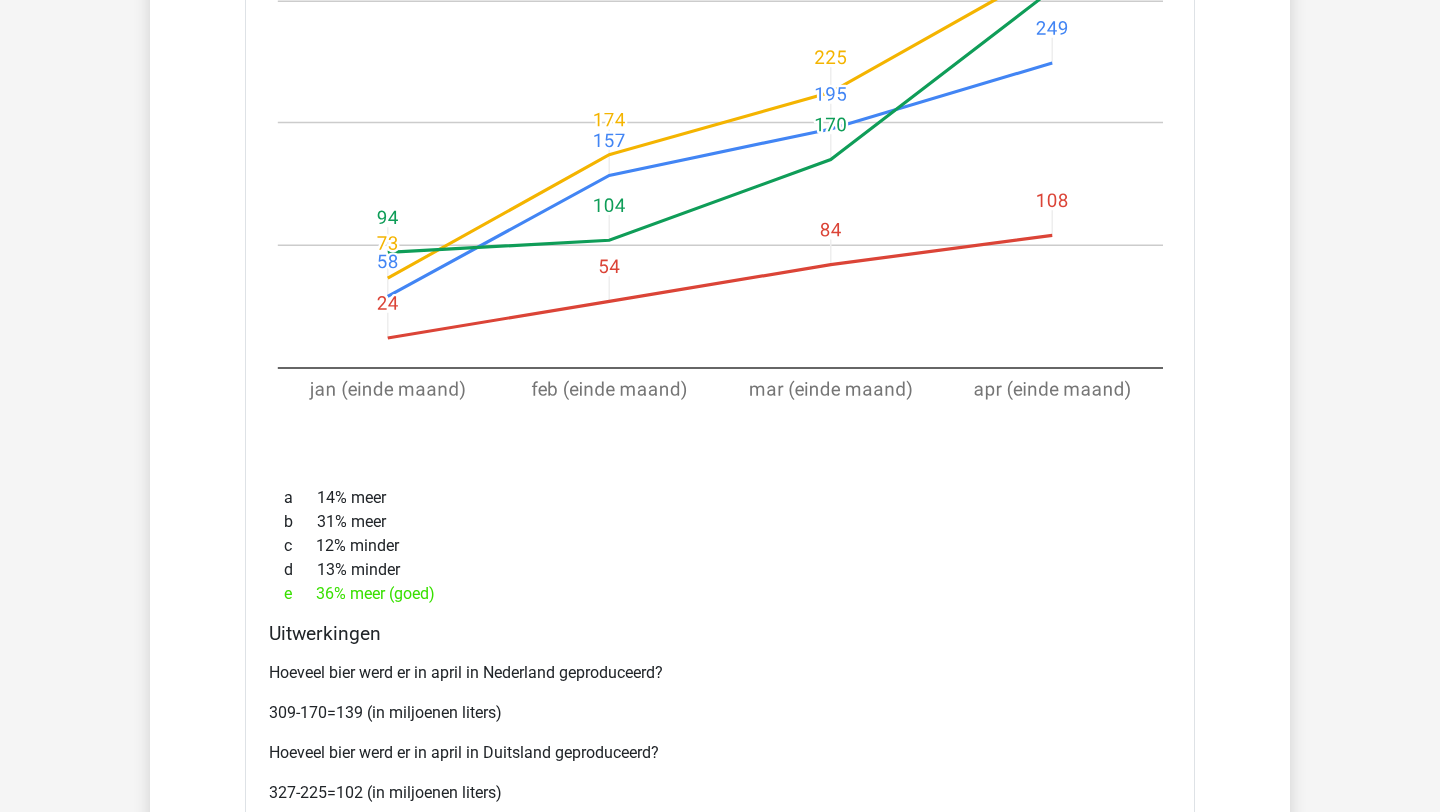 scroll, scrollTop: 4424, scrollLeft: 0, axis: vertical 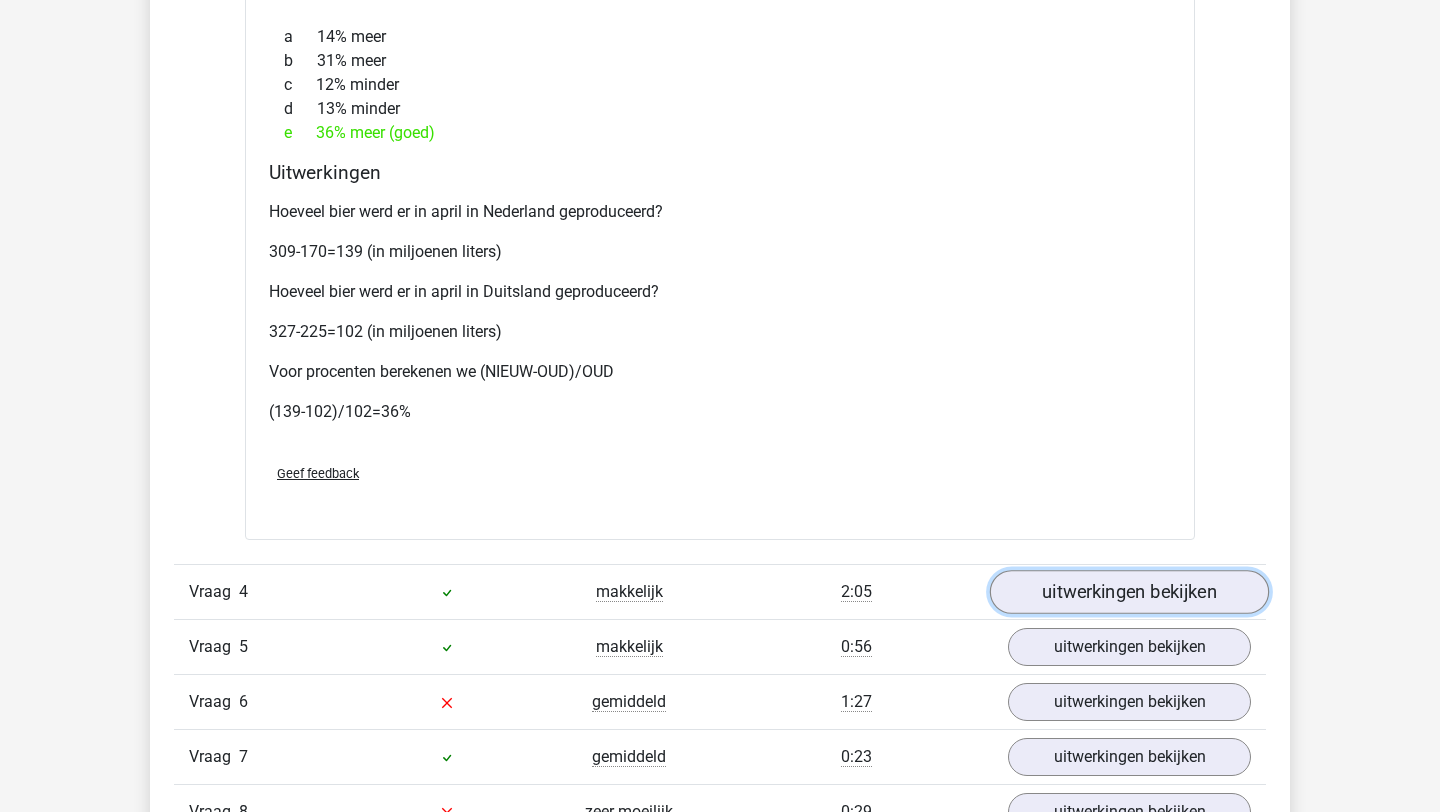 click on "uitwerkingen bekijken" at bounding box center [1129, 592] 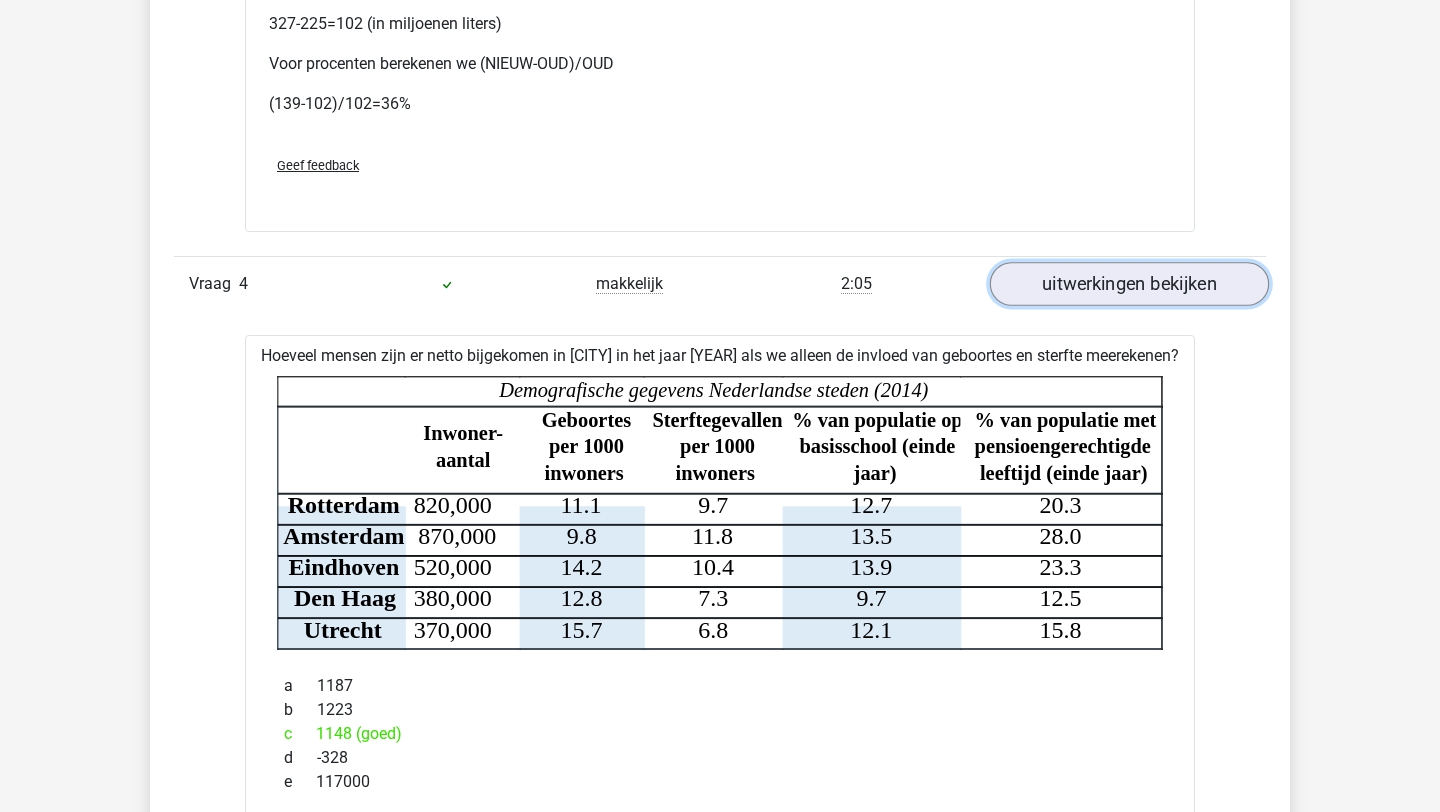 scroll, scrollTop: 5213, scrollLeft: 0, axis: vertical 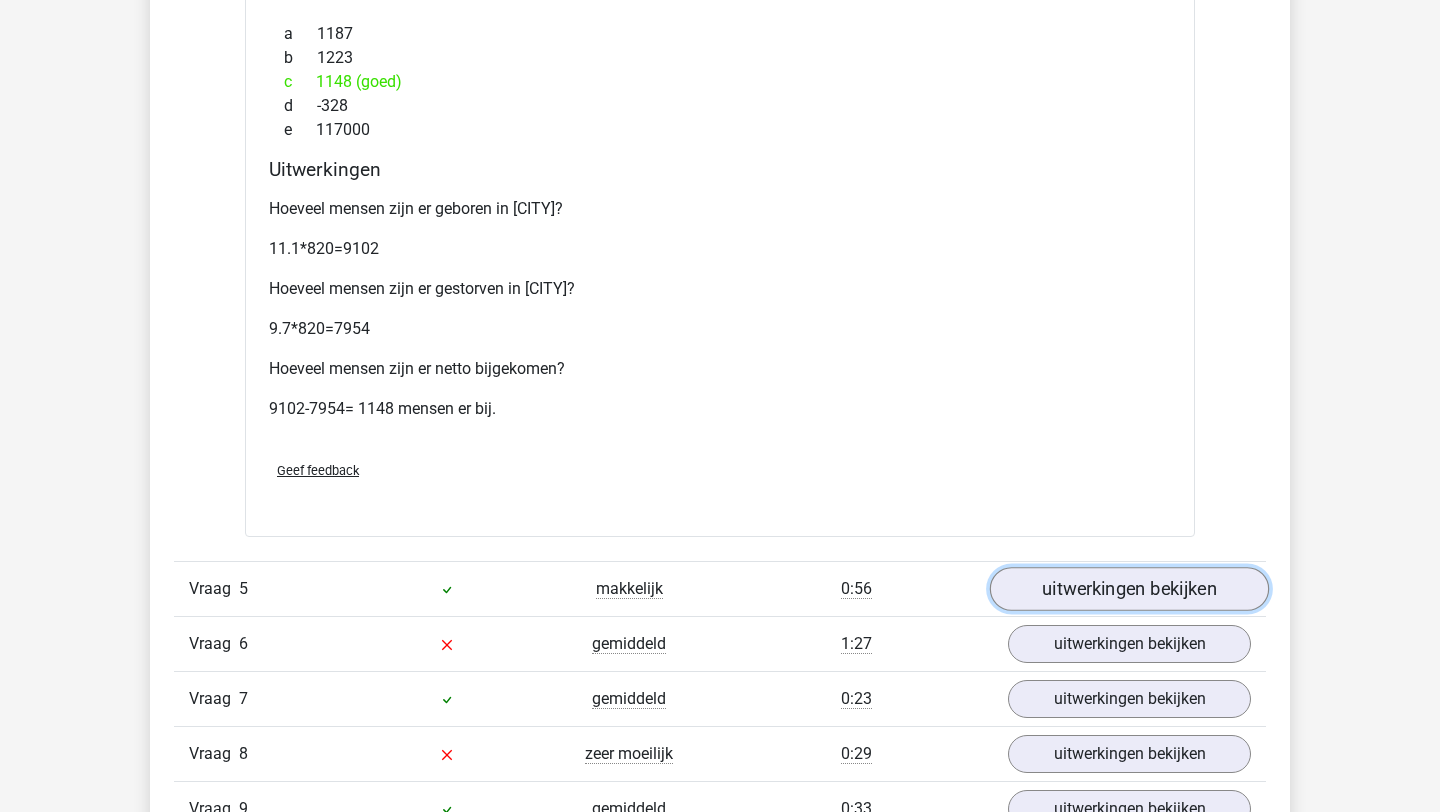 click on "uitwerkingen bekijken" at bounding box center (1129, 589) 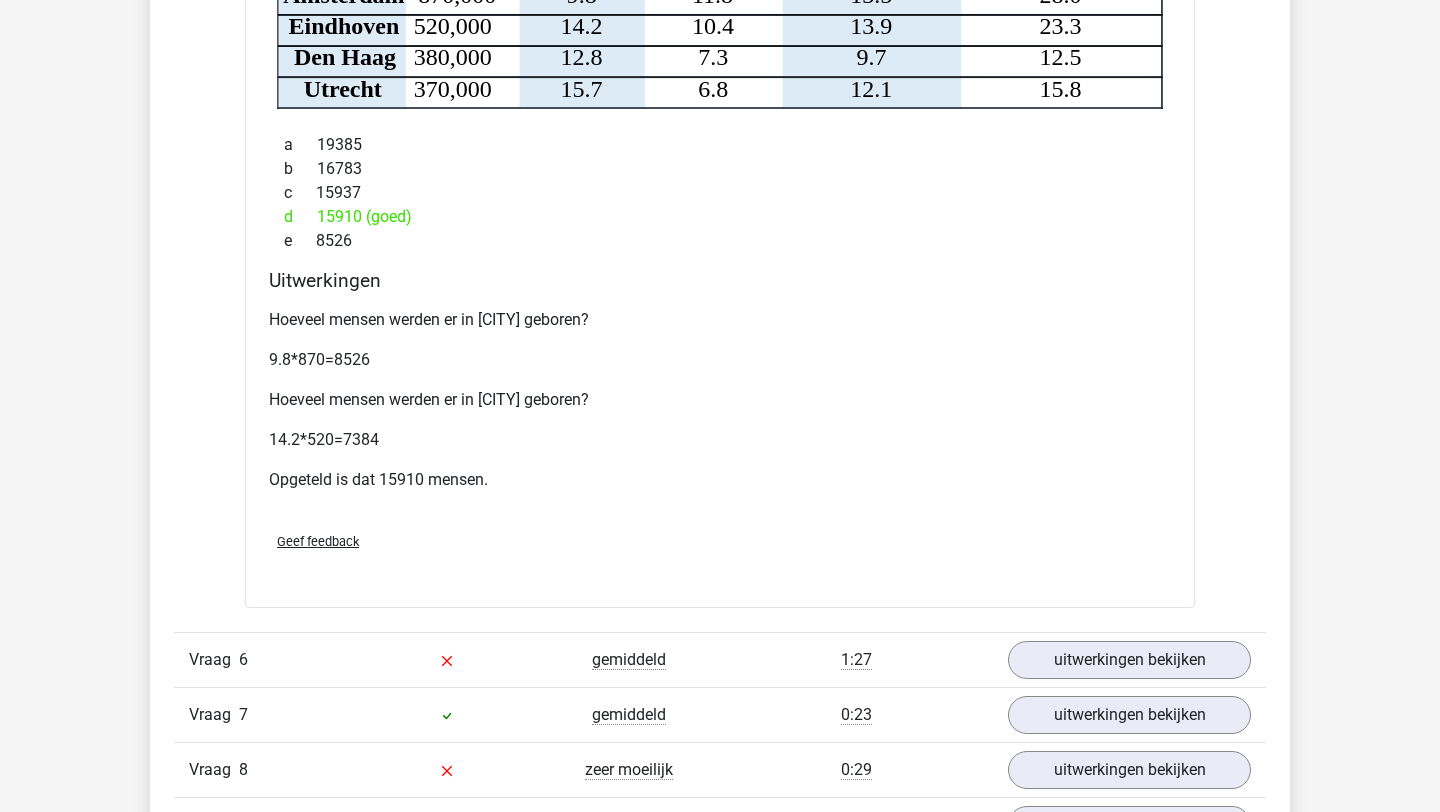 scroll, scrollTop: 6693, scrollLeft: 0, axis: vertical 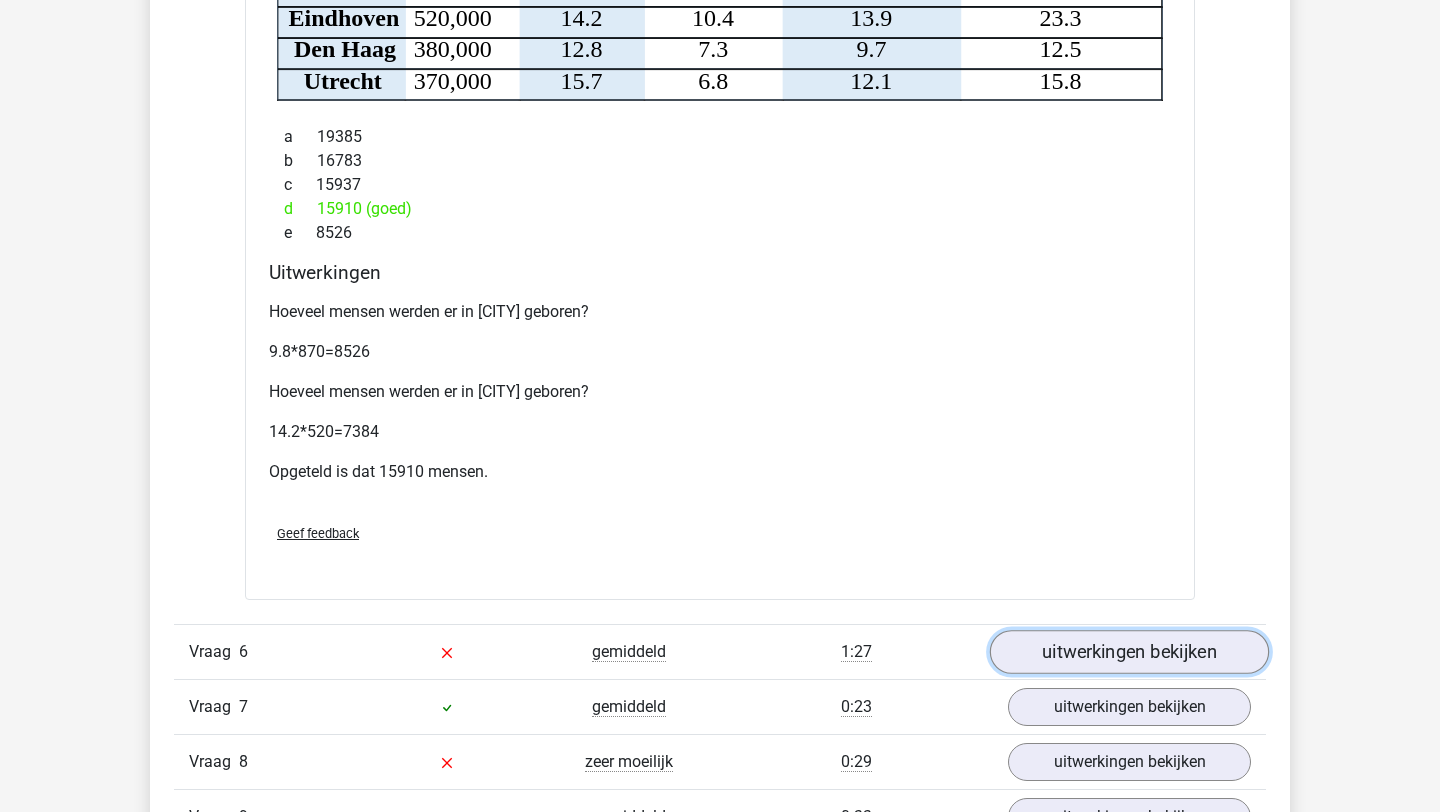 click on "uitwerkingen bekijken" at bounding box center [1129, 652] 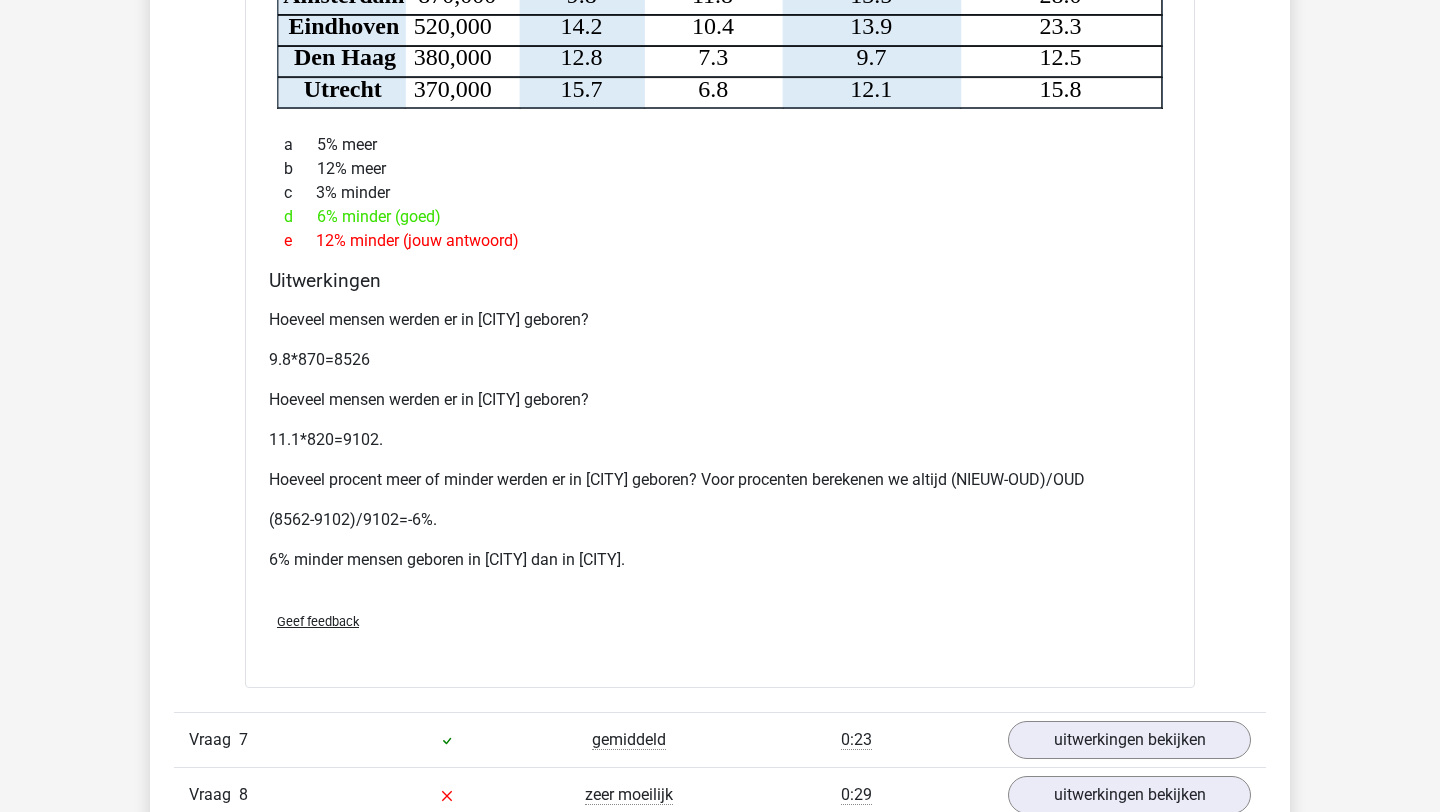 scroll, scrollTop: 7603, scrollLeft: 0, axis: vertical 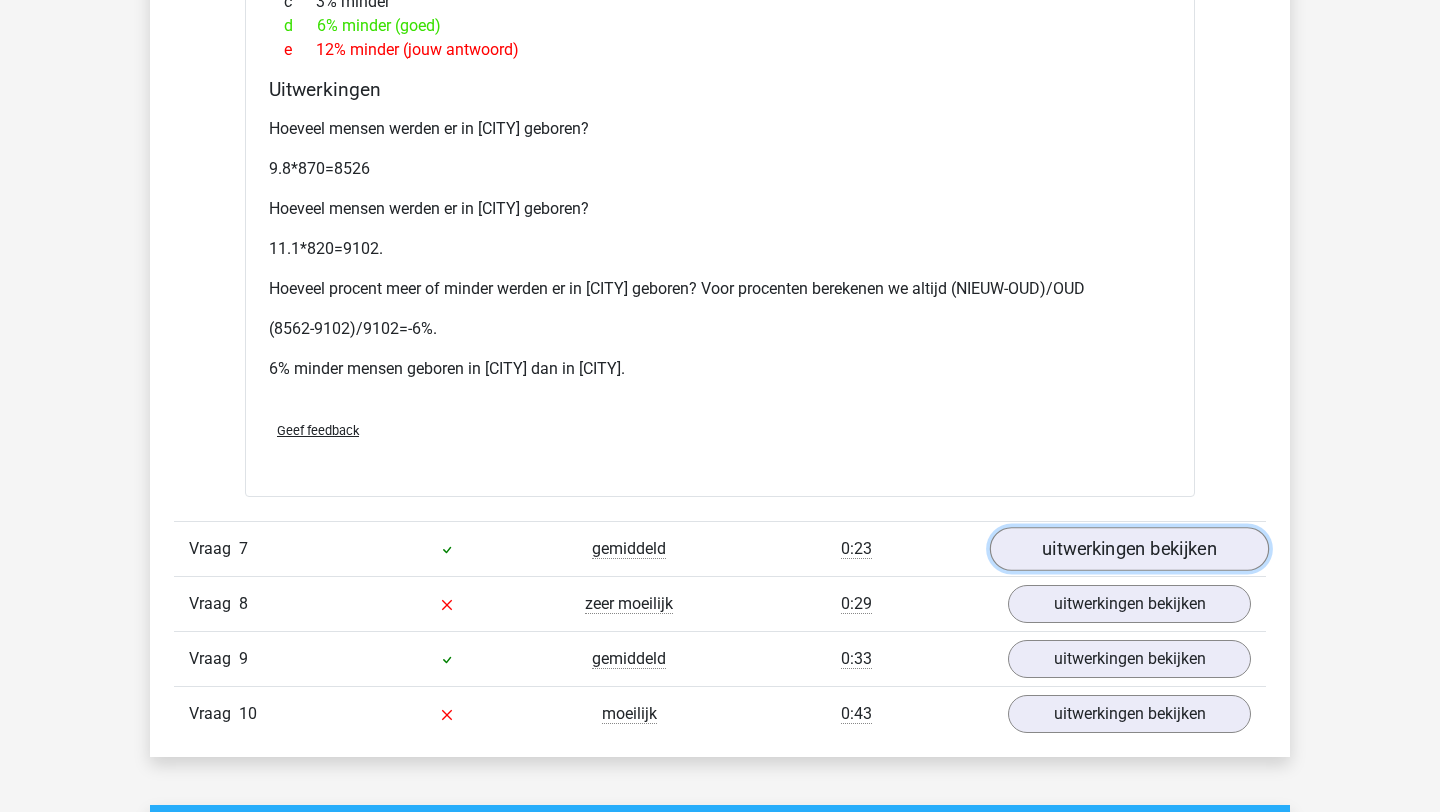 click on "uitwerkingen bekijken" at bounding box center [1129, 549] 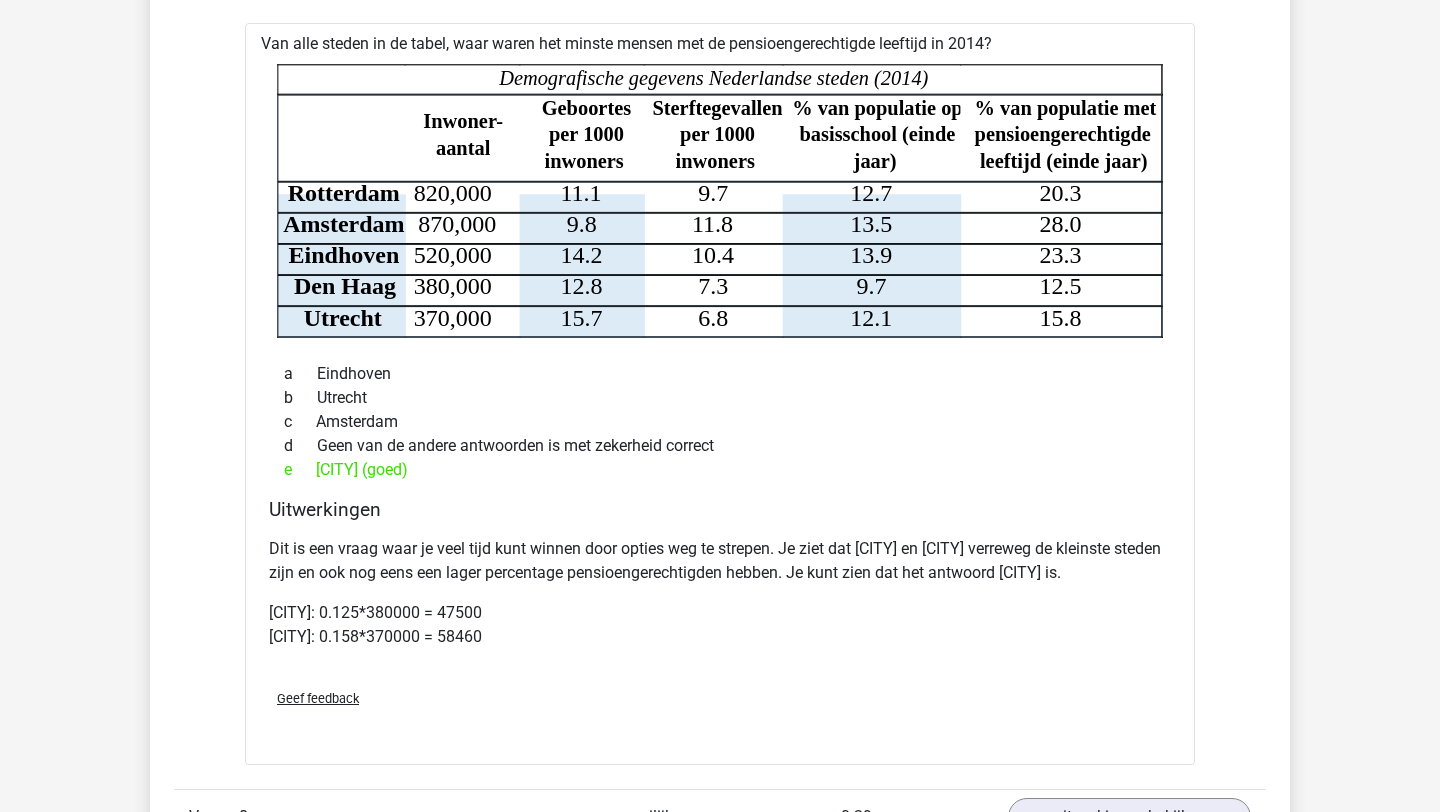 scroll, scrollTop: 8371, scrollLeft: 0, axis: vertical 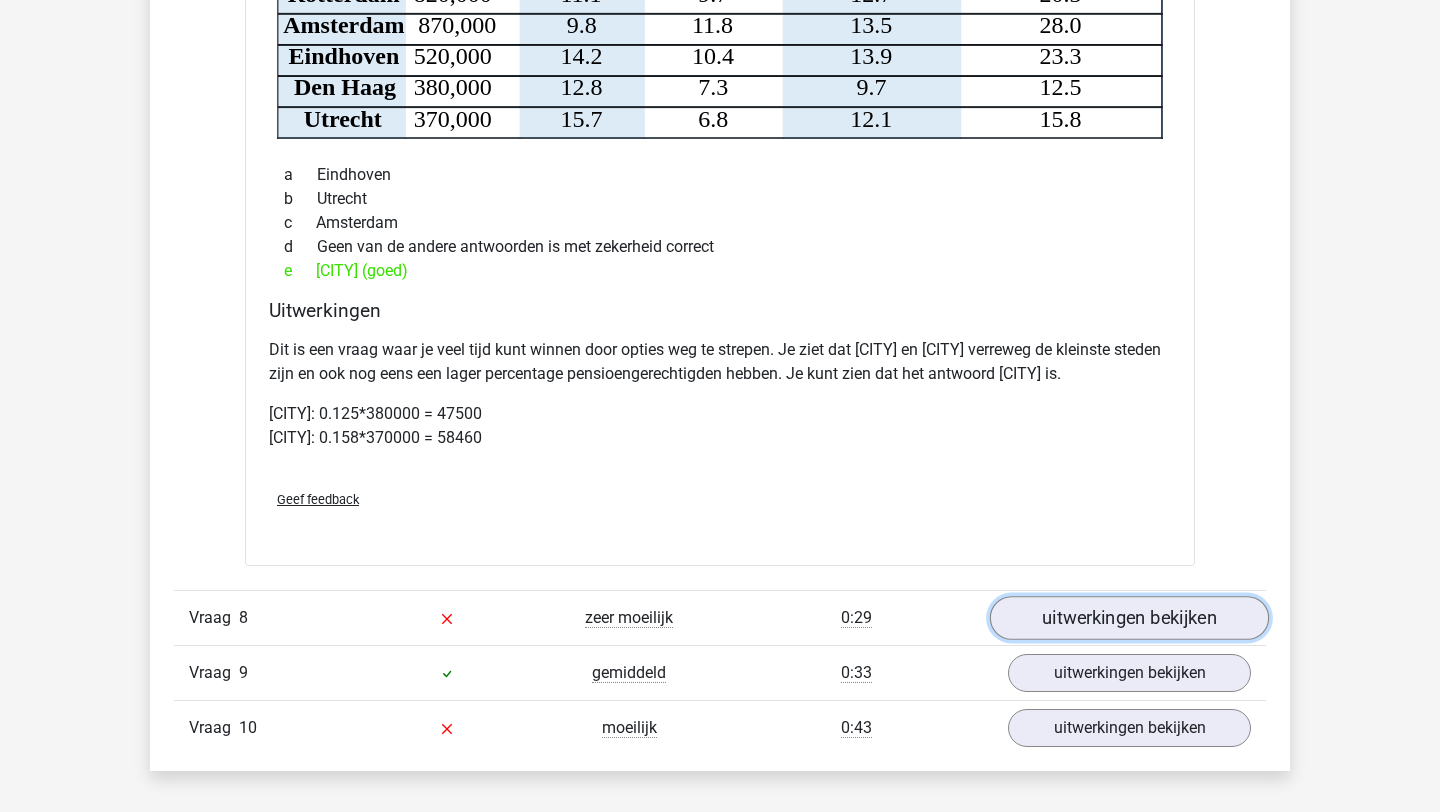 click on "uitwerkingen bekijken" at bounding box center [1129, 618] 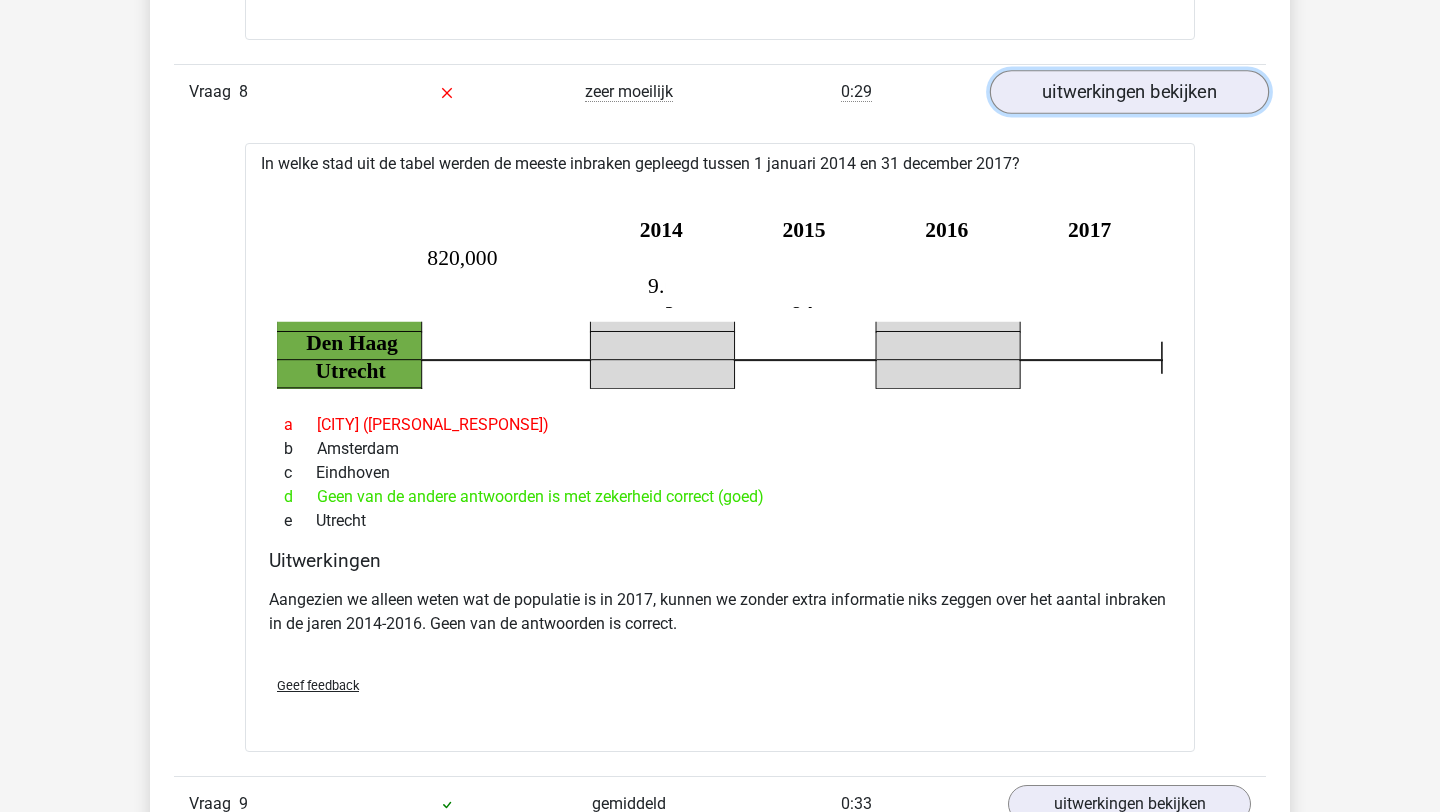 scroll, scrollTop: 9102, scrollLeft: 0, axis: vertical 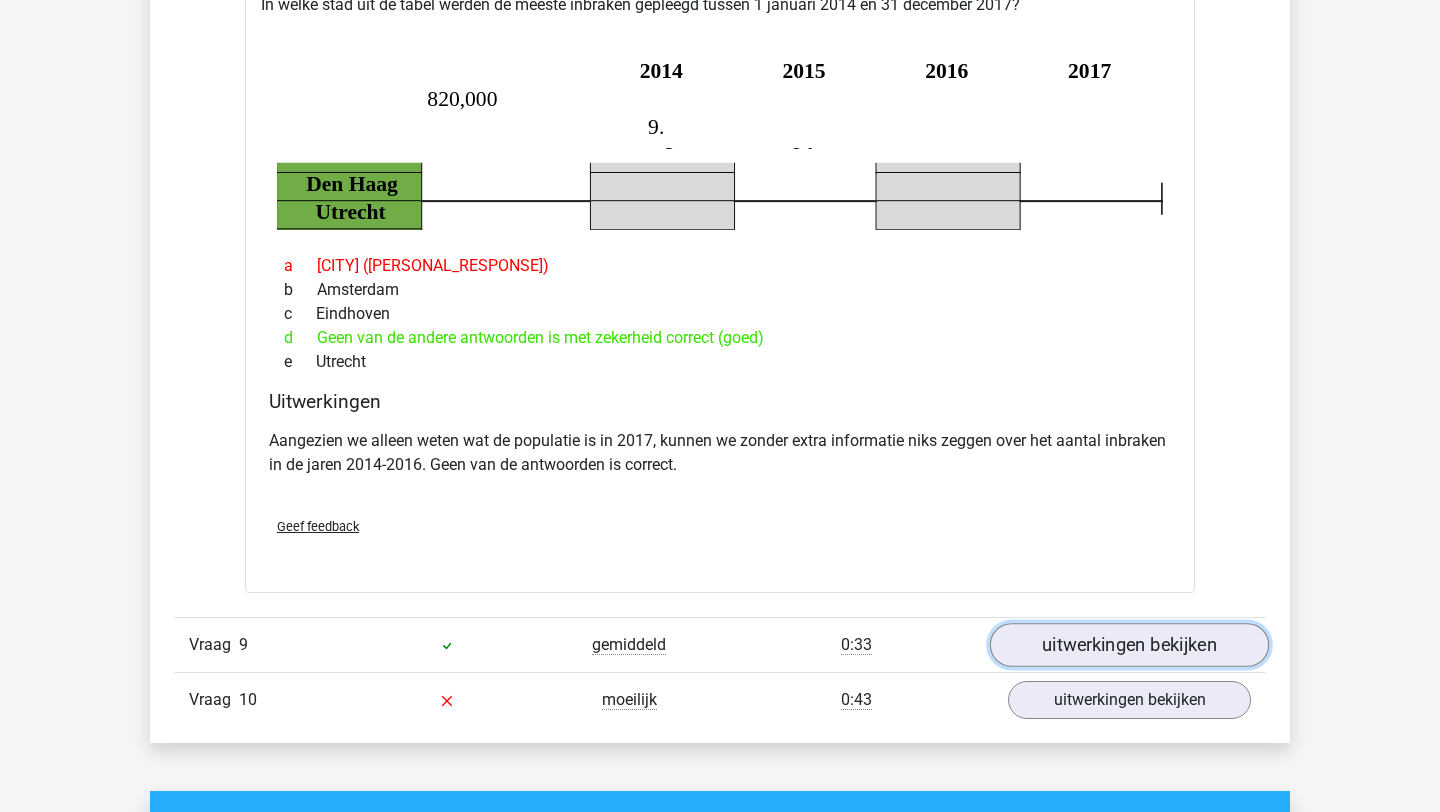 click on "uitwerkingen bekijken" at bounding box center (1129, 645) 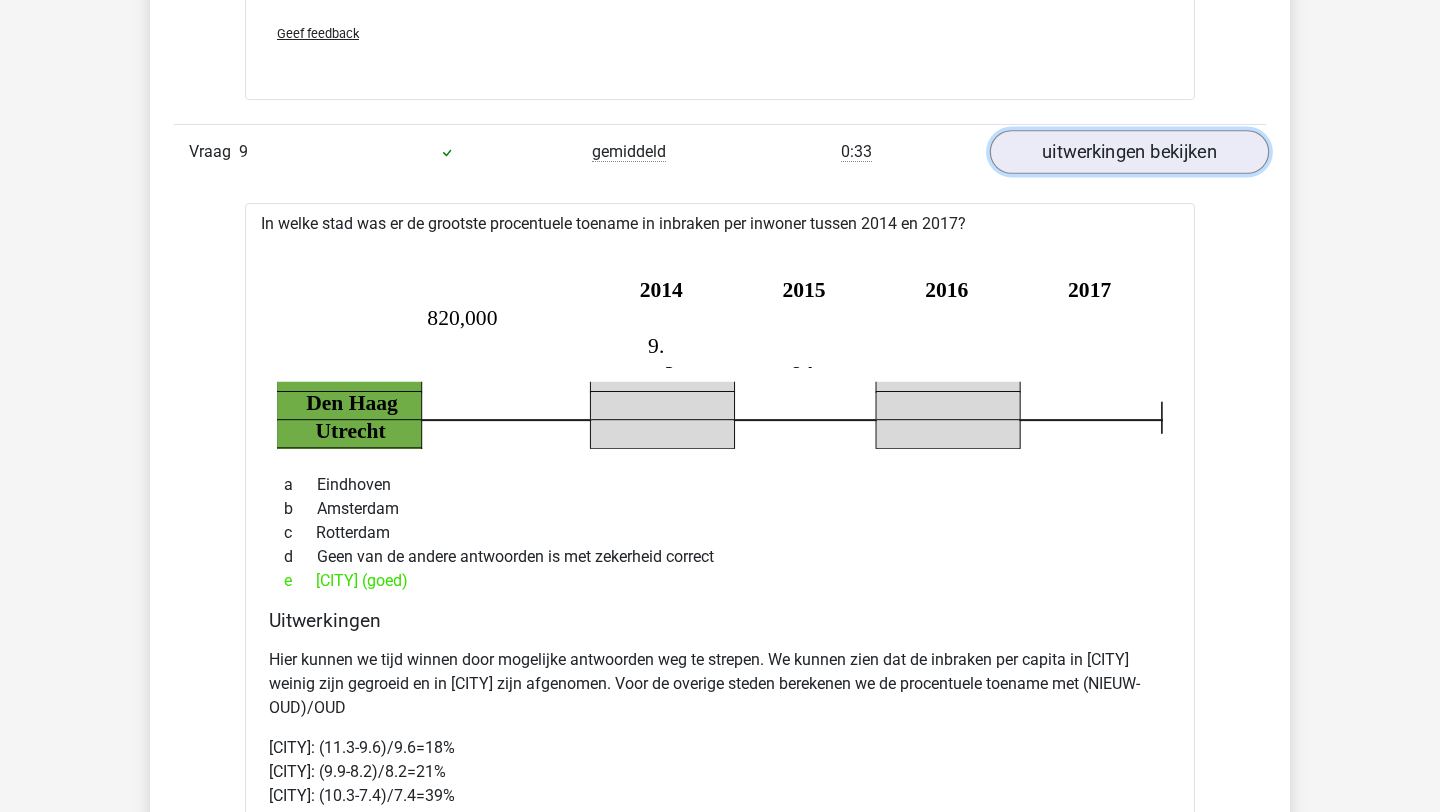 scroll, scrollTop: 9750, scrollLeft: 0, axis: vertical 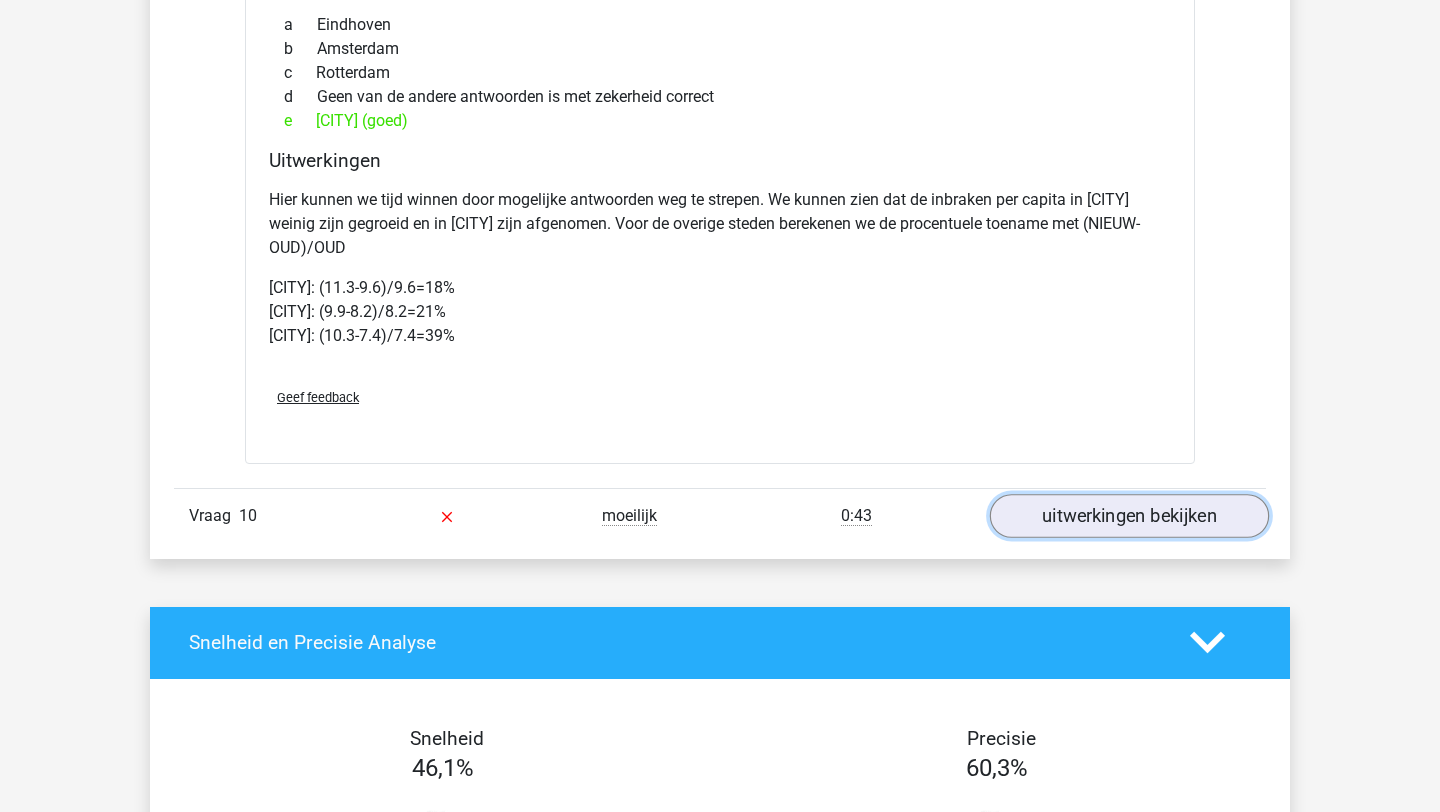 click on "uitwerkingen bekijken" at bounding box center (1129, 516) 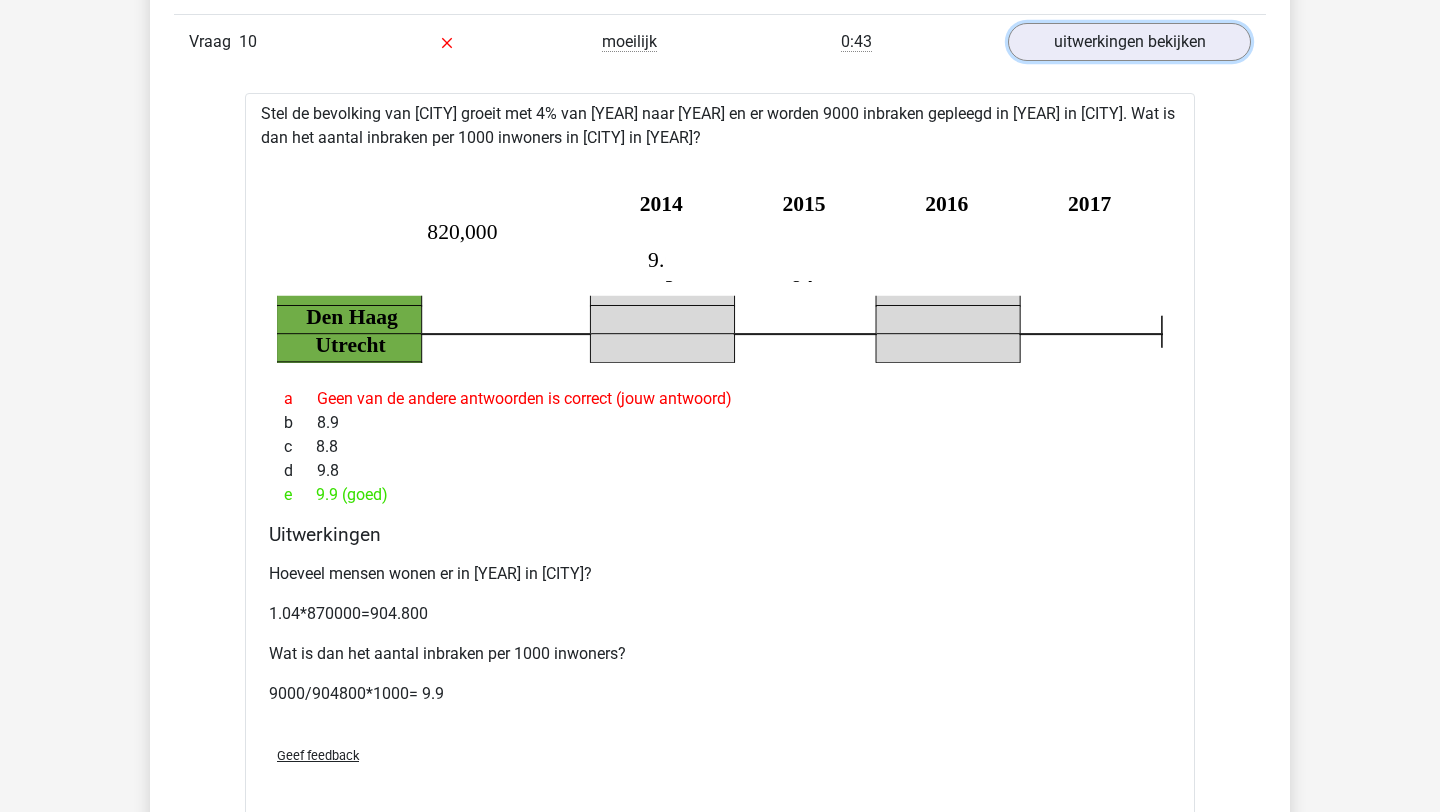 scroll, scrollTop: 10685, scrollLeft: 0, axis: vertical 